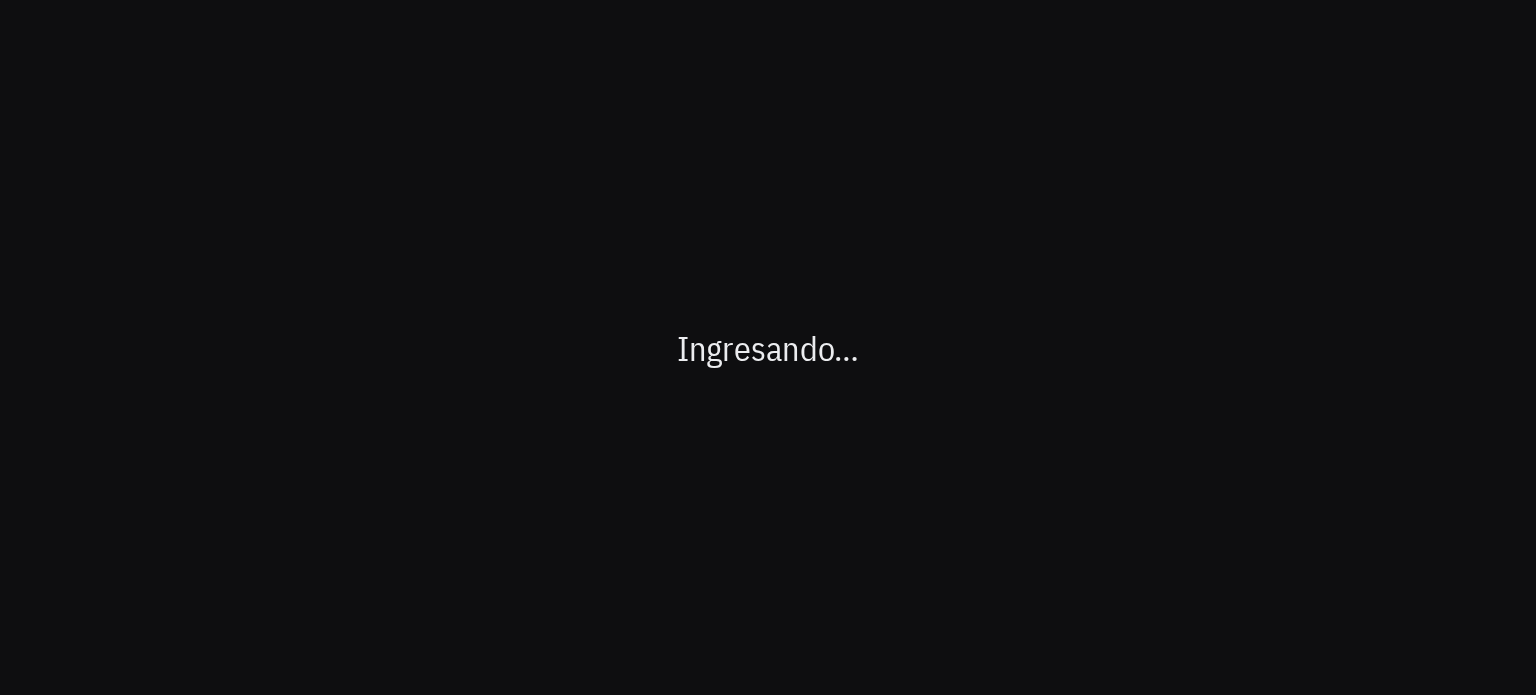 scroll, scrollTop: 0, scrollLeft: 0, axis: both 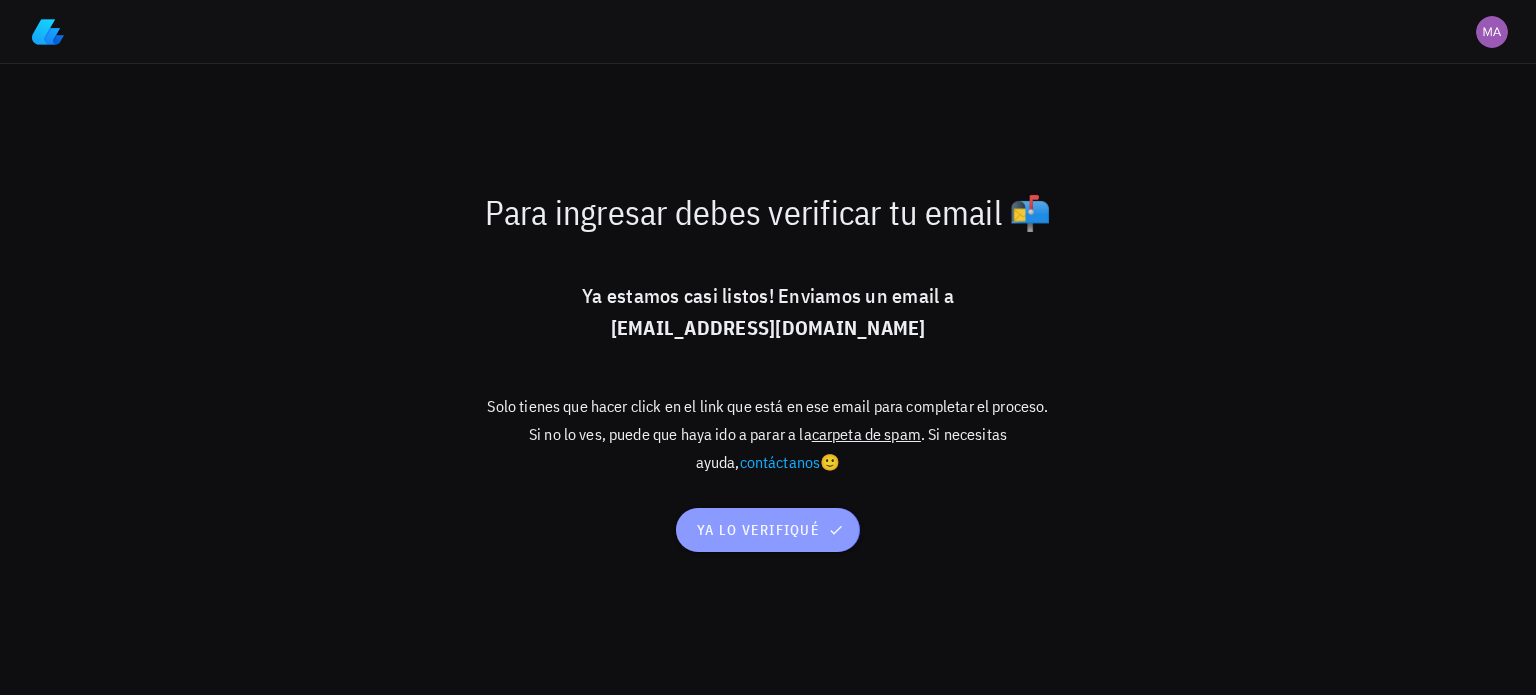 click on "ya lo verifiqué" at bounding box center [768, 530] 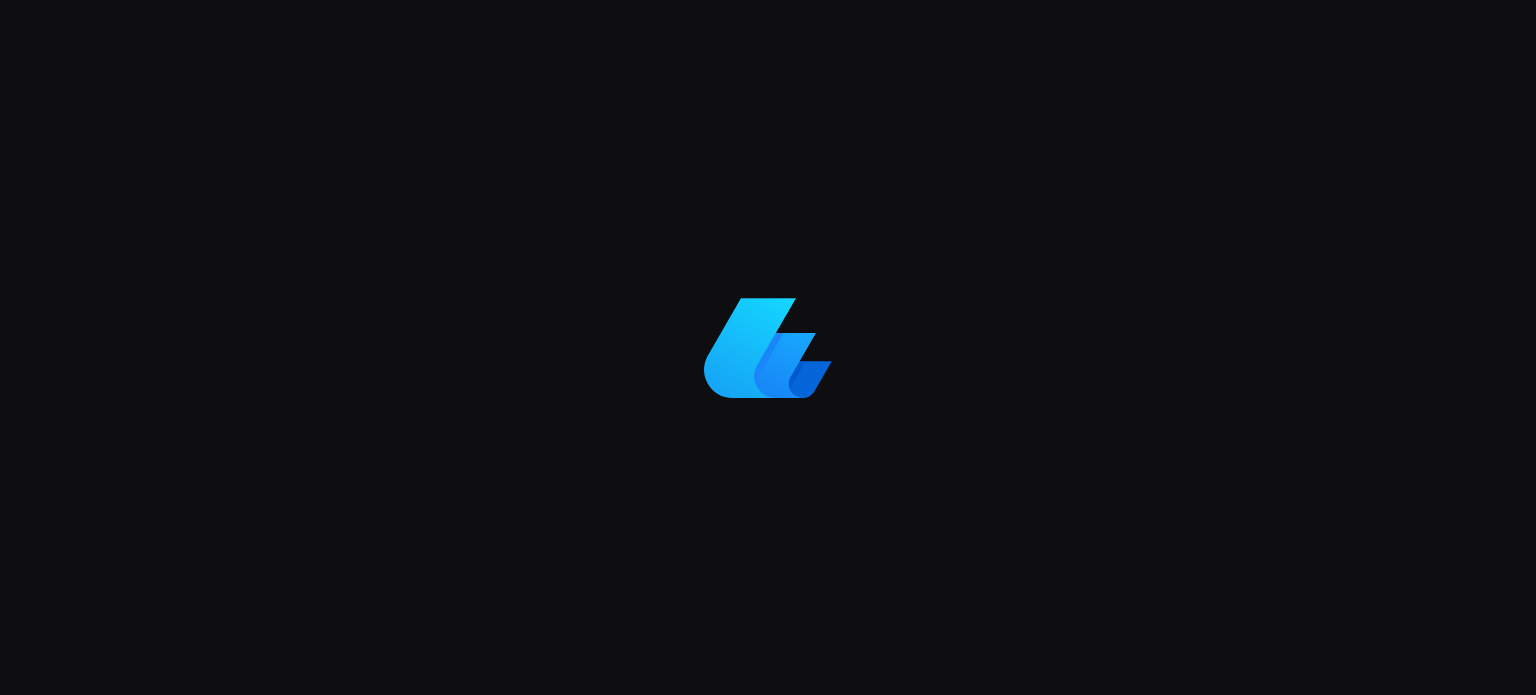 scroll, scrollTop: 0, scrollLeft: 0, axis: both 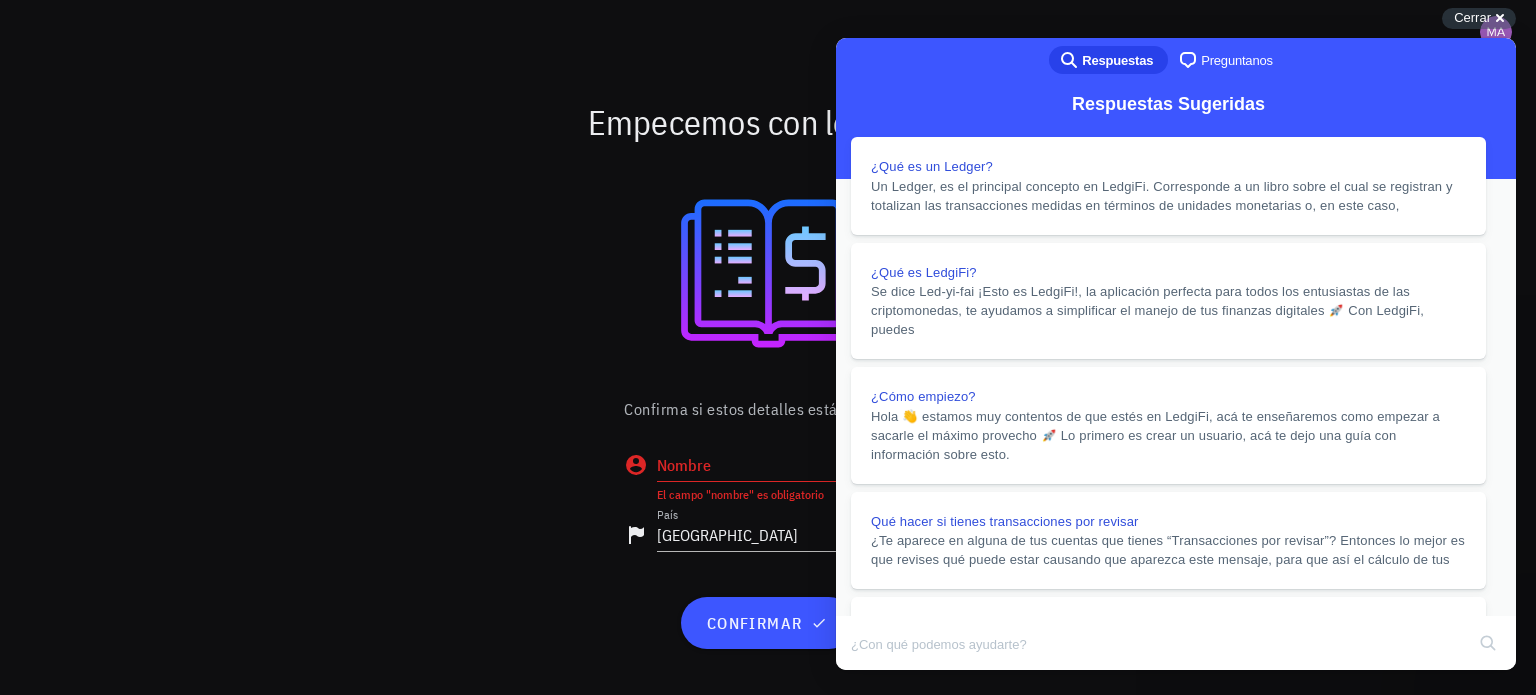 click on "u" at bounding box center [857, 715] 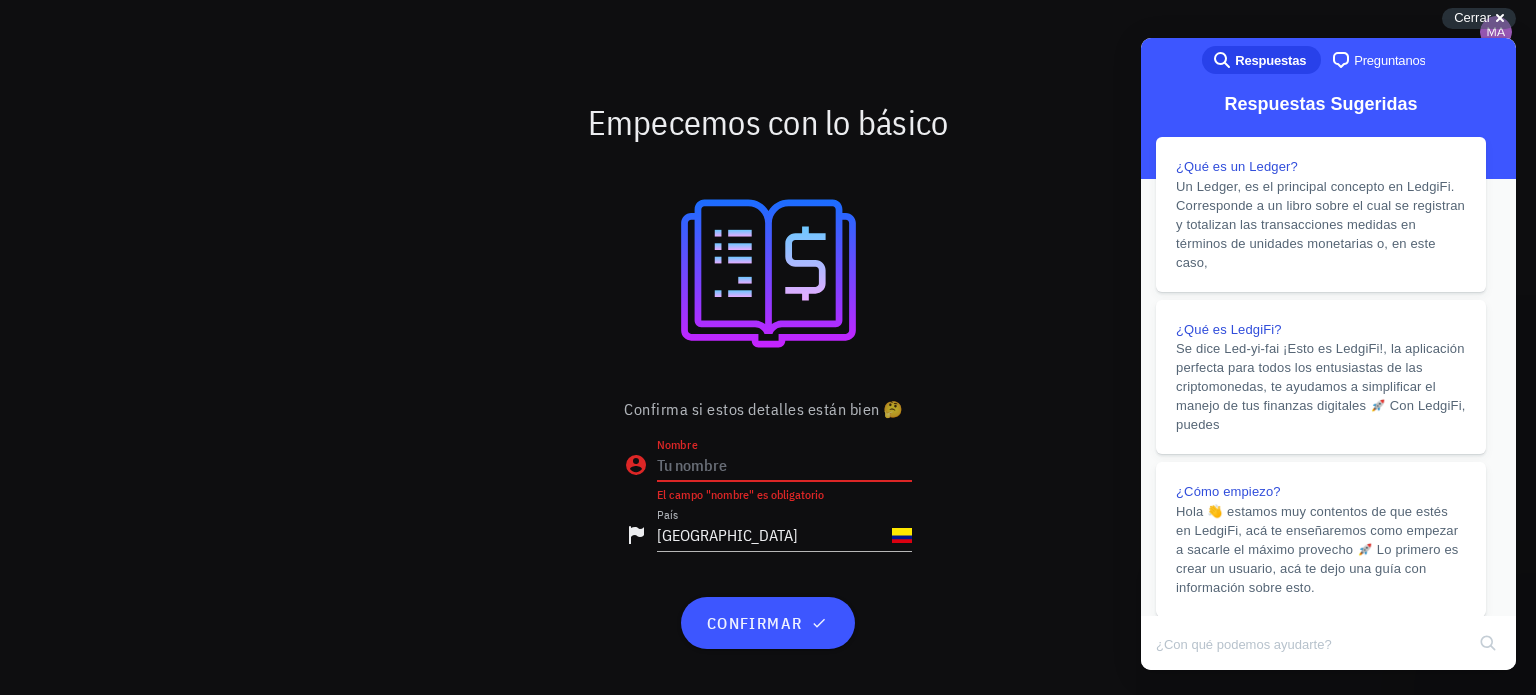 click on "Nombre" at bounding box center [784, 465] 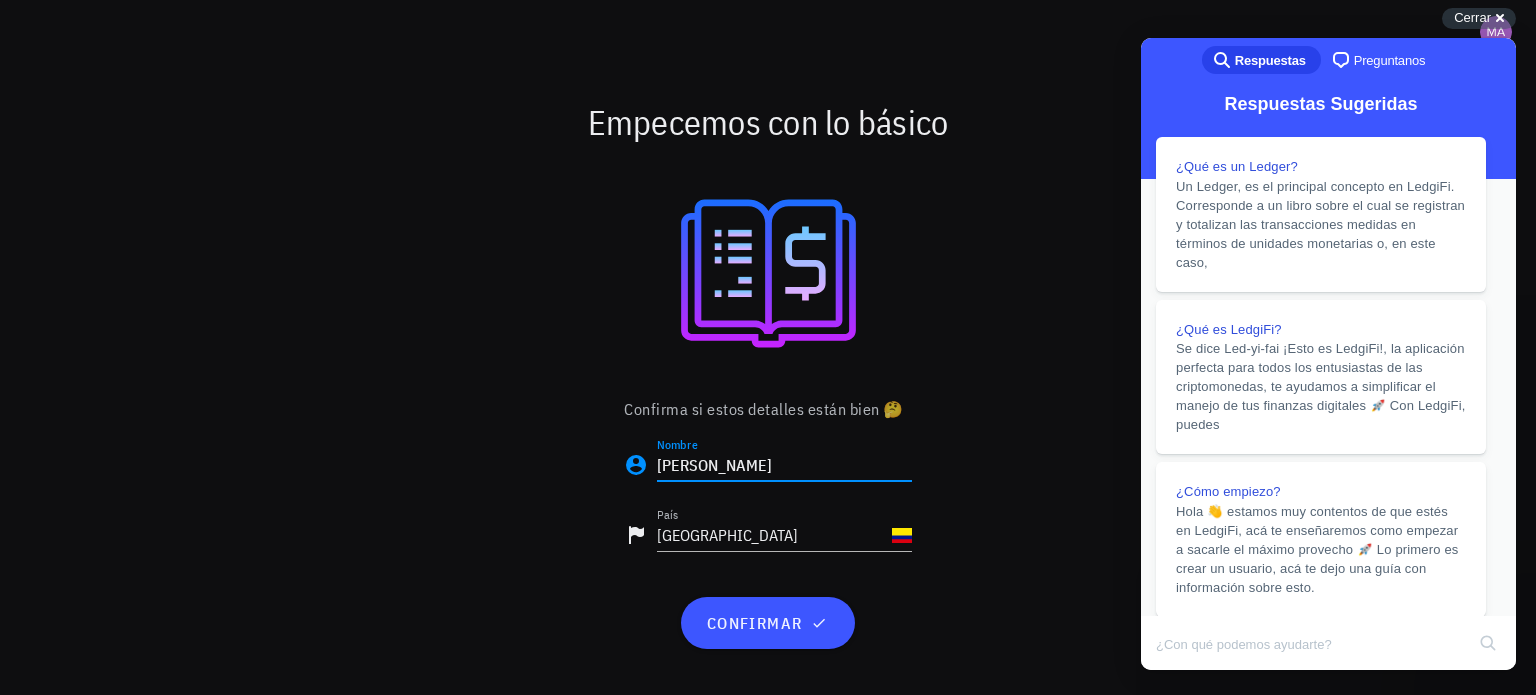 click on "Javier" at bounding box center (784, 465) 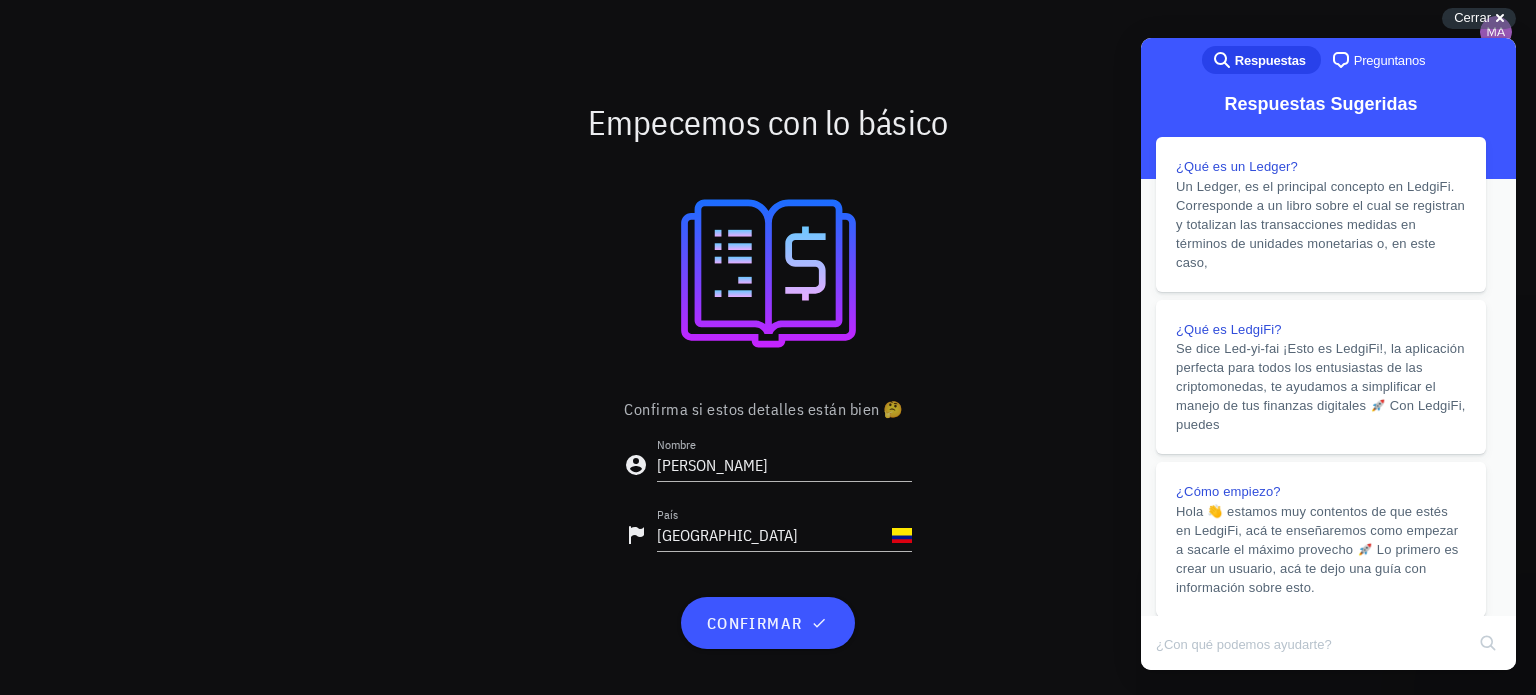 drag, startPoint x: 731, startPoint y: 653, endPoint x: 774, endPoint y: 596, distance: 71.40028 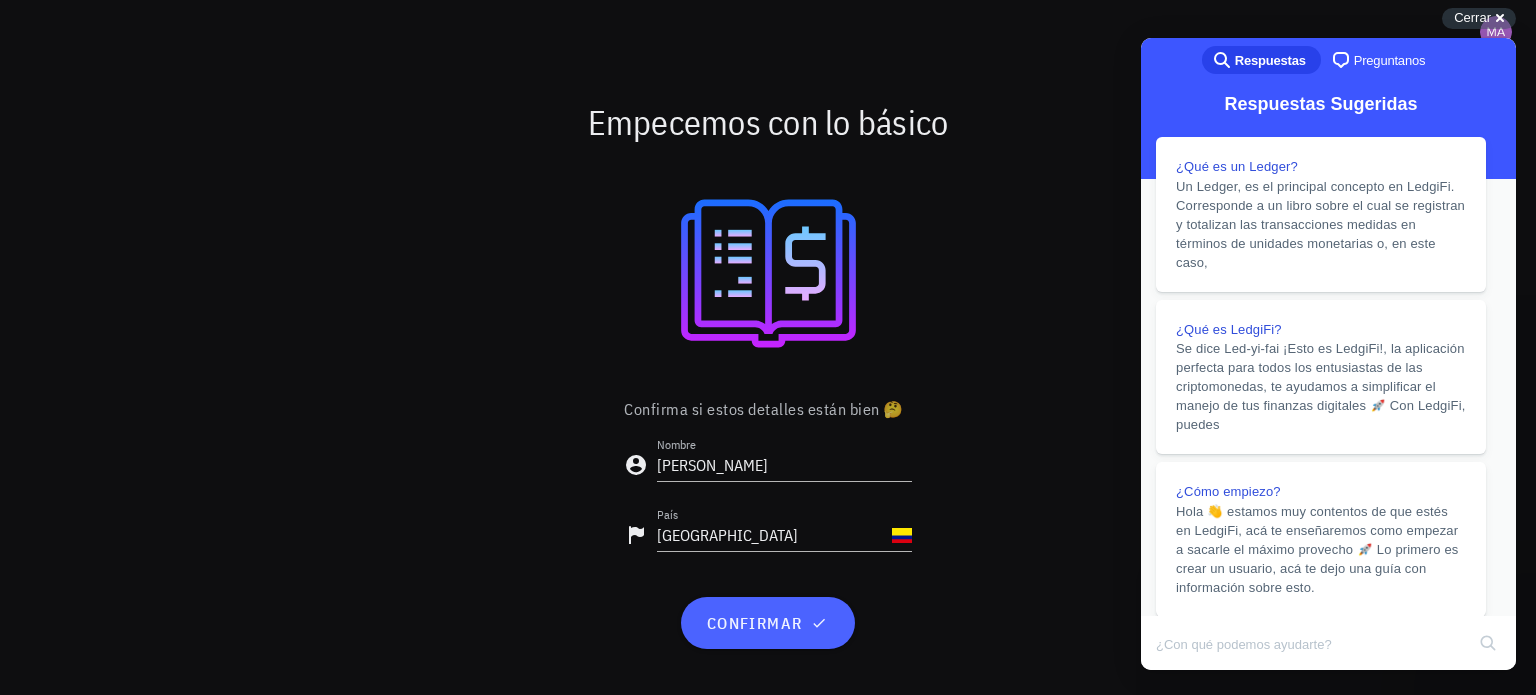 drag, startPoint x: 774, startPoint y: 596, endPoint x: 768, endPoint y: 613, distance: 18.027756 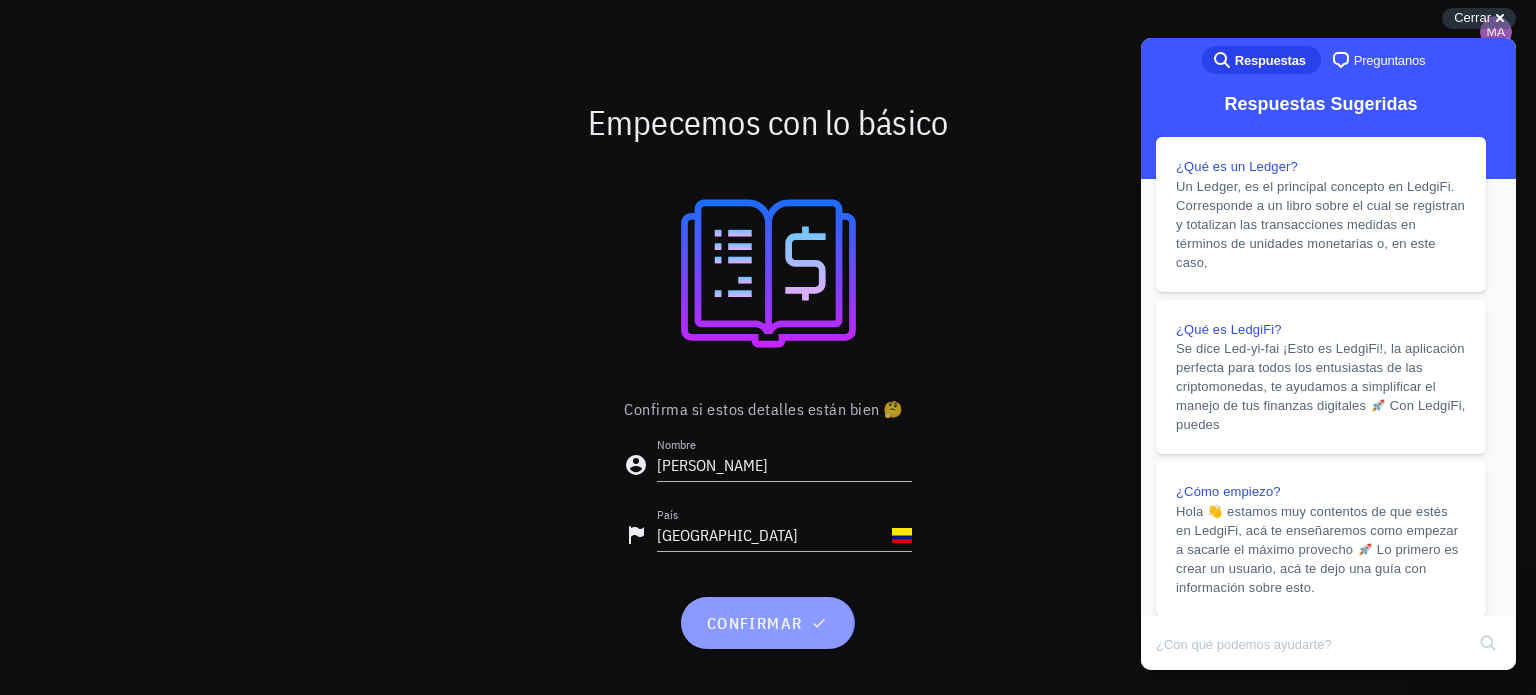 click on "confirmar" at bounding box center (767, 623) 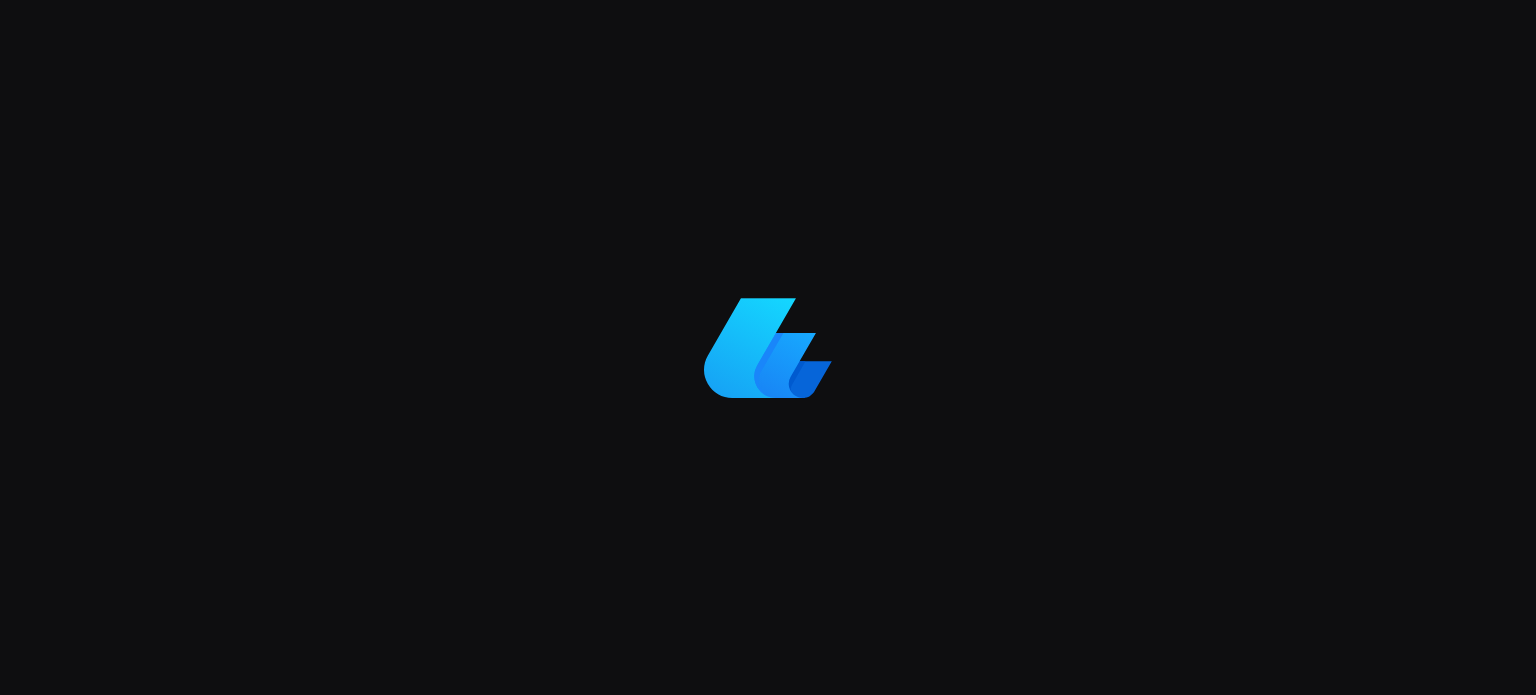scroll, scrollTop: 0, scrollLeft: 0, axis: both 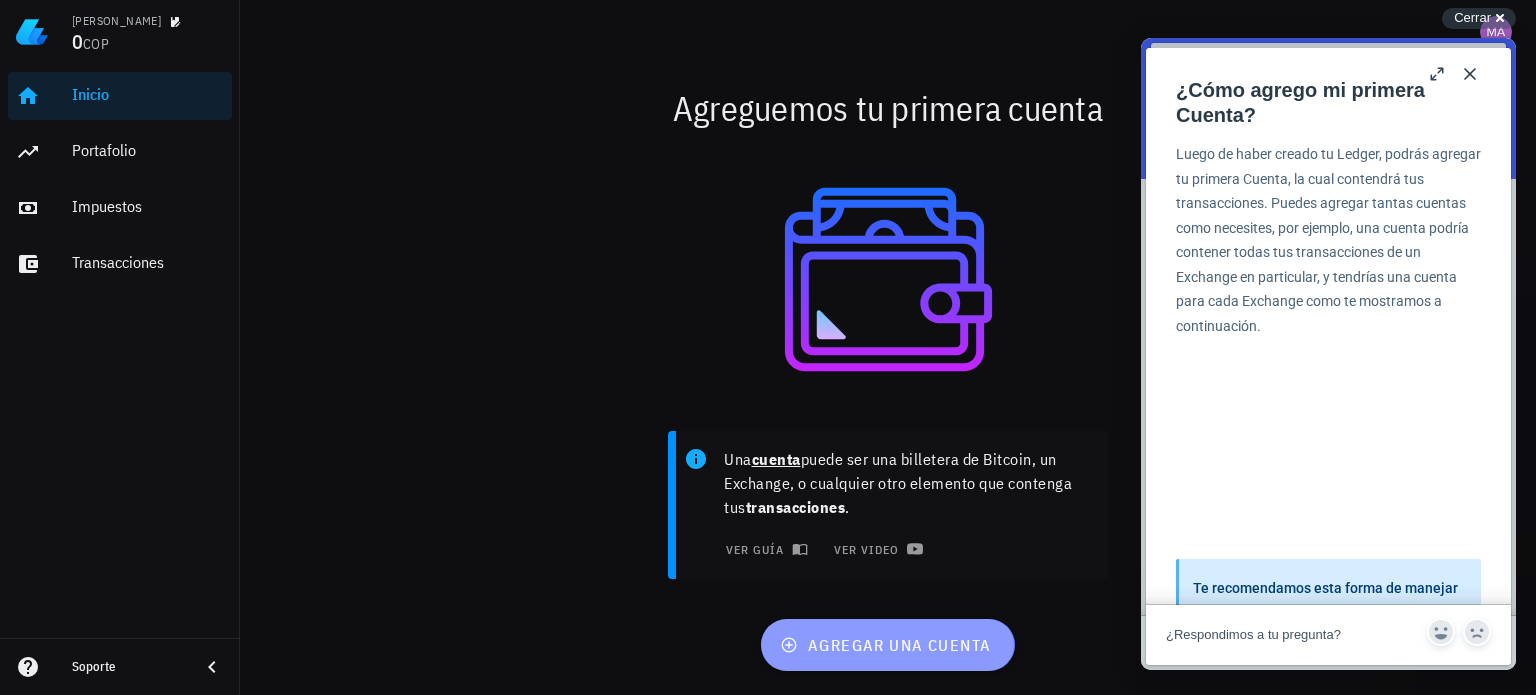 click on "agregar una cuenta" at bounding box center [887, 645] 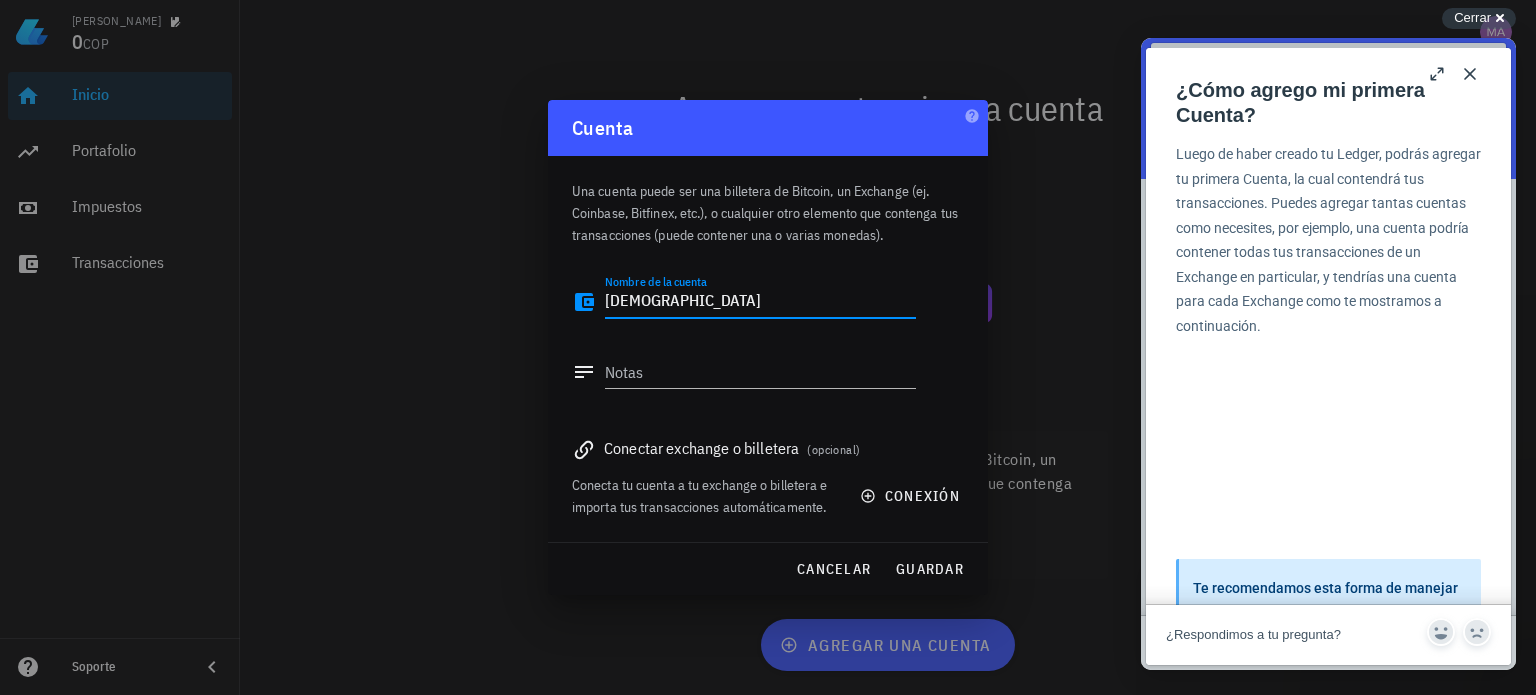 type on "[DEMOGRAPHIC_DATA]" 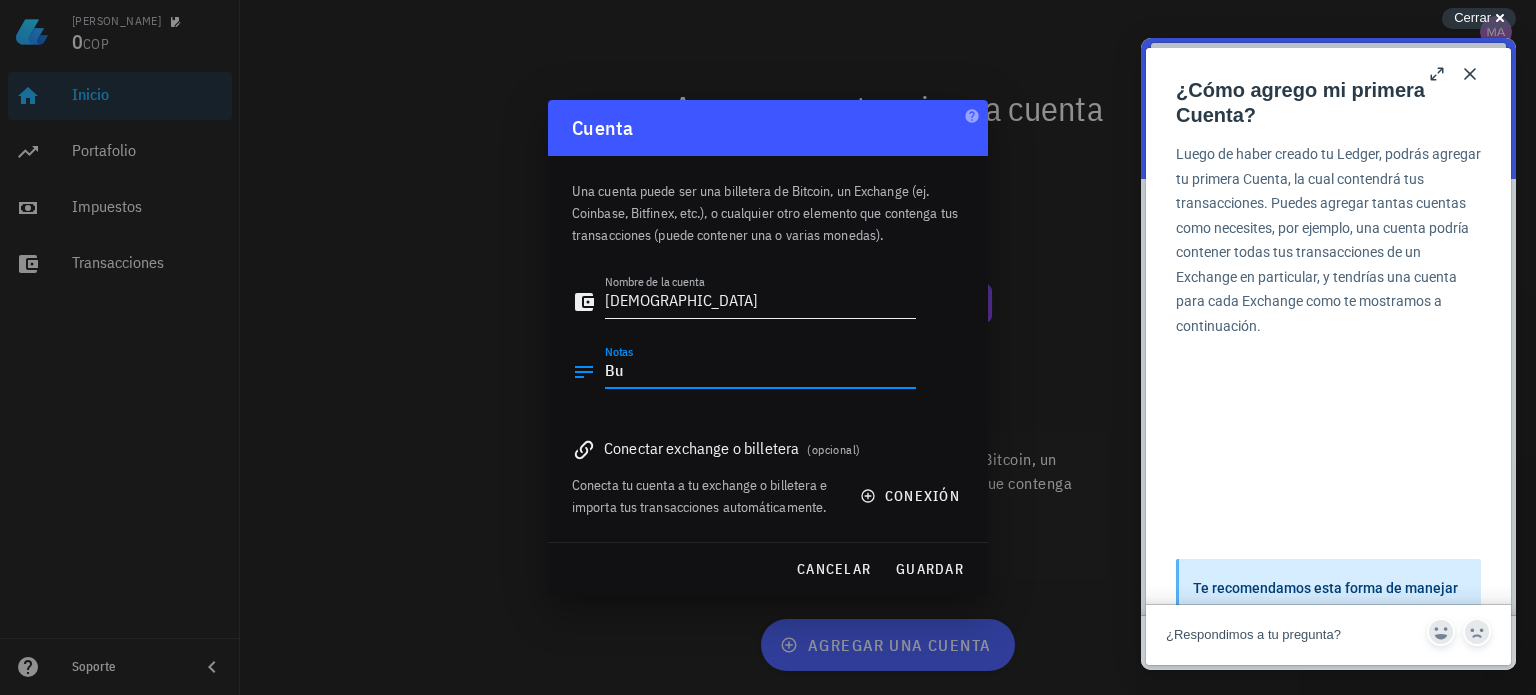 type on "B" 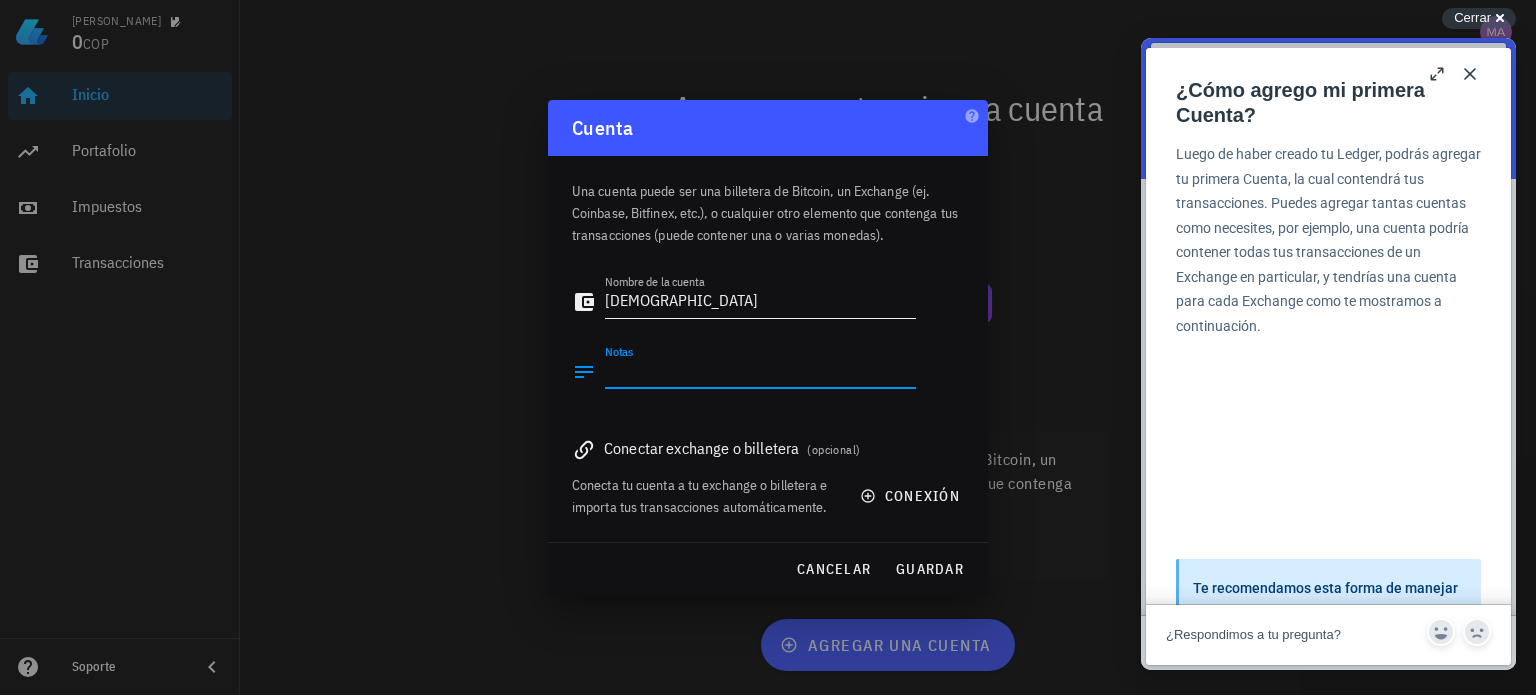 type on "t" 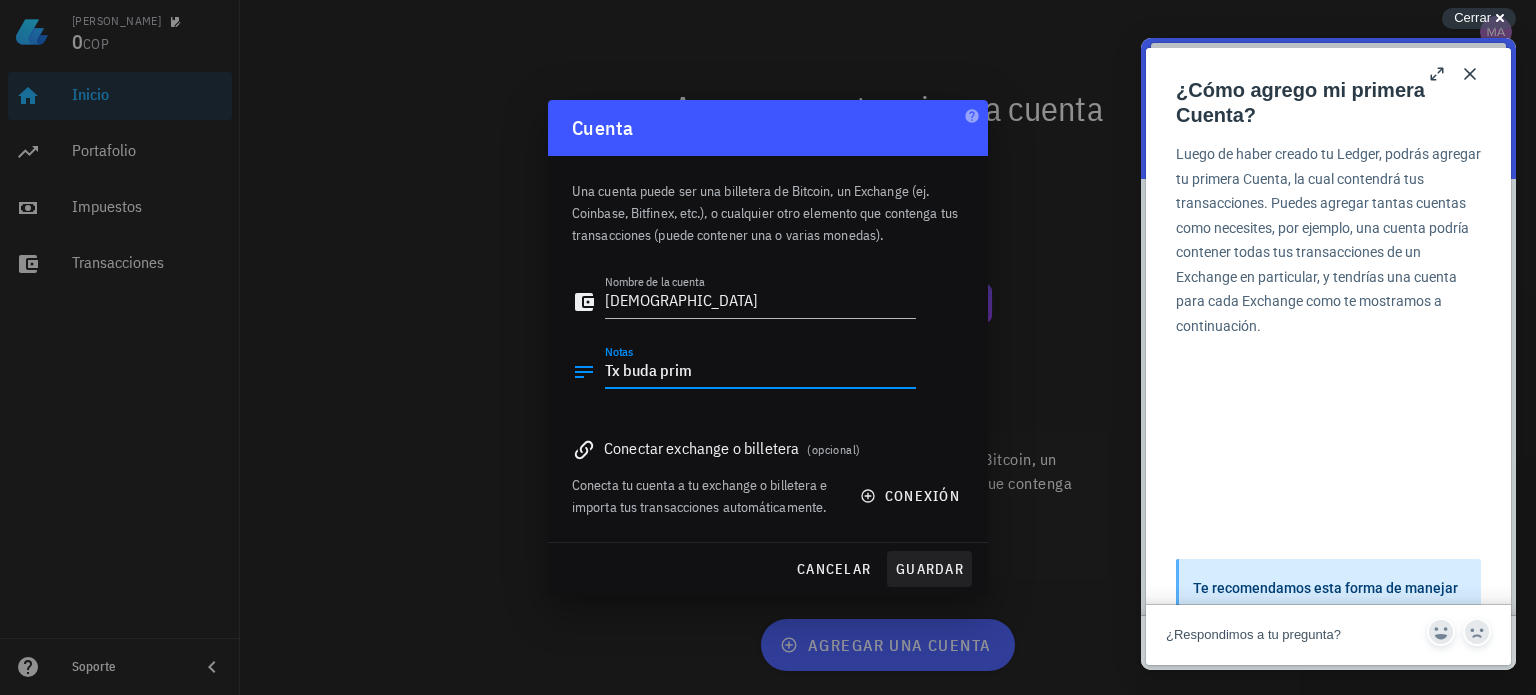 type on "Tx buda prim" 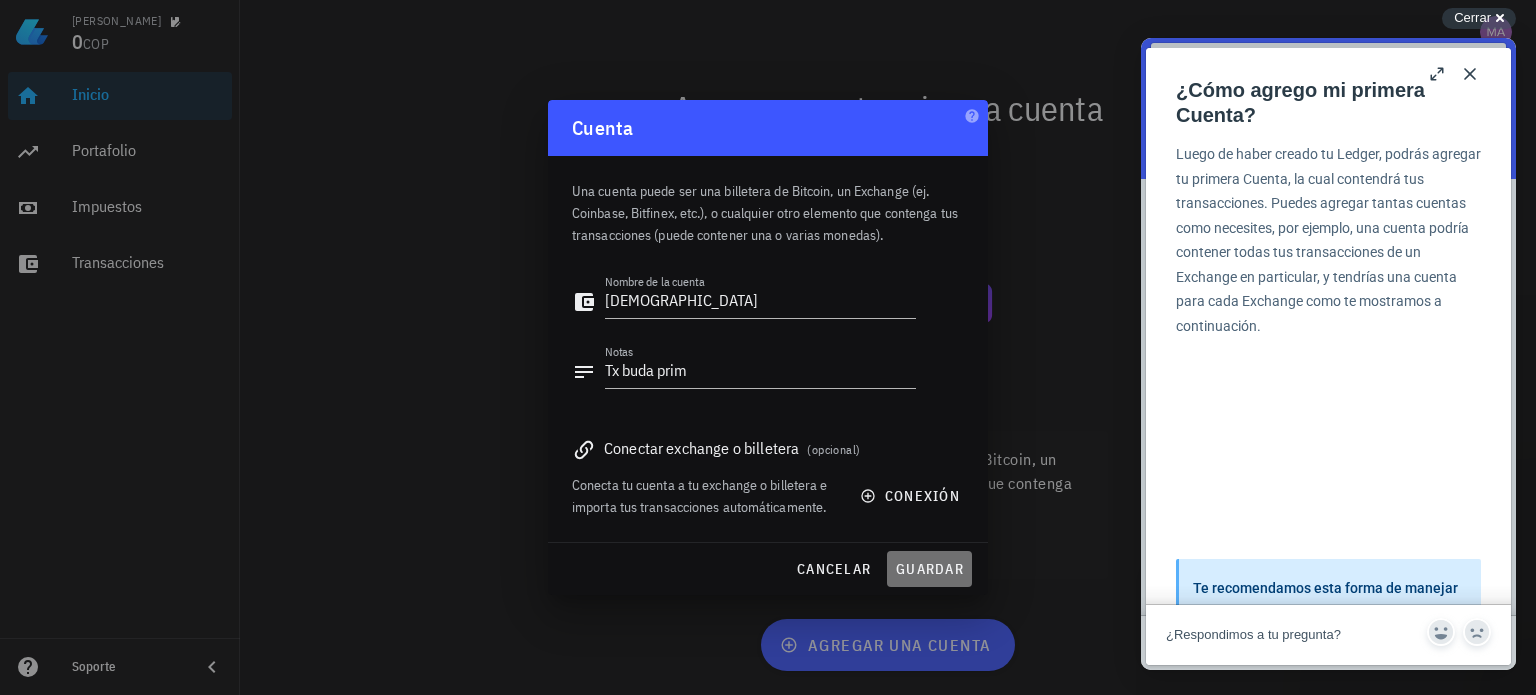 click on "guardar" at bounding box center [929, 569] 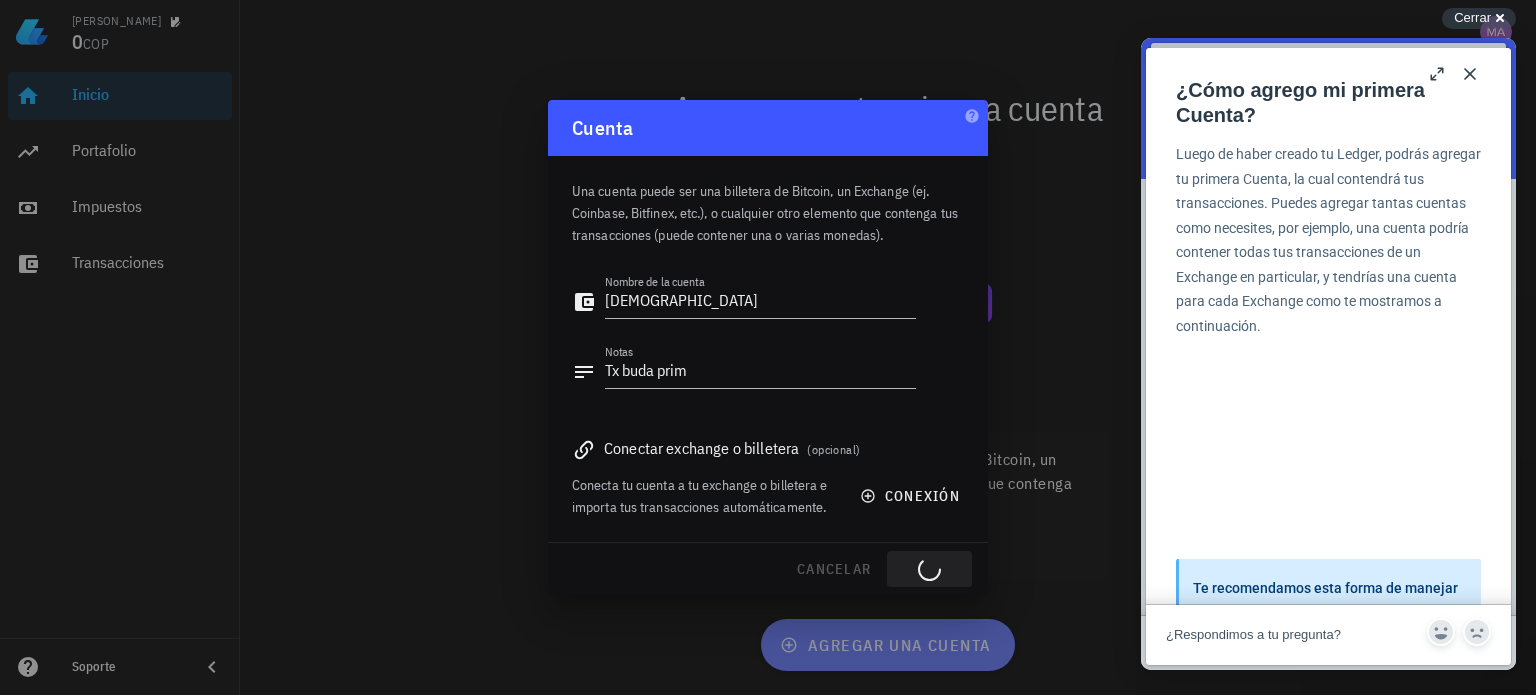 type 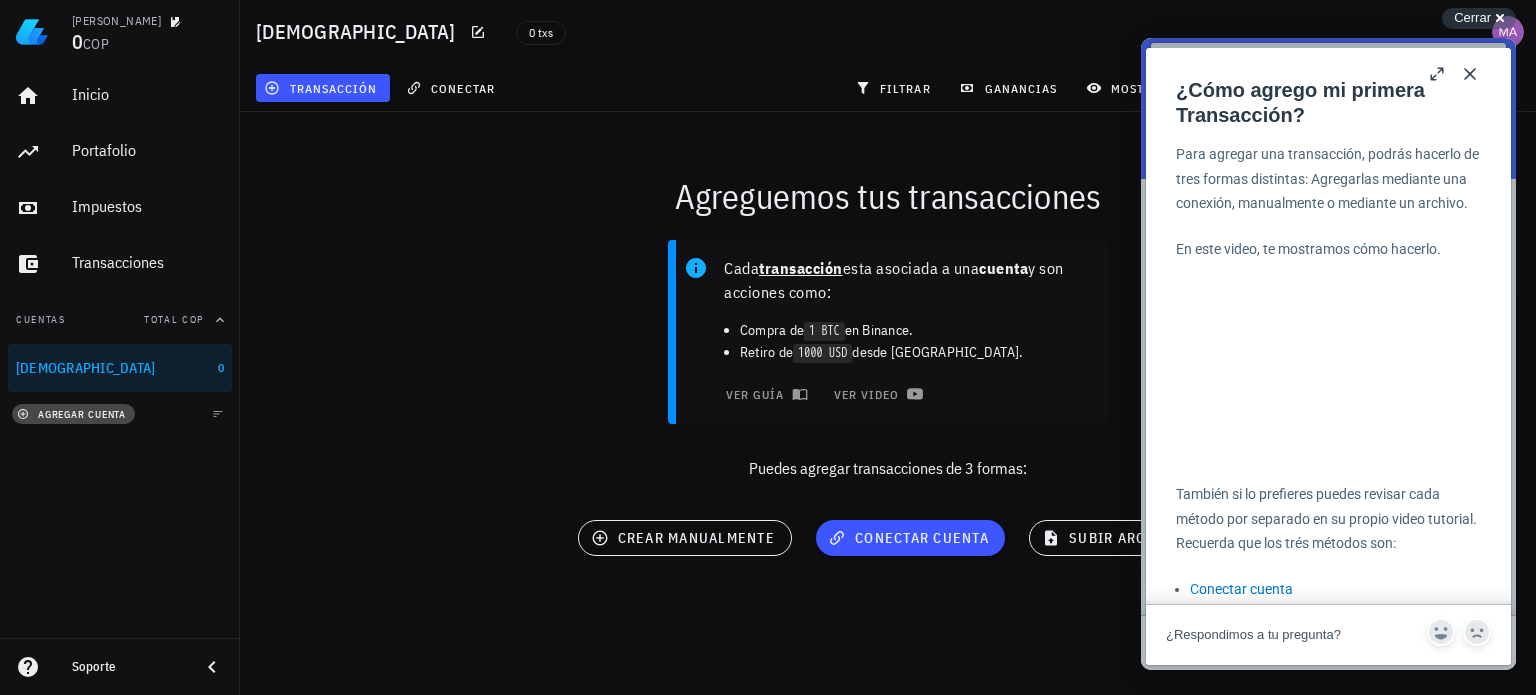 click on "agregar cuenta" at bounding box center [73, 414] 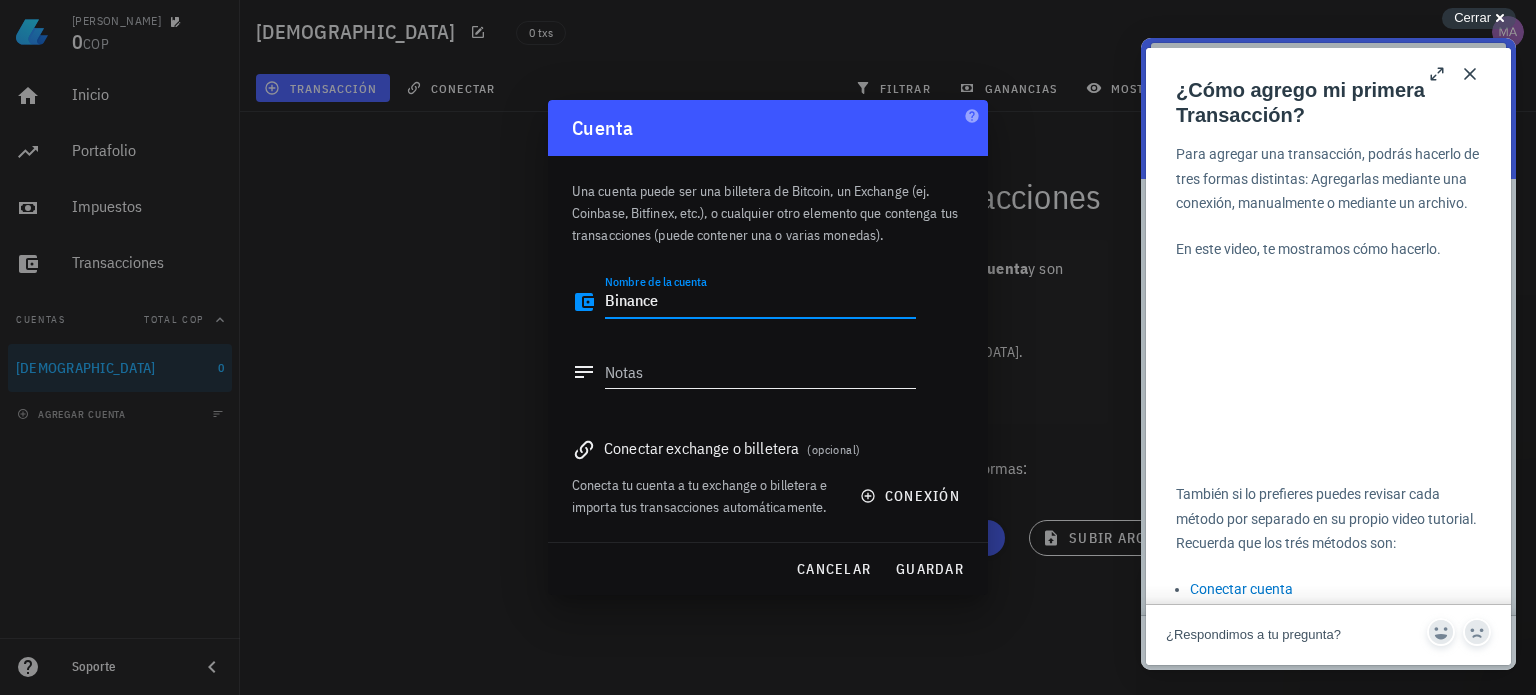 type on "Binance" 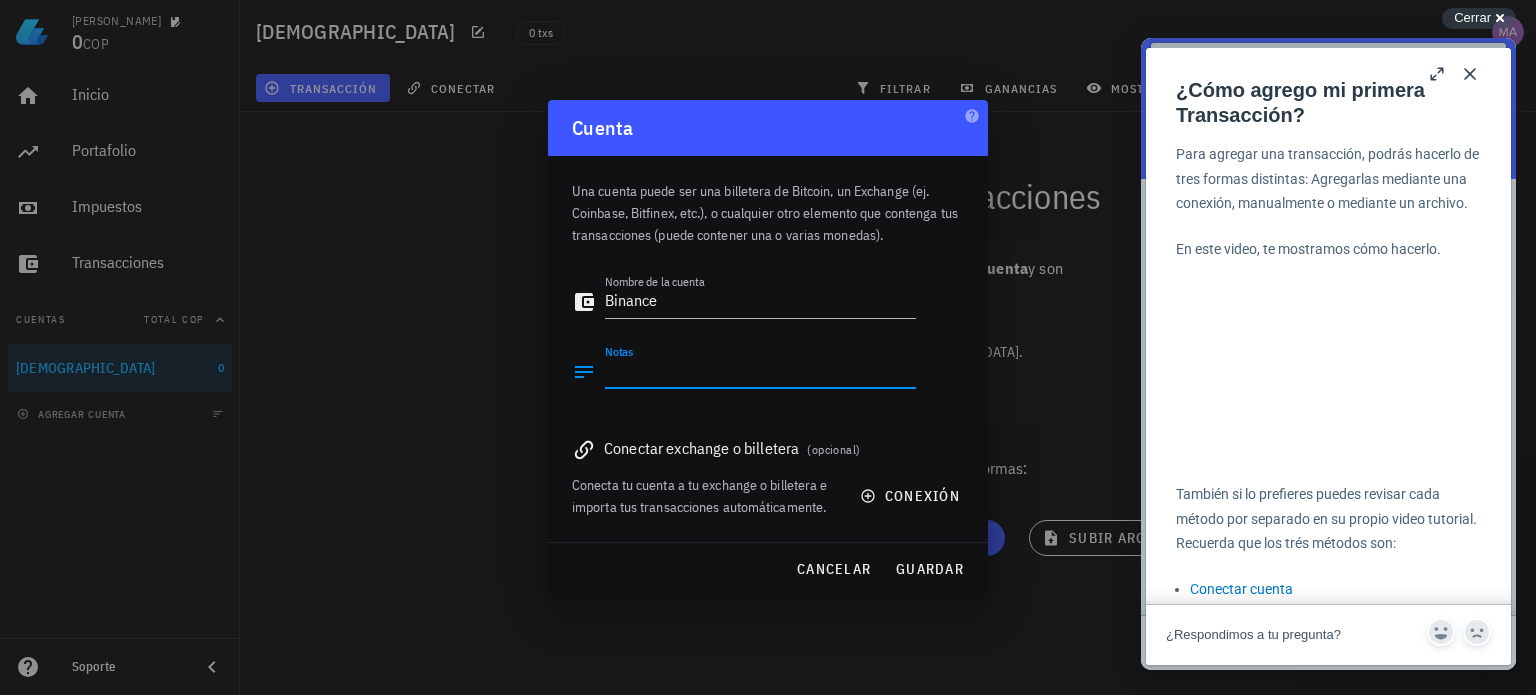 click on "Notas" at bounding box center (760, 372) 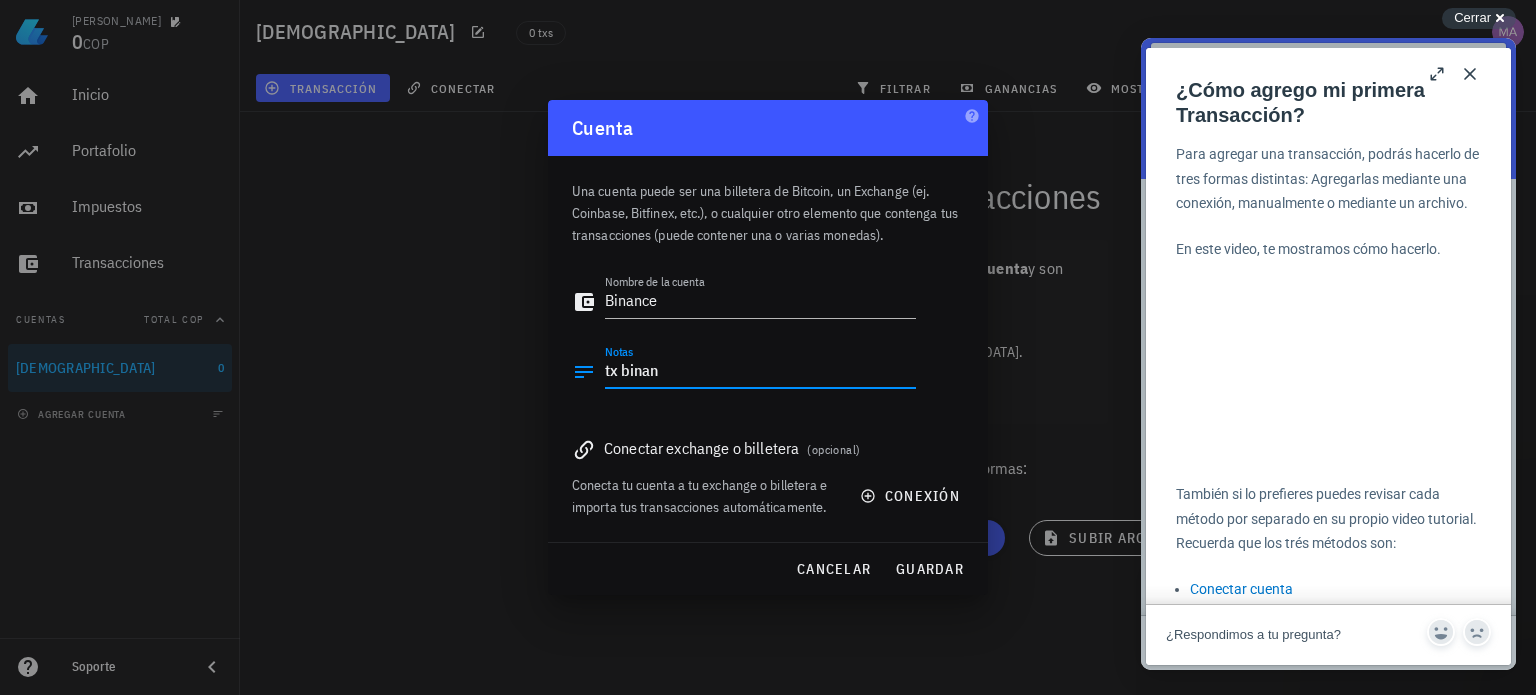 click on "tx binan" at bounding box center (760, 372) 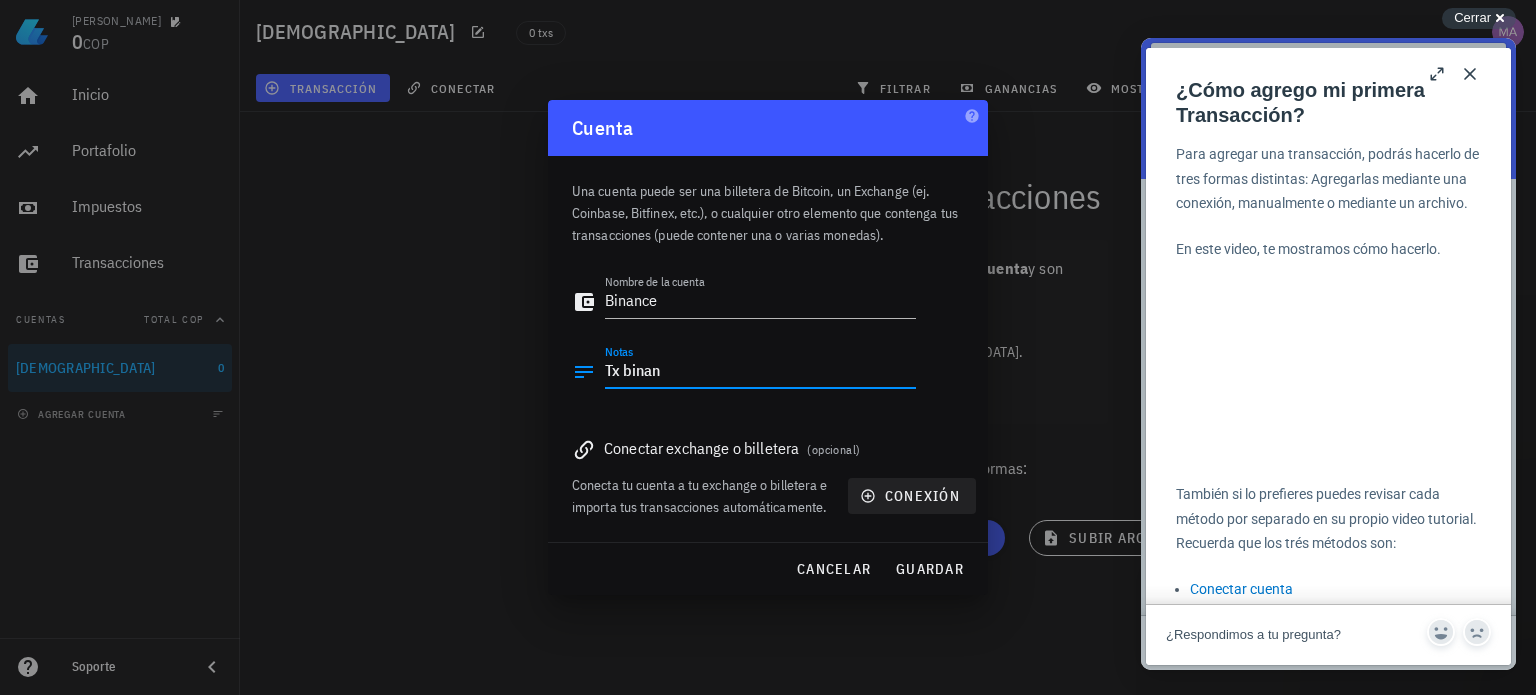 type on "Tx binan" 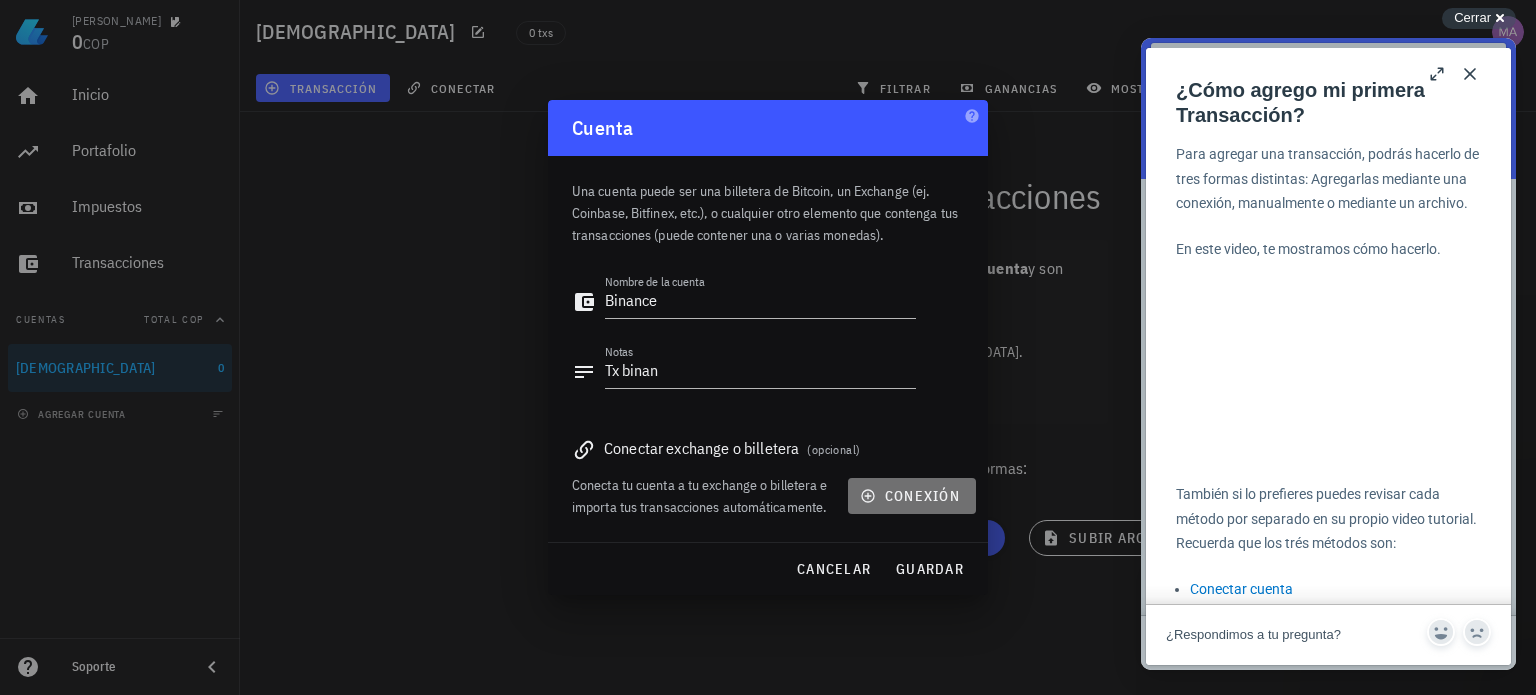 click on "conexión" at bounding box center [912, 496] 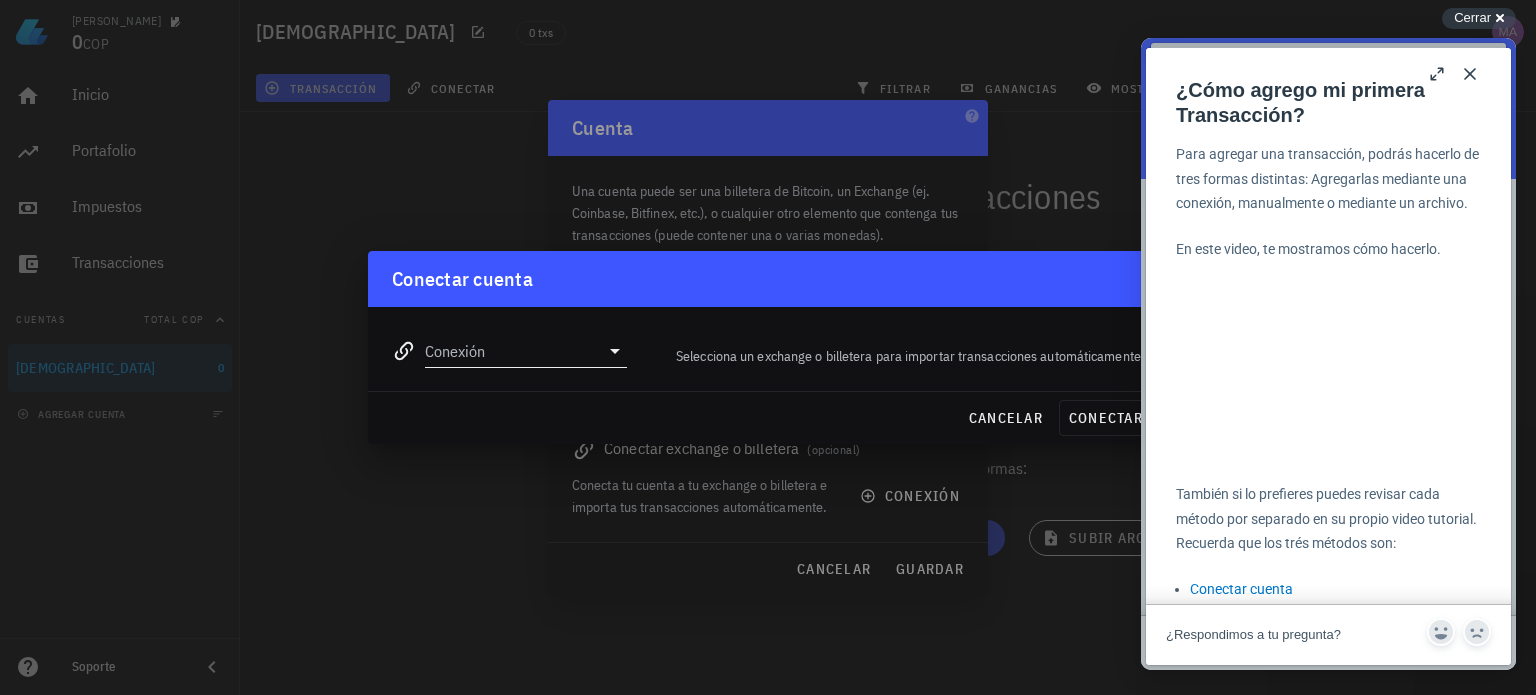 click 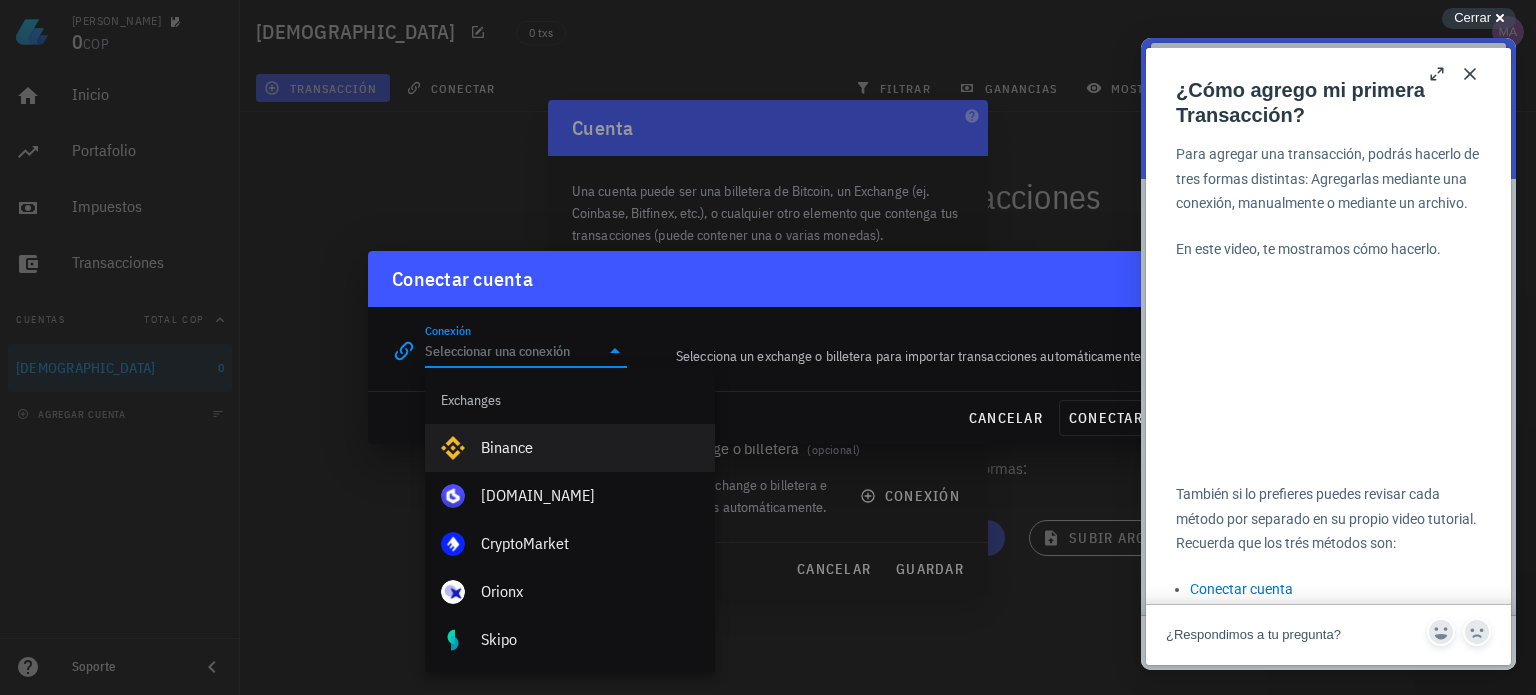 click on "Binance" at bounding box center (590, 447) 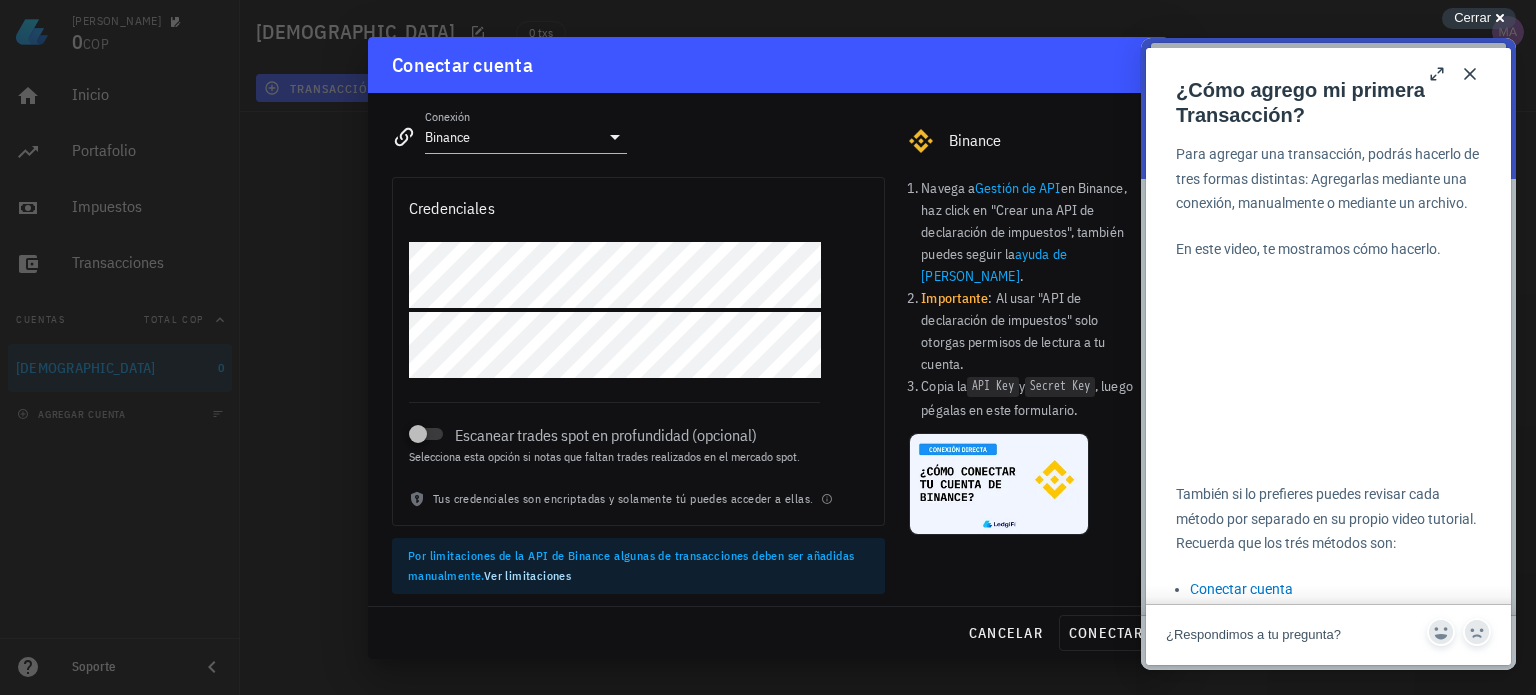 click on "Close" at bounding box center (1470, 74) 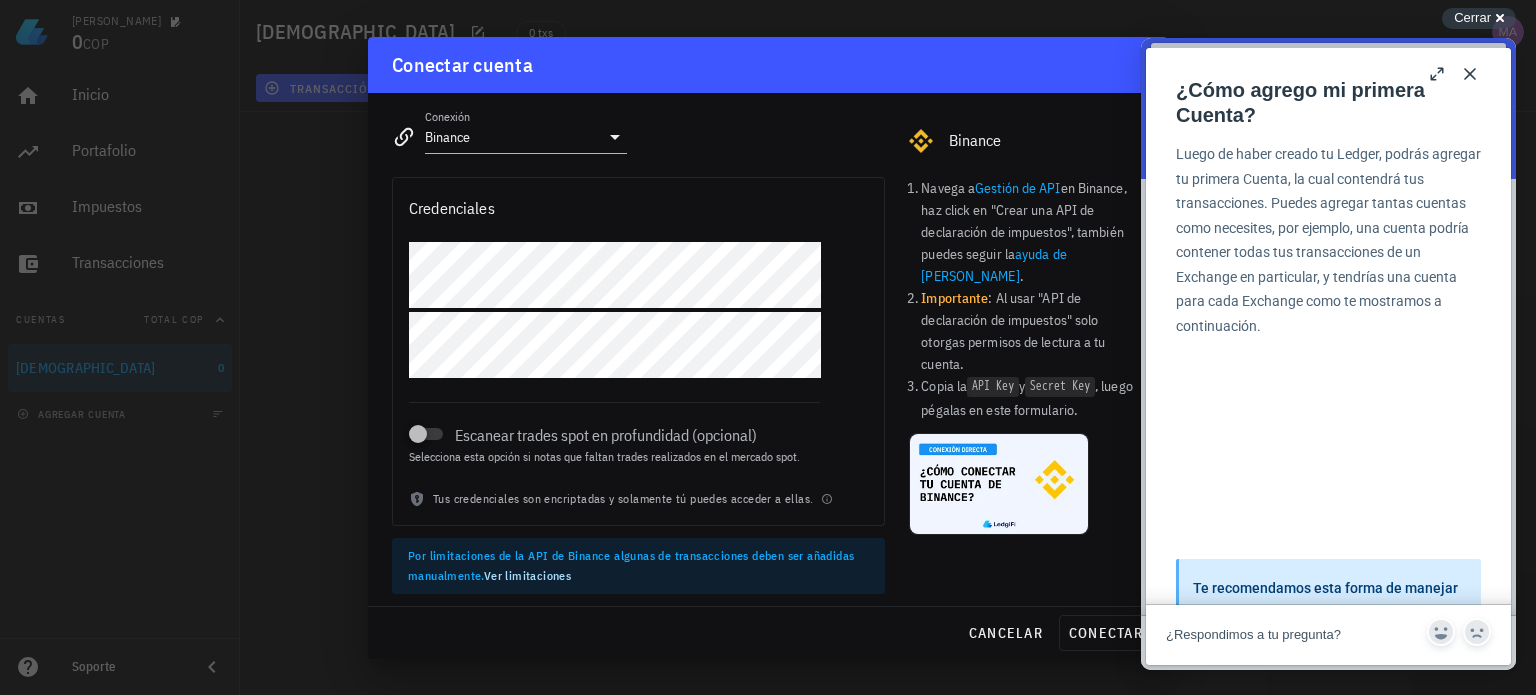 click on "Close" at bounding box center (1470, 74) 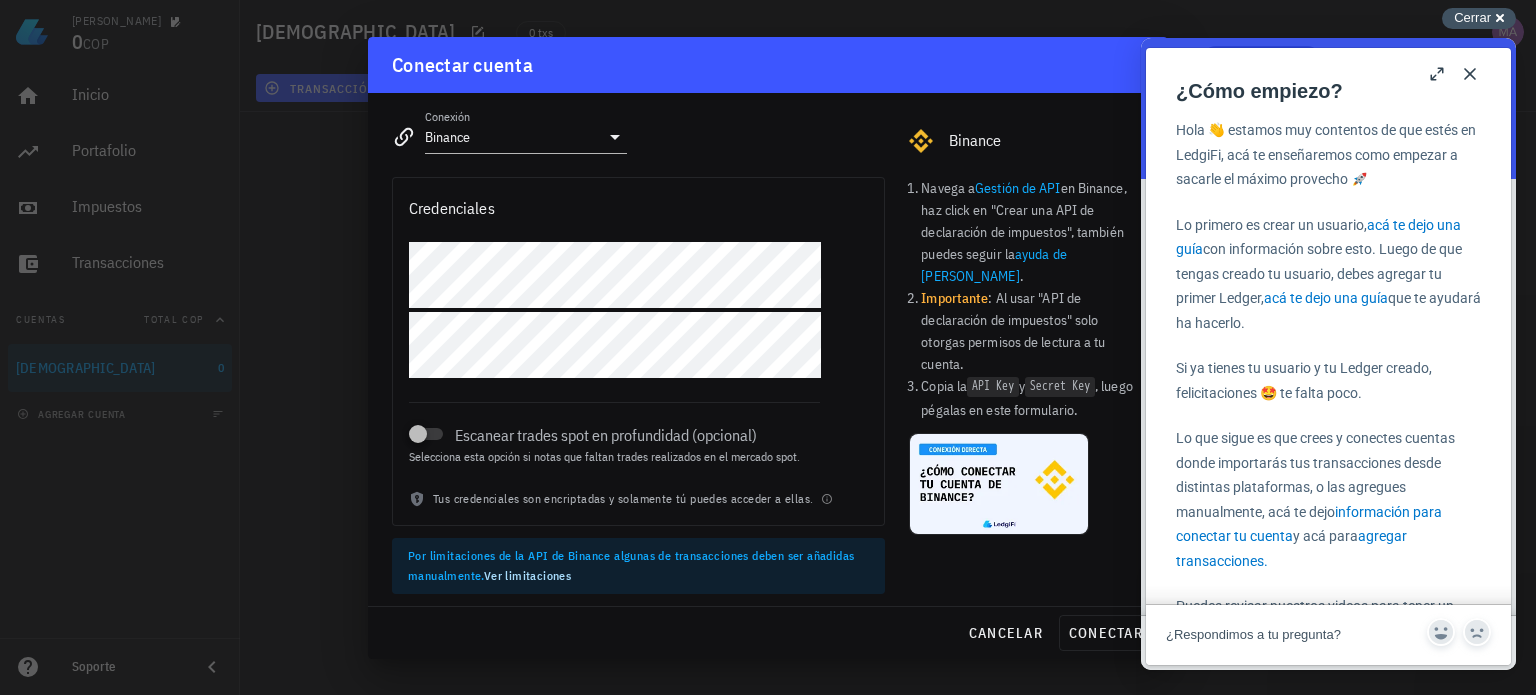 click on "Cerrar" at bounding box center [1472, 17] 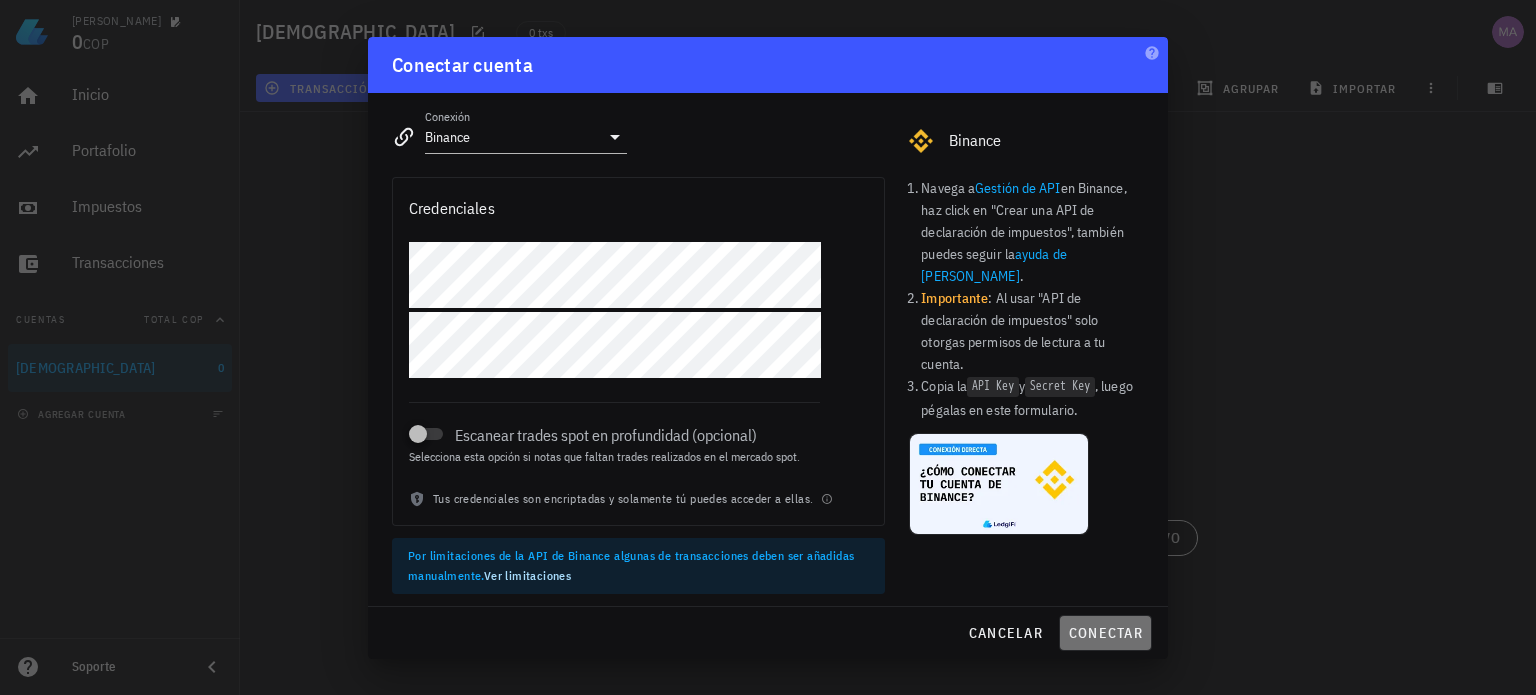 click on "conectar" at bounding box center (1105, 633) 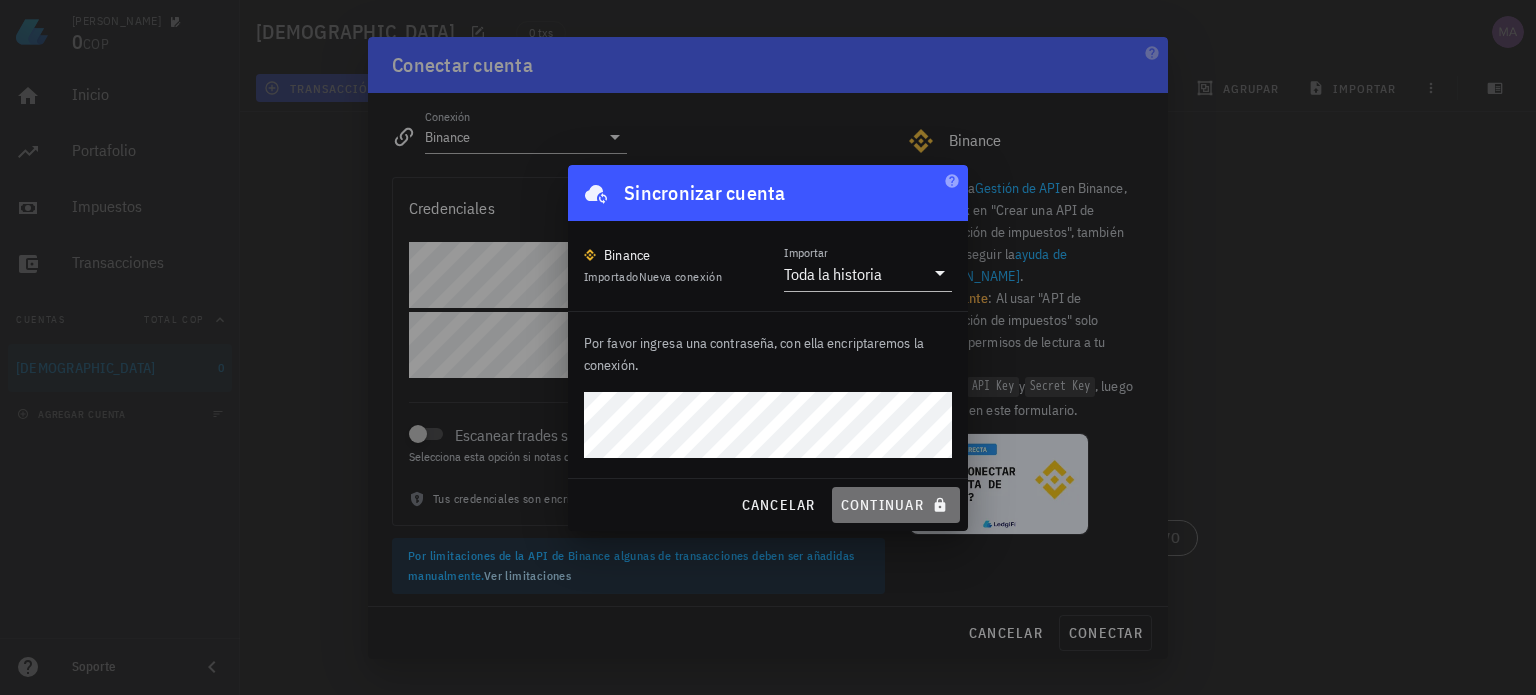 click on "continuar" at bounding box center [896, 505] 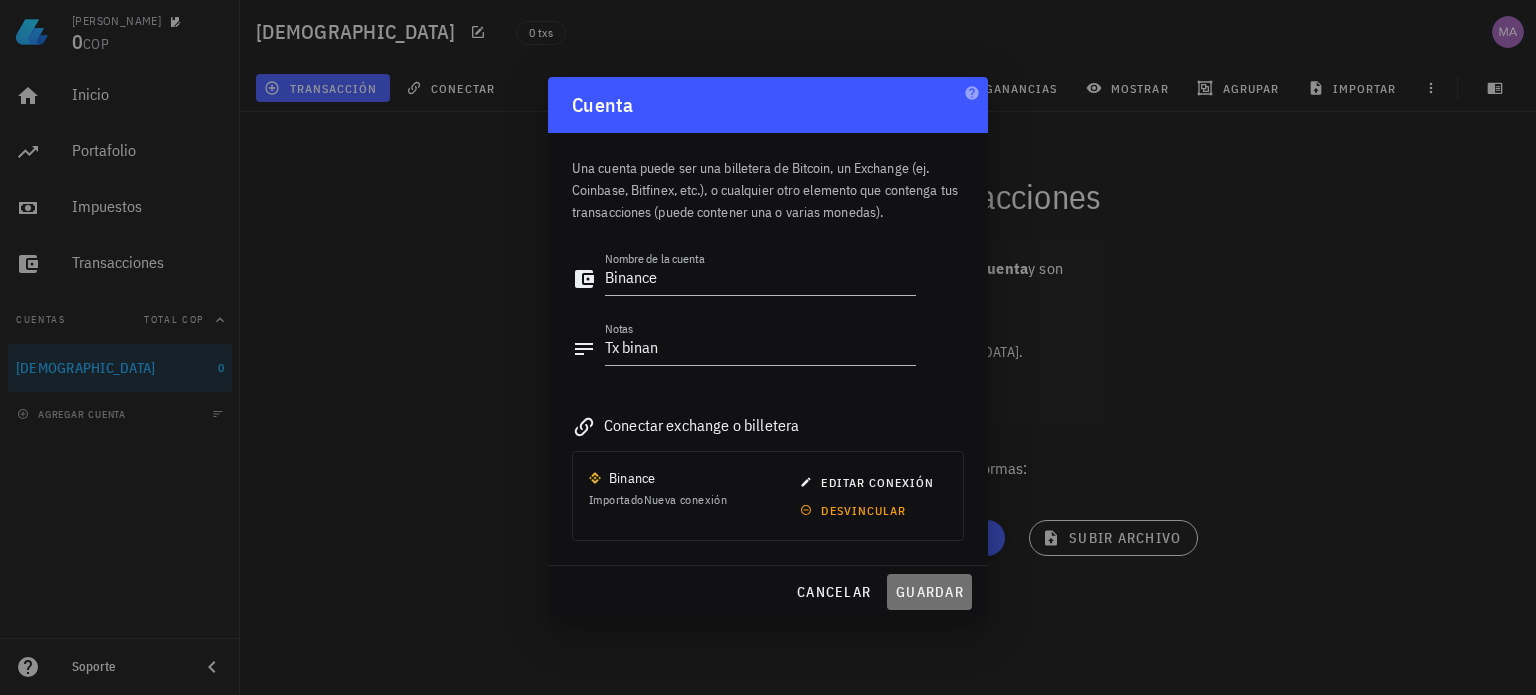 click on "guardar" at bounding box center [929, 592] 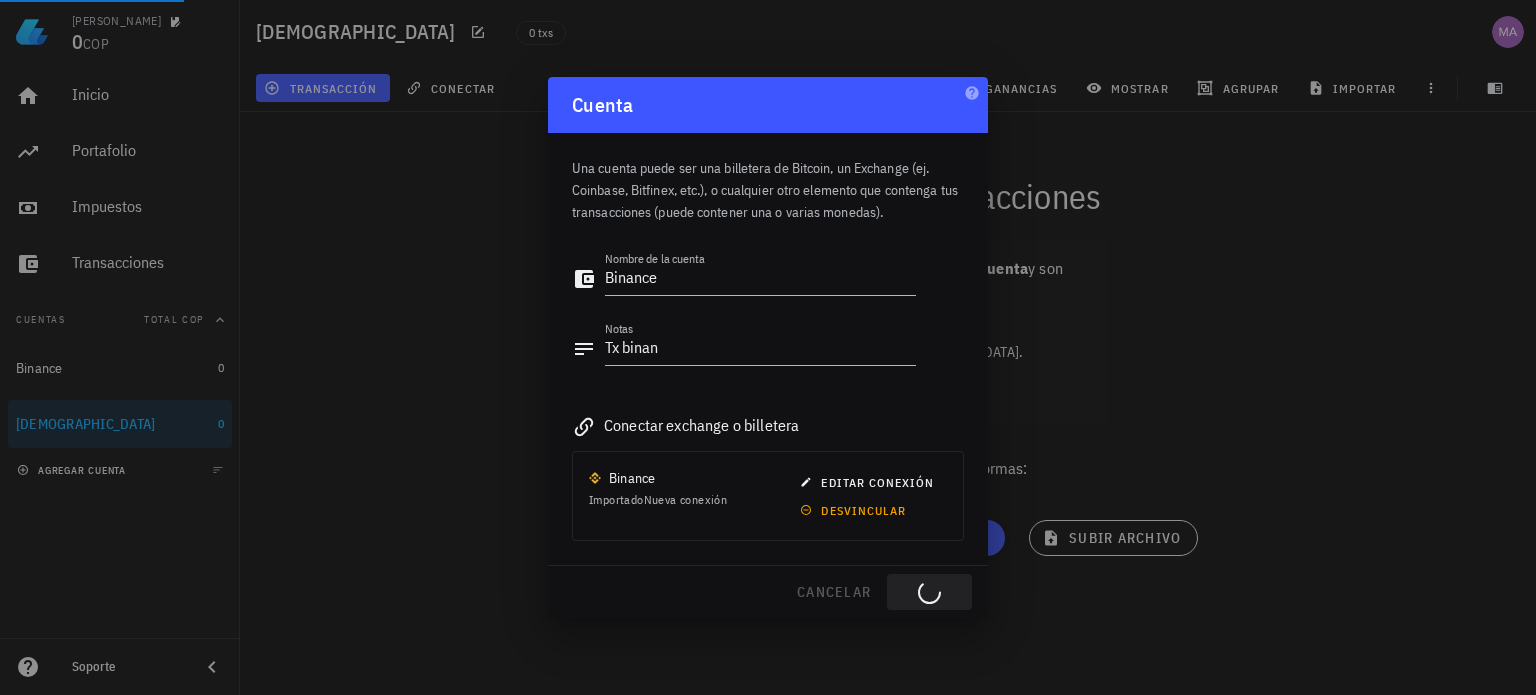 type 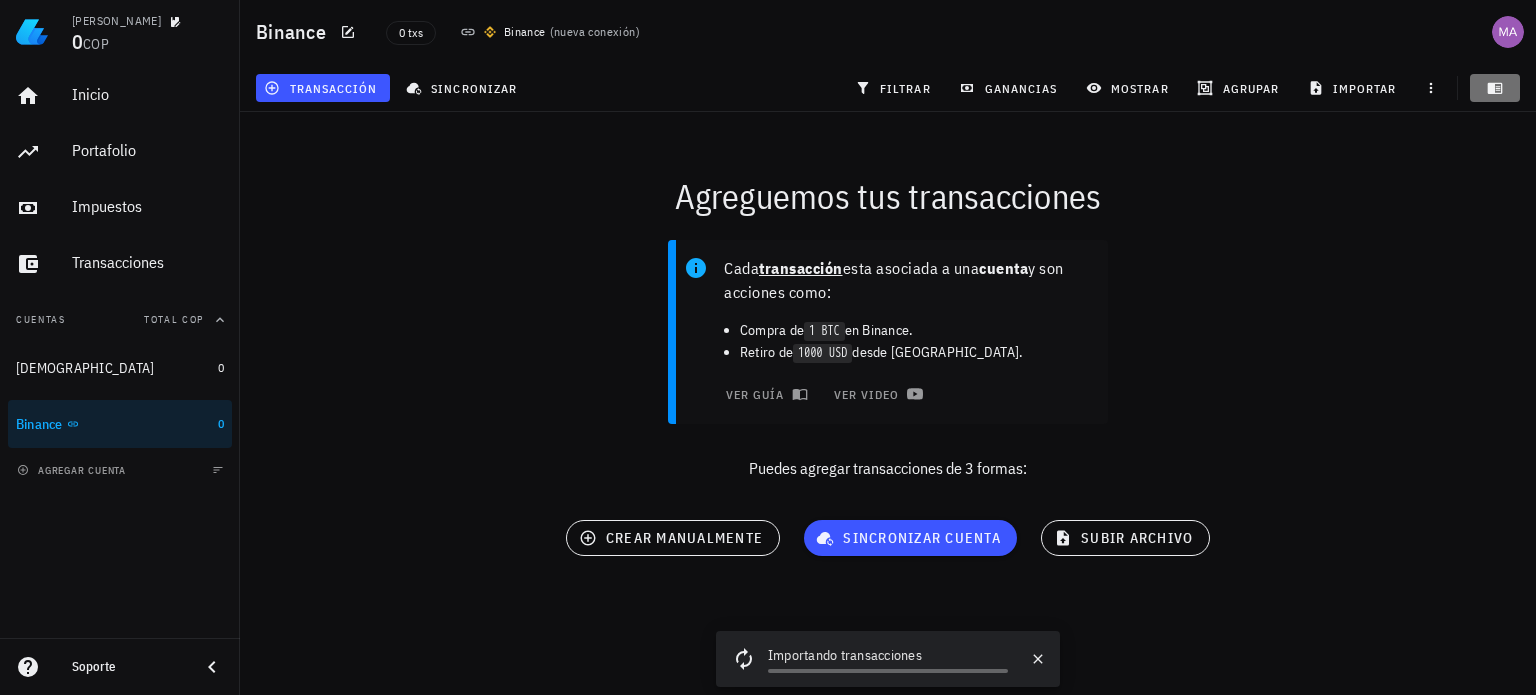 click 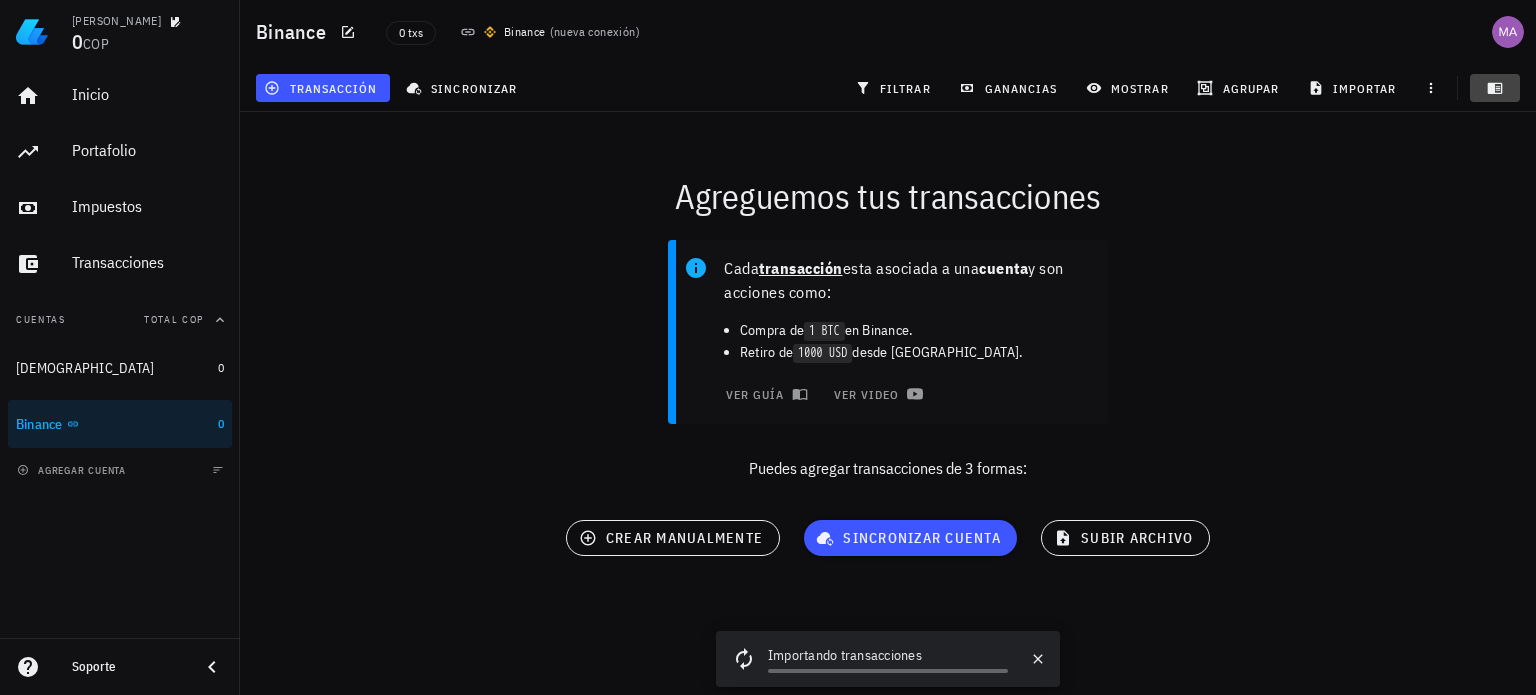 click 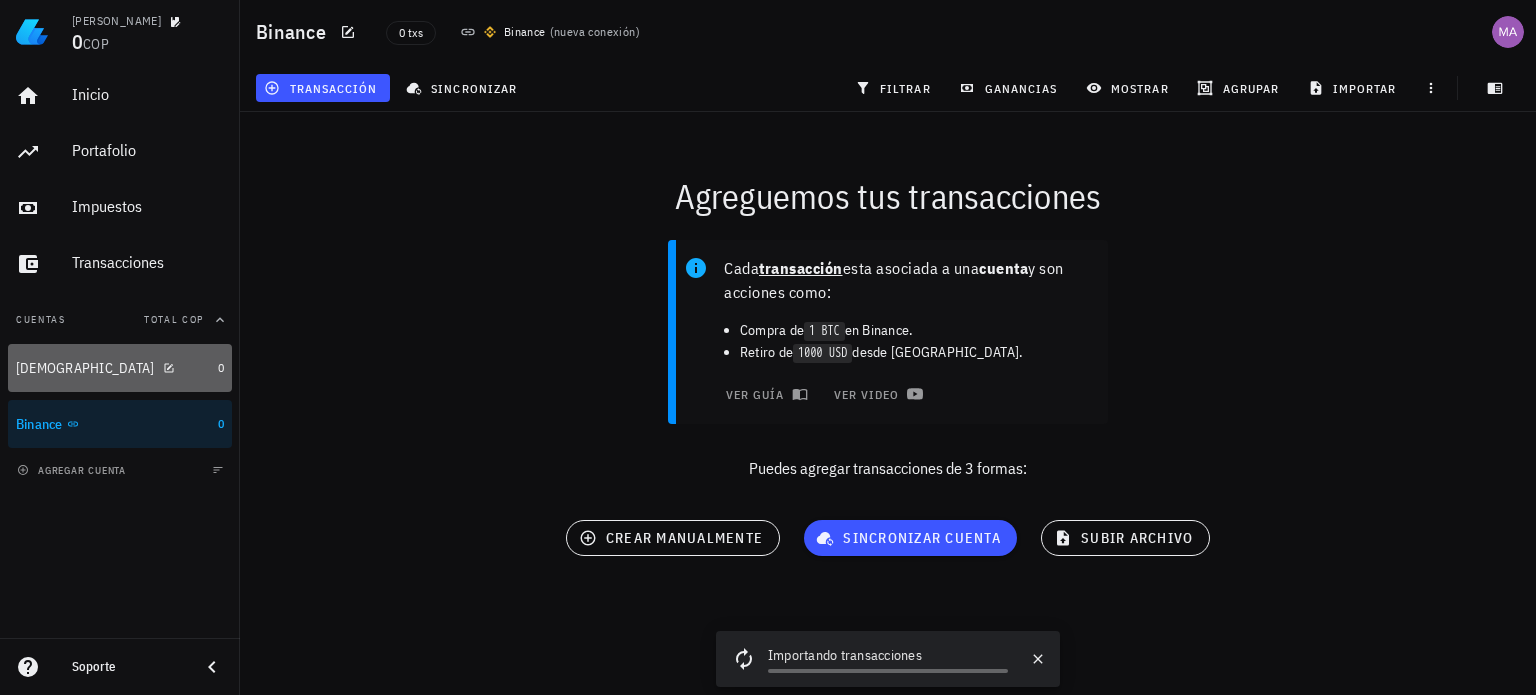 click on "[DEMOGRAPHIC_DATA]" at bounding box center (113, 368) 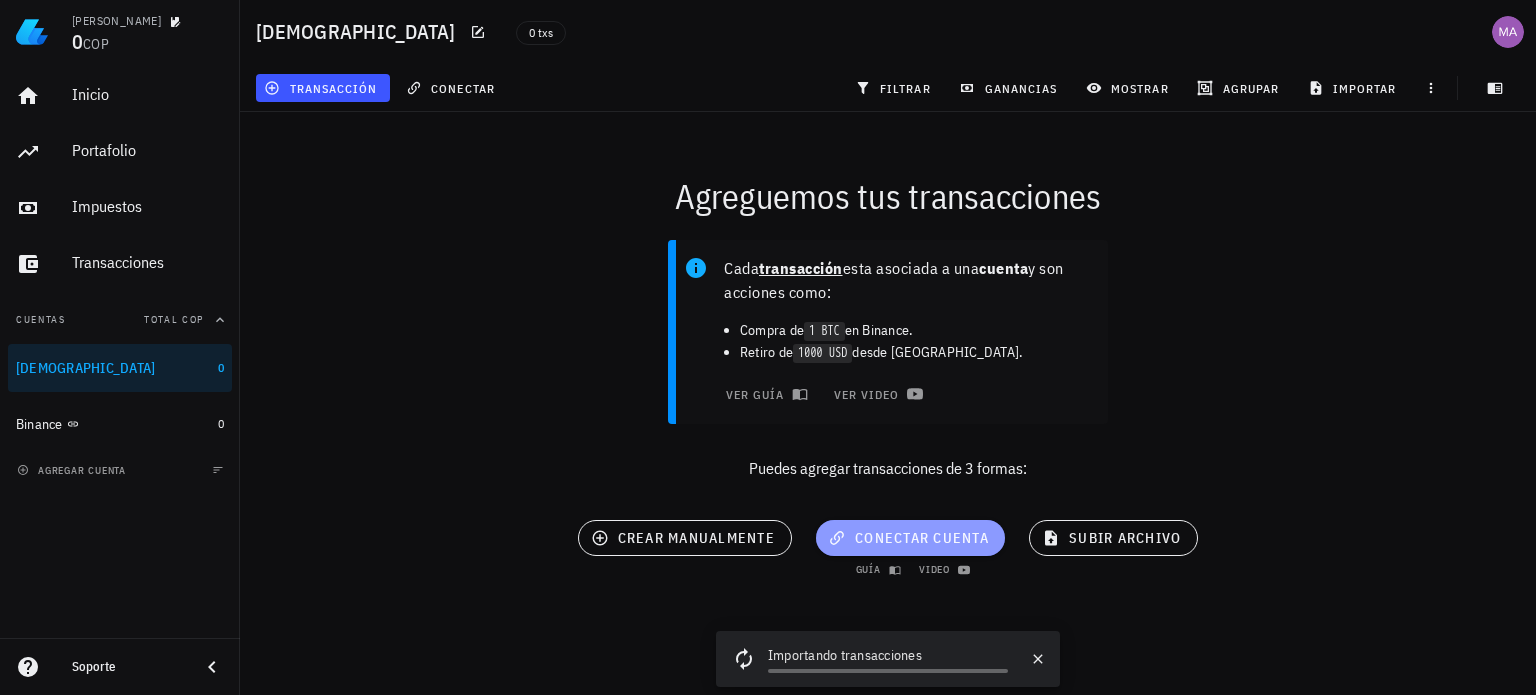 click on "conectar cuenta" at bounding box center [910, 538] 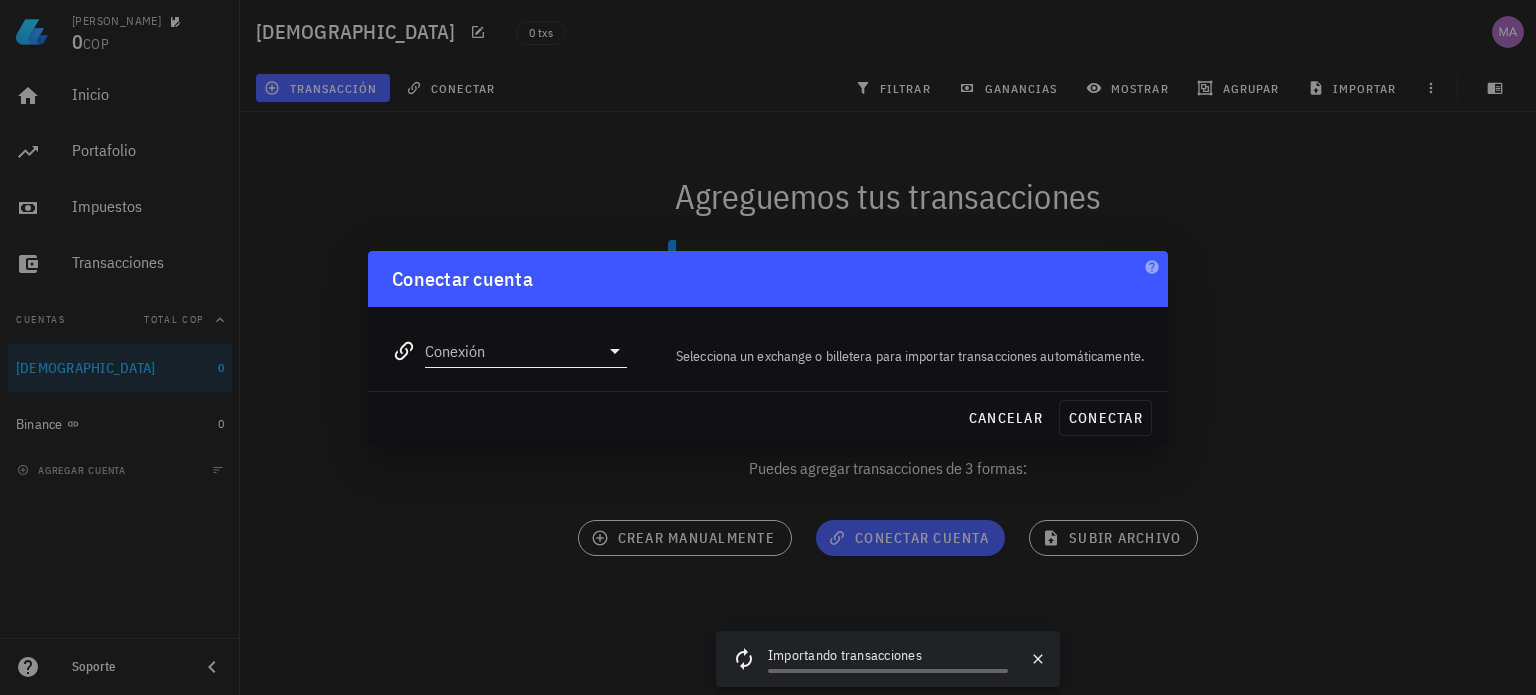 click 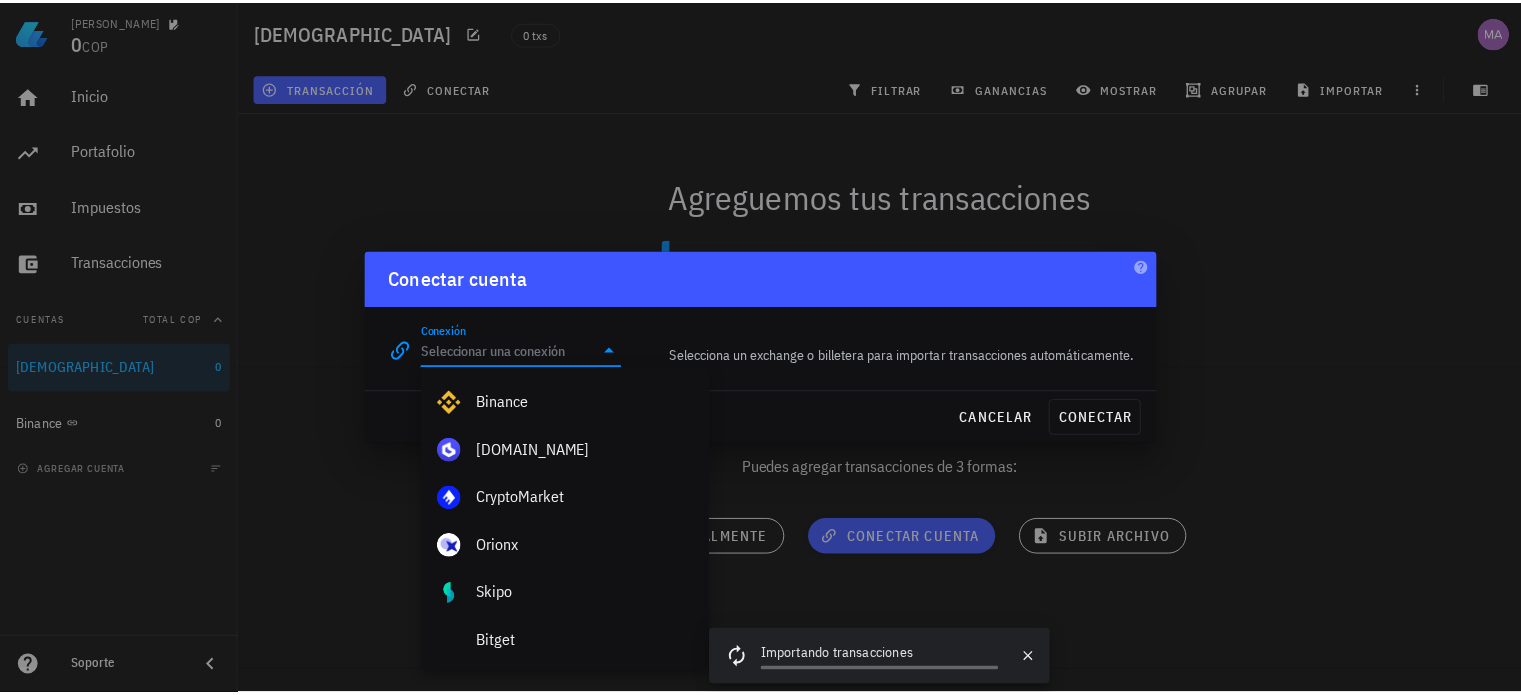 scroll, scrollTop: 4, scrollLeft: 0, axis: vertical 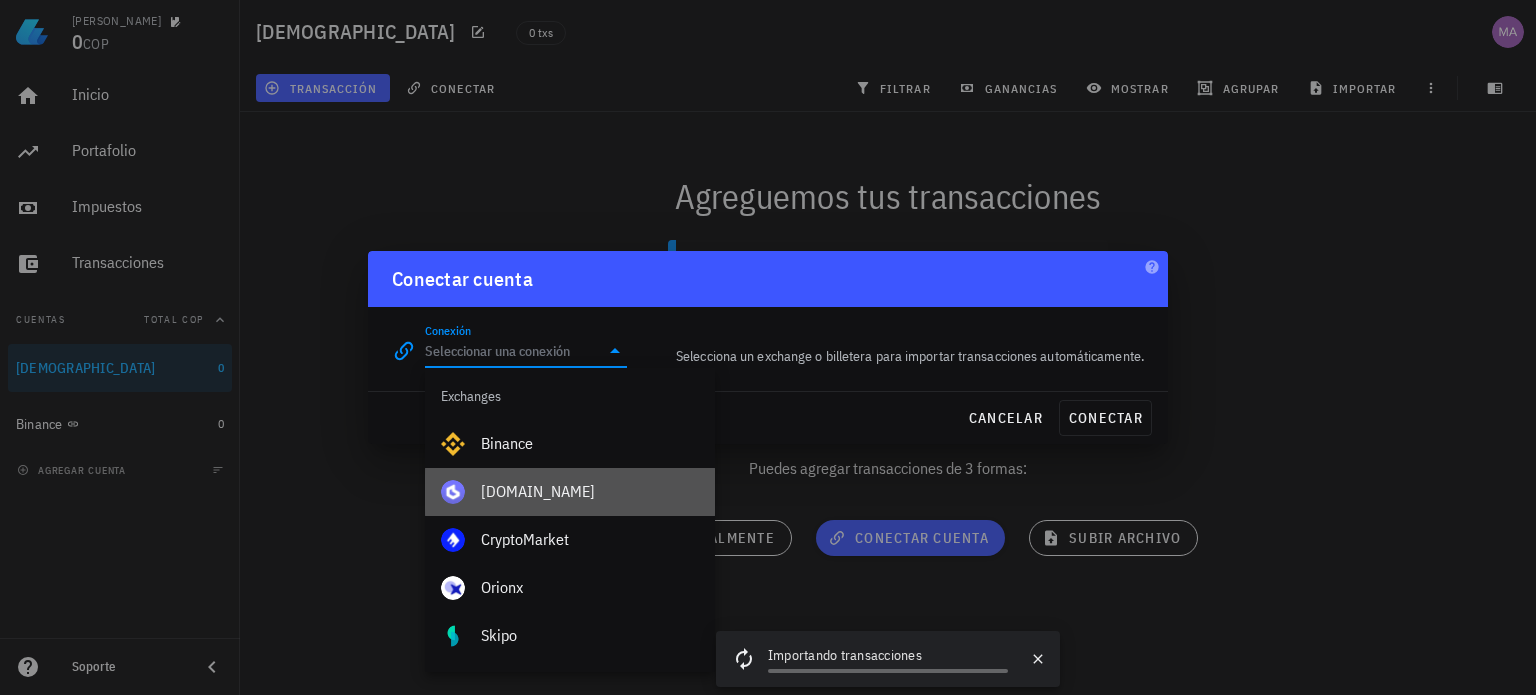 click on "[DOMAIN_NAME]" at bounding box center [590, 491] 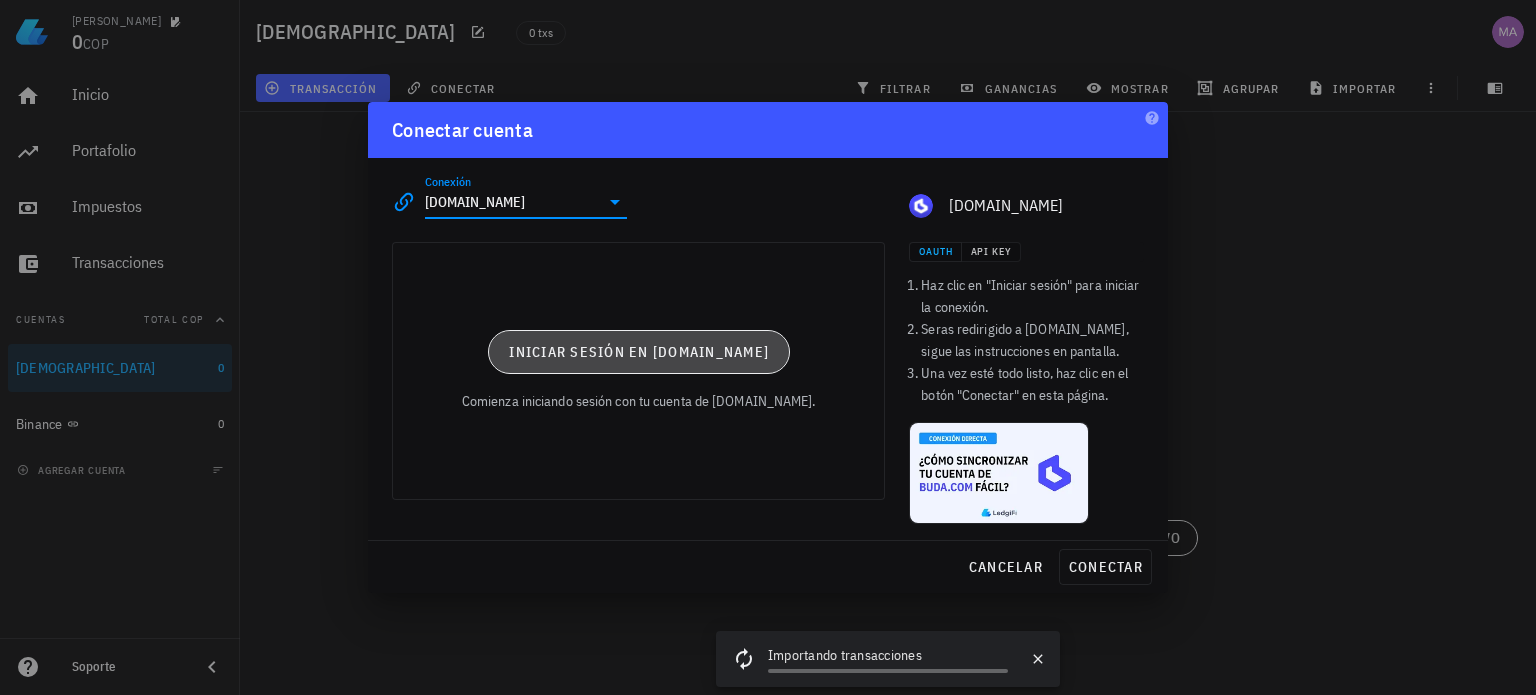 click on "Iniciar sesión en [DOMAIN_NAME]" at bounding box center [638, 352] 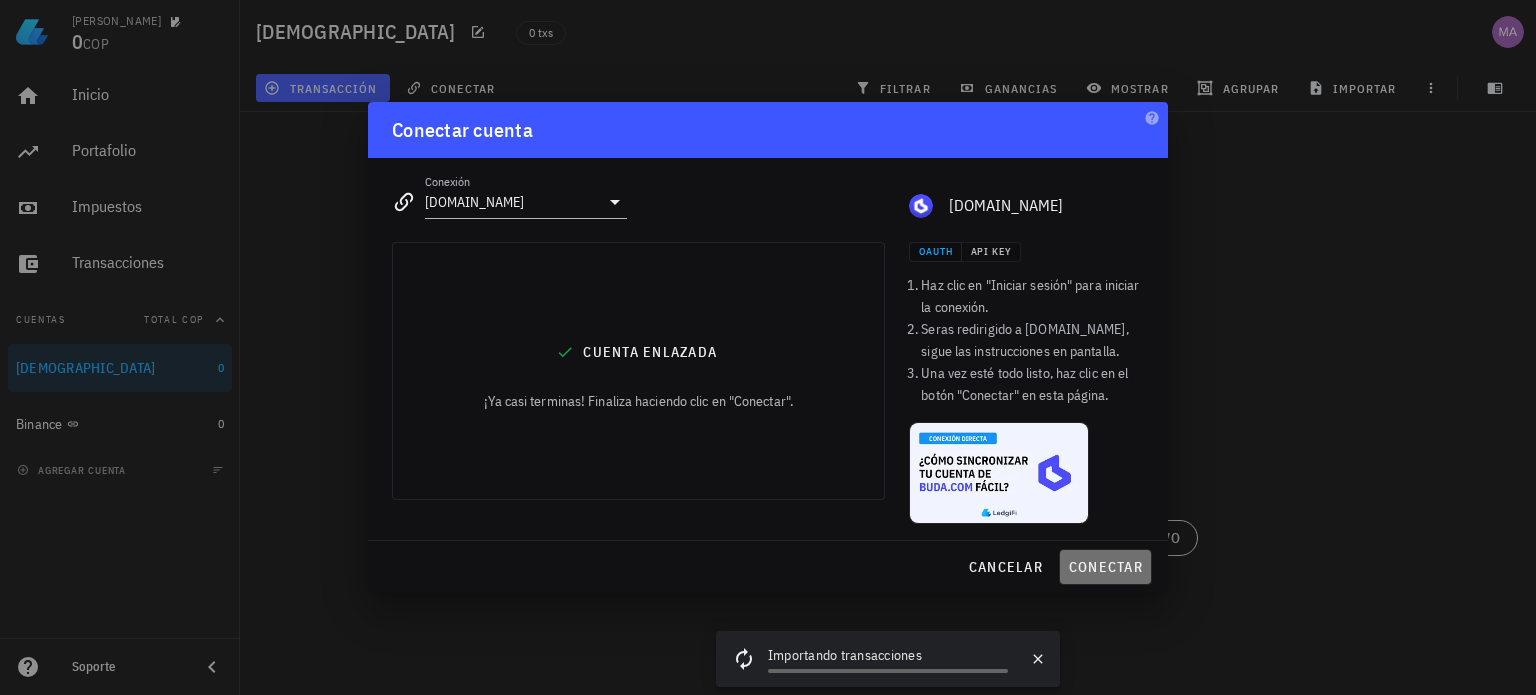 click on "conectar" at bounding box center [1105, 567] 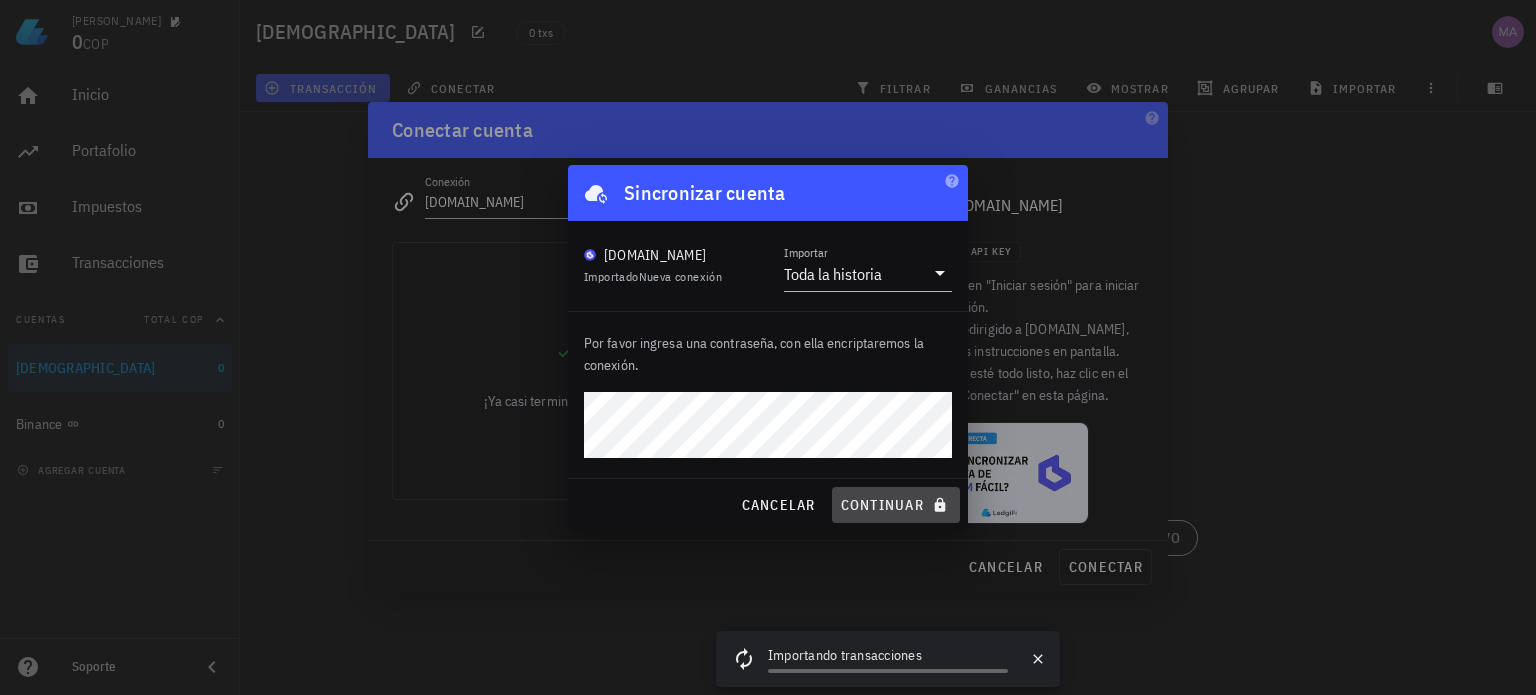 click on "continuar" at bounding box center [896, 505] 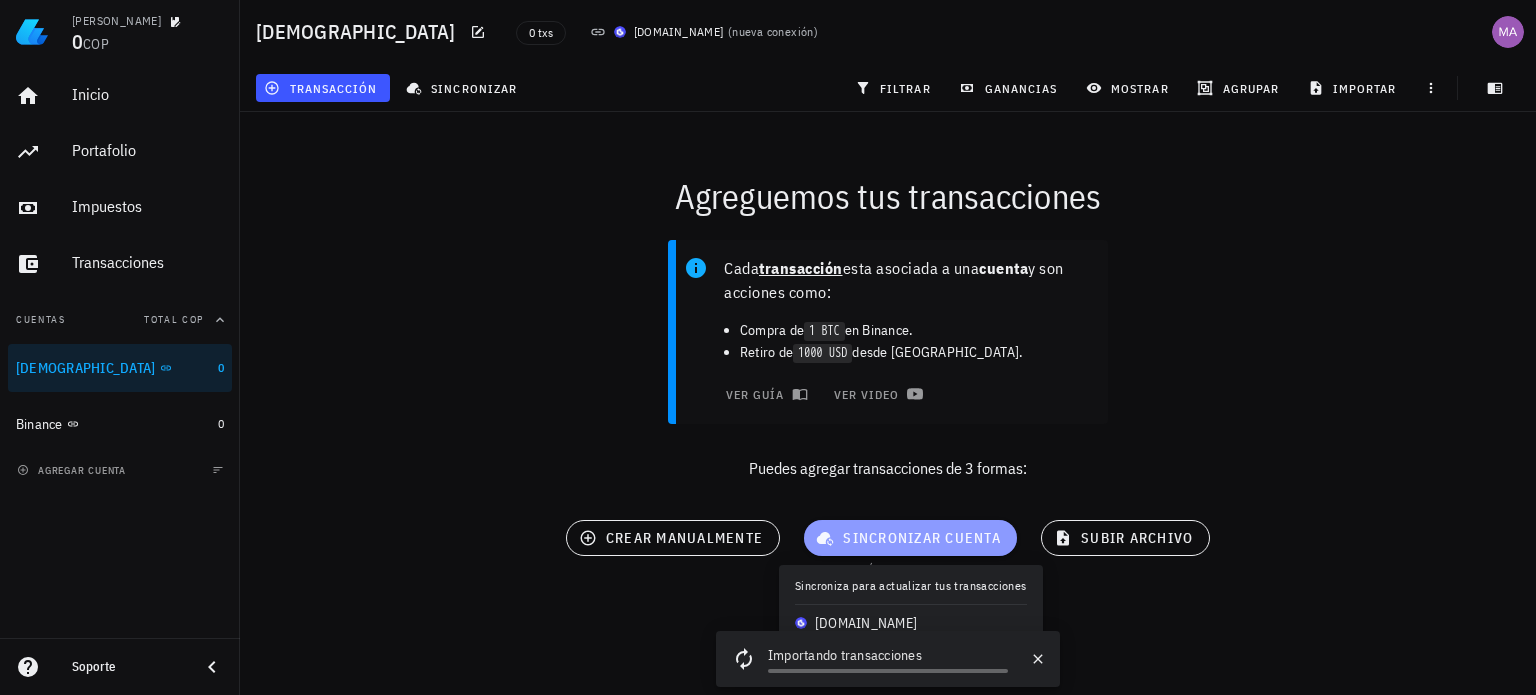 click on "sincronizar cuenta" at bounding box center [910, 538] 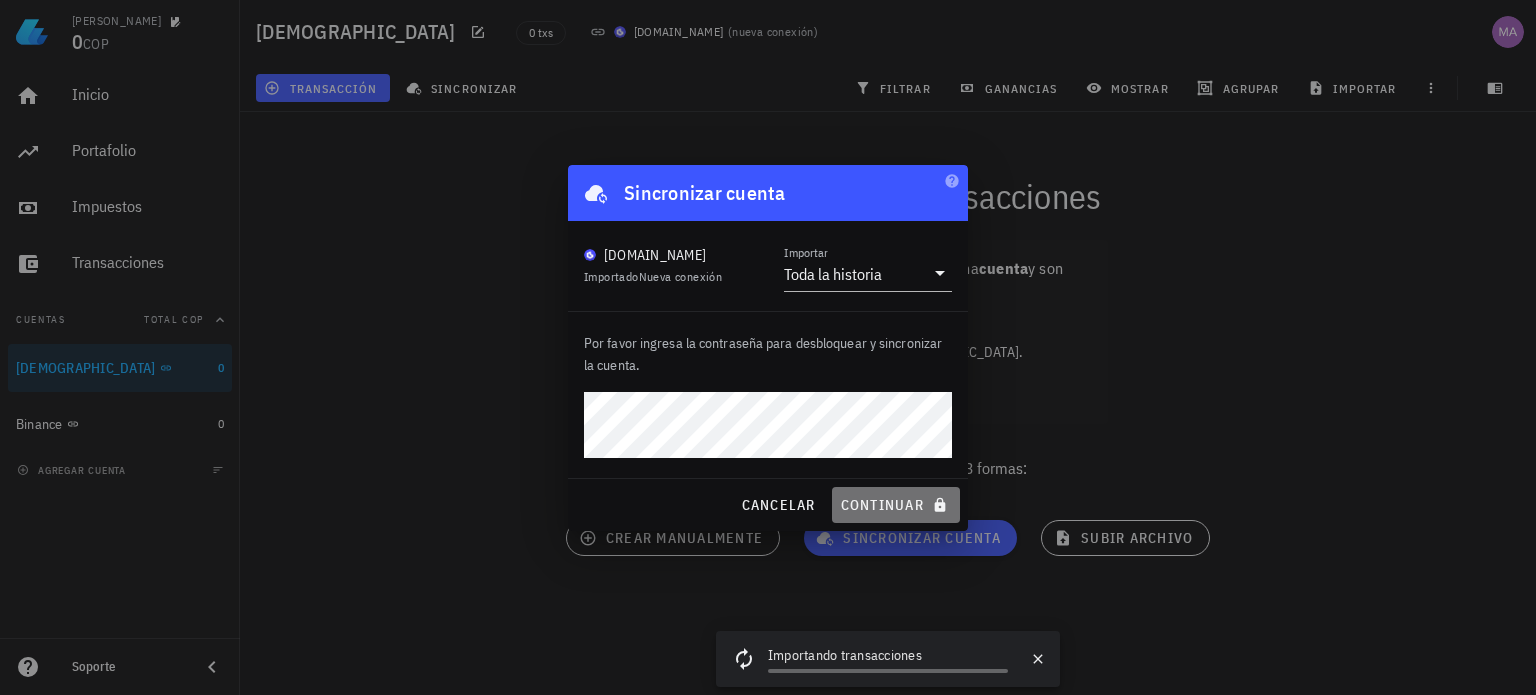 click on "continuar" at bounding box center (896, 505) 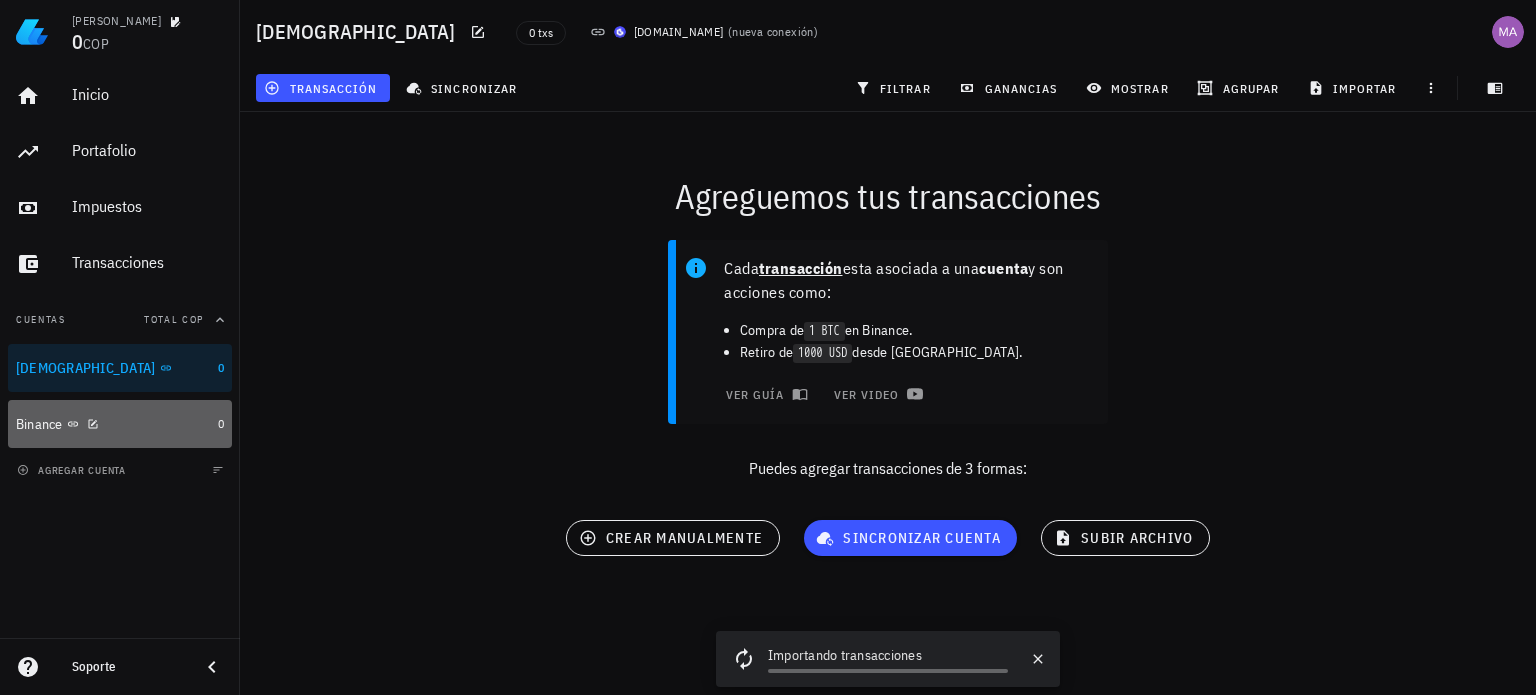 click on "Binance" at bounding box center (113, 424) 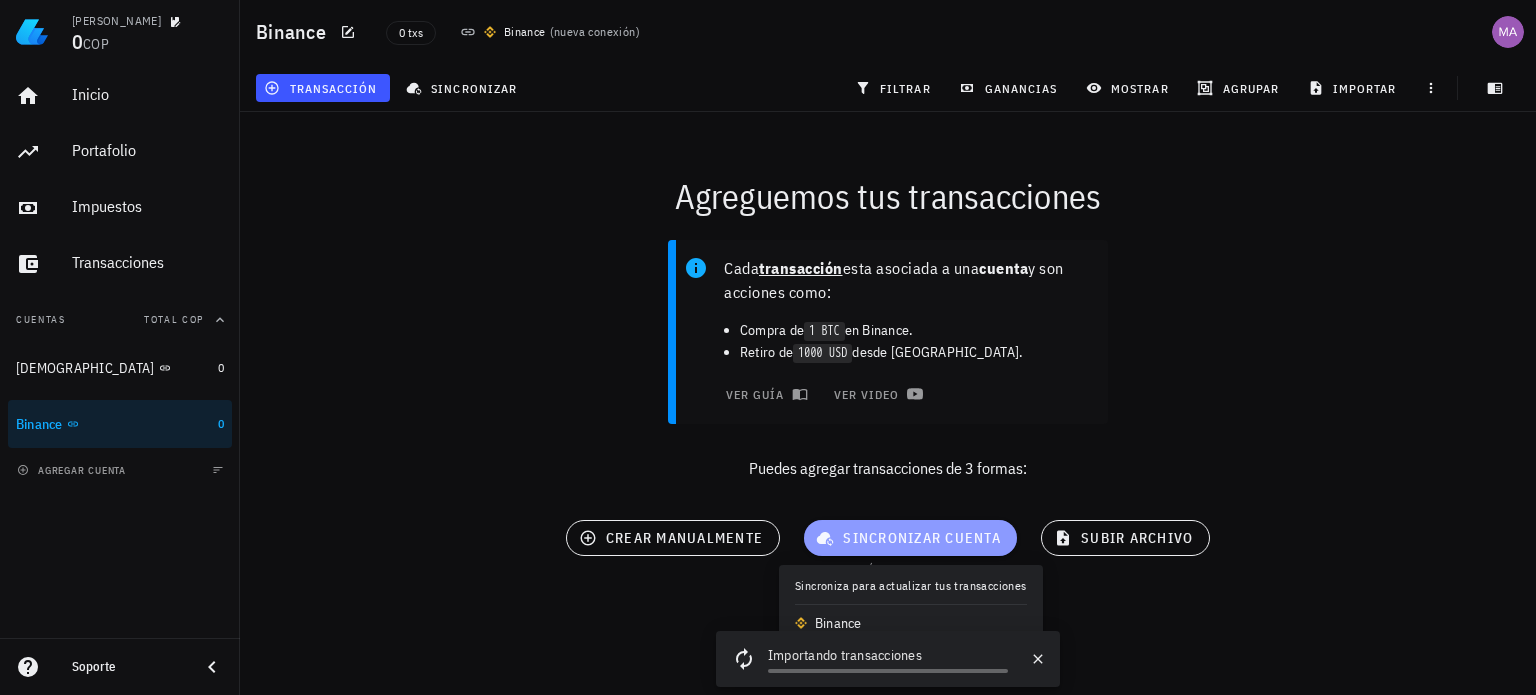 click on "sincronizar cuenta" at bounding box center [910, 538] 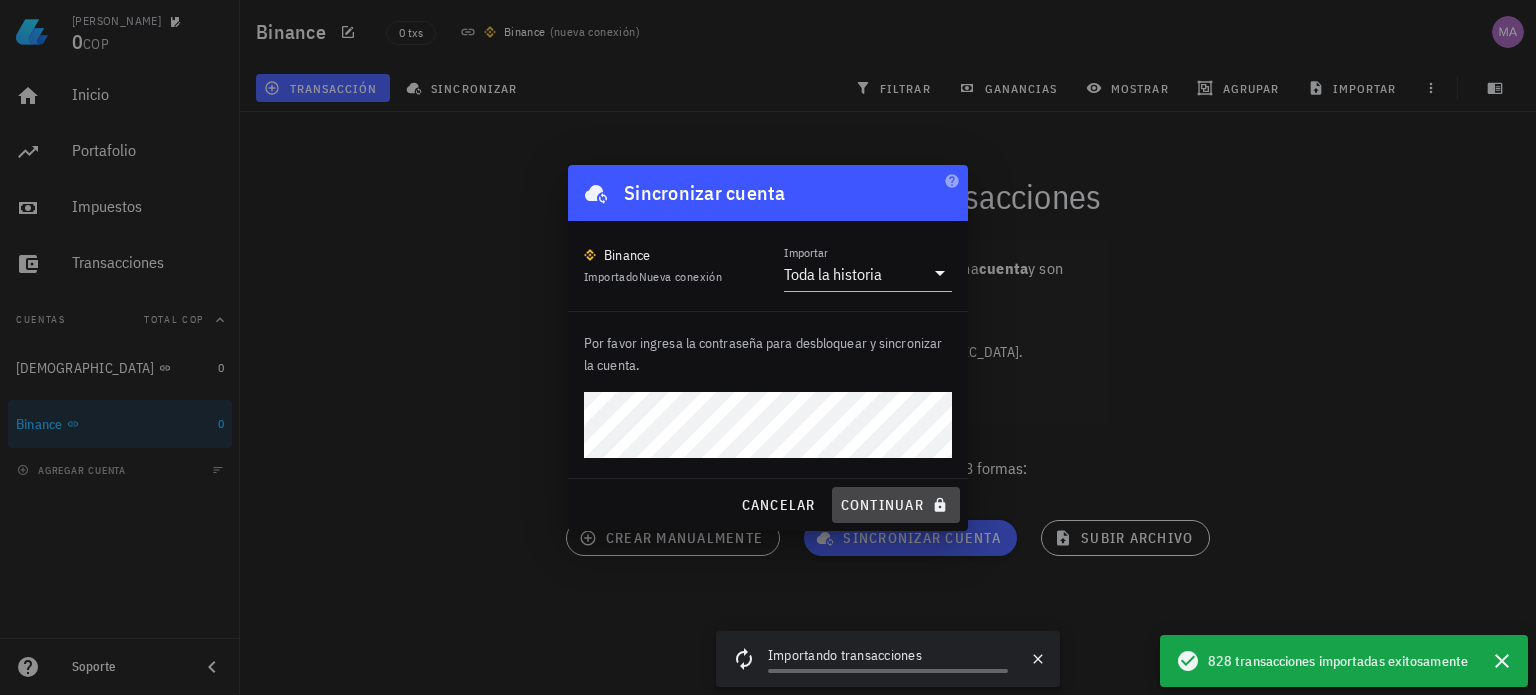 click on "continuar" at bounding box center (896, 505) 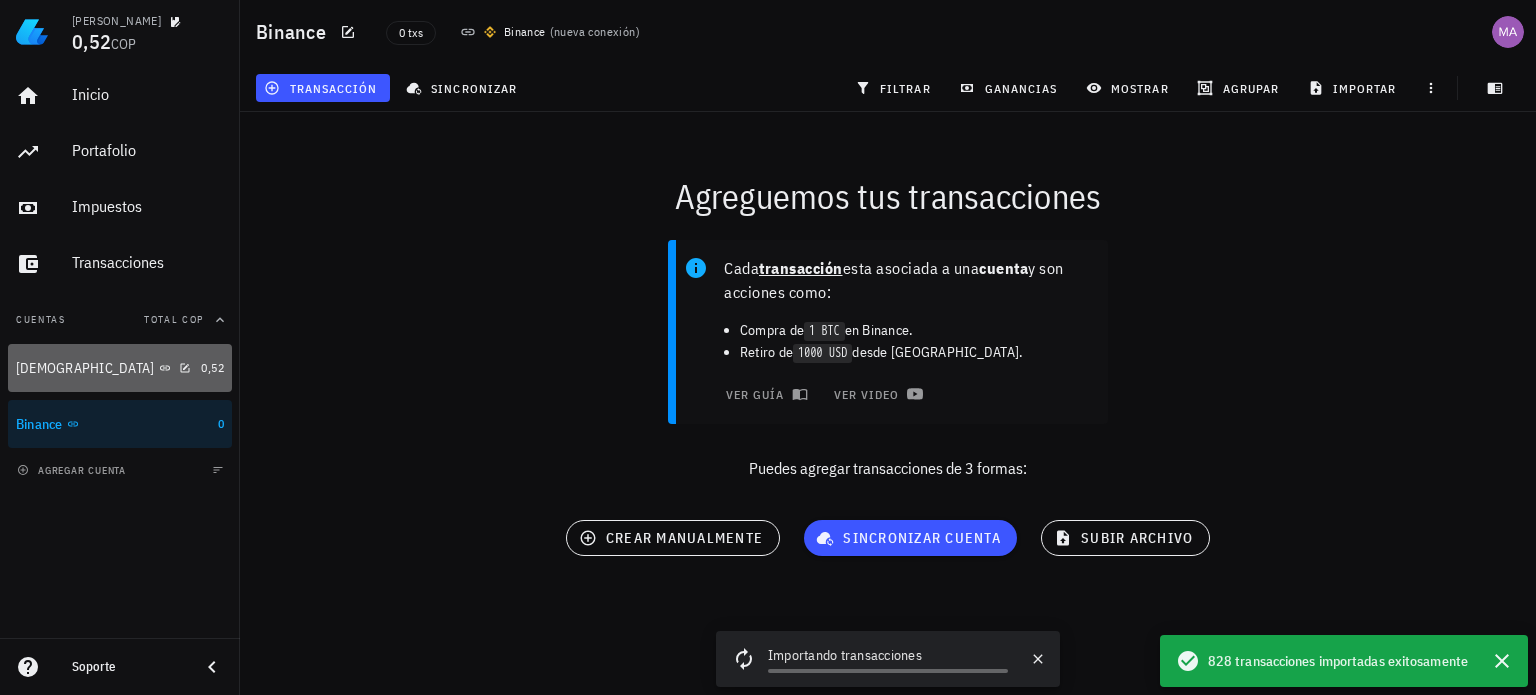 click on "[DEMOGRAPHIC_DATA]" at bounding box center [104, 368] 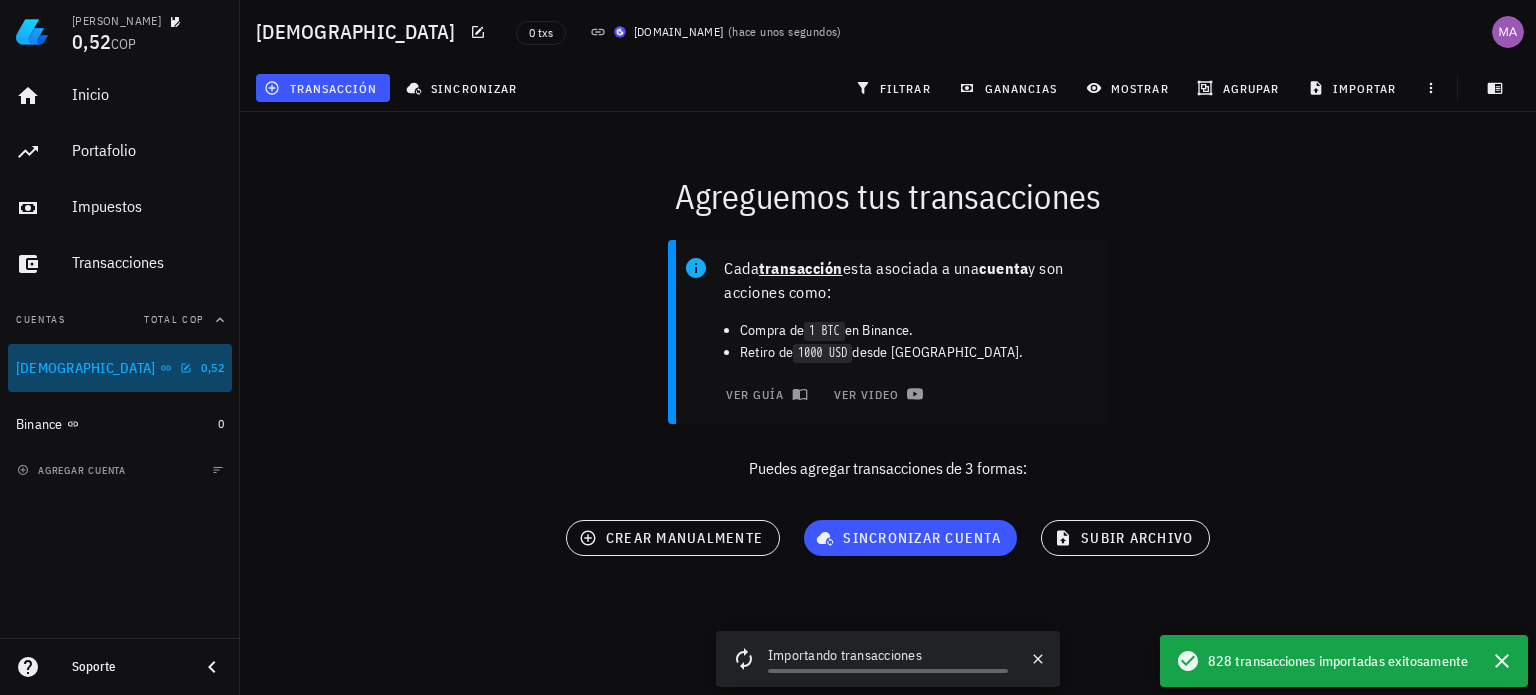 click on "[DEMOGRAPHIC_DATA]" at bounding box center (104, 368) 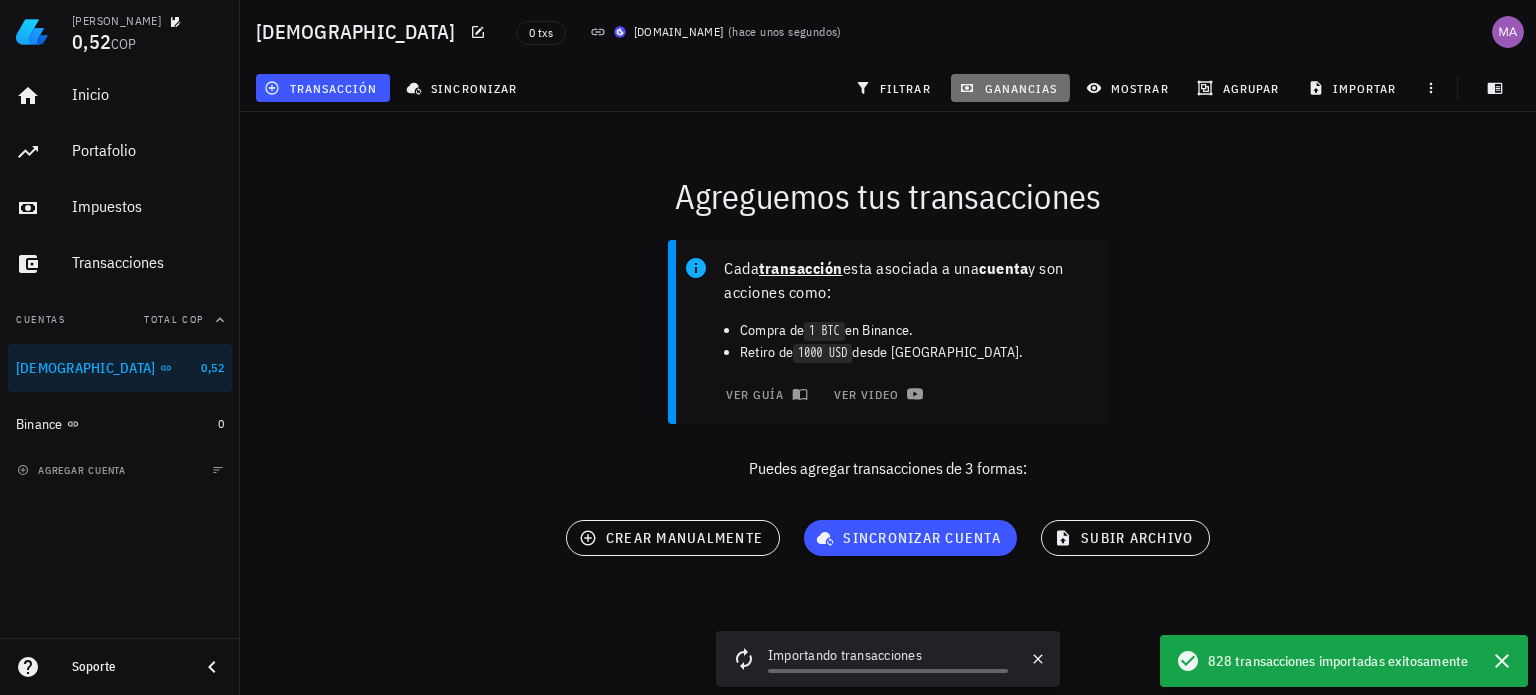 click on "ganancias" at bounding box center [1010, 88] 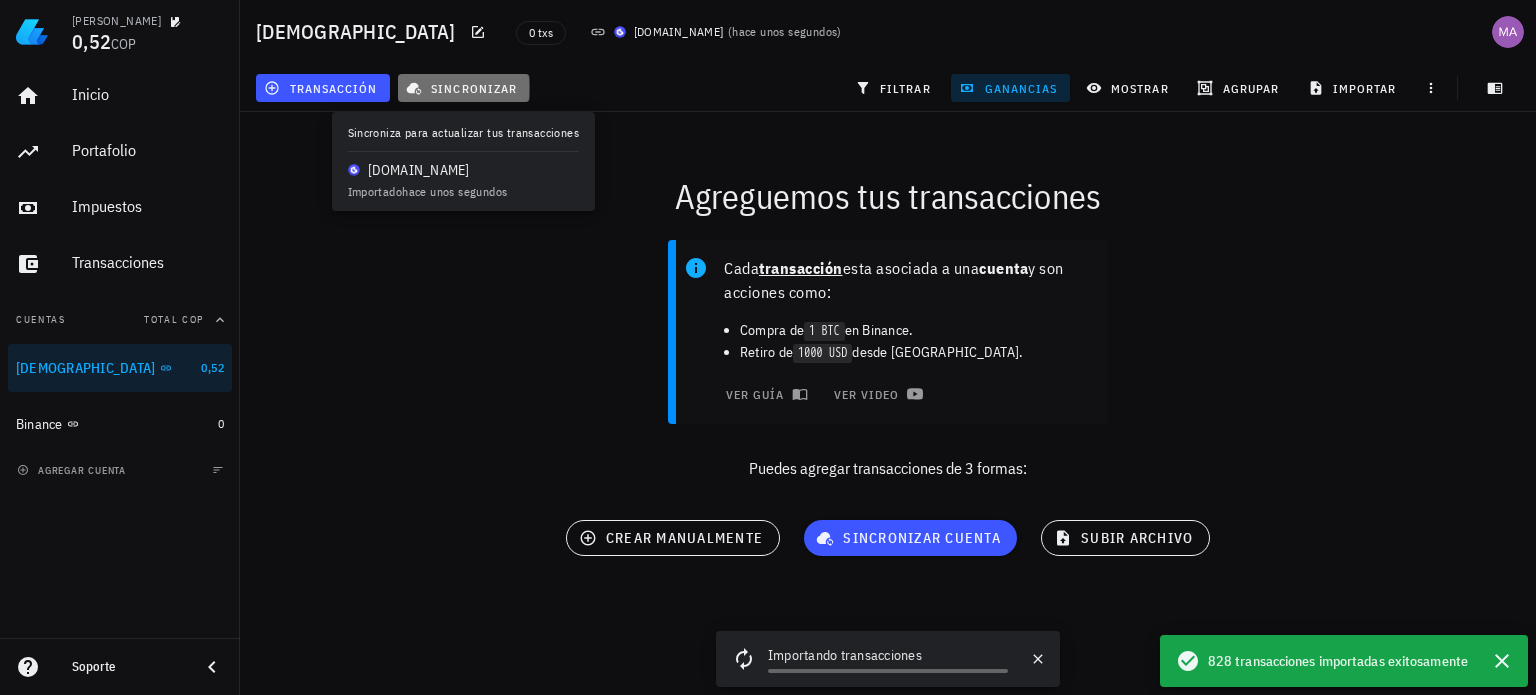click on "sincronizar" at bounding box center [463, 88] 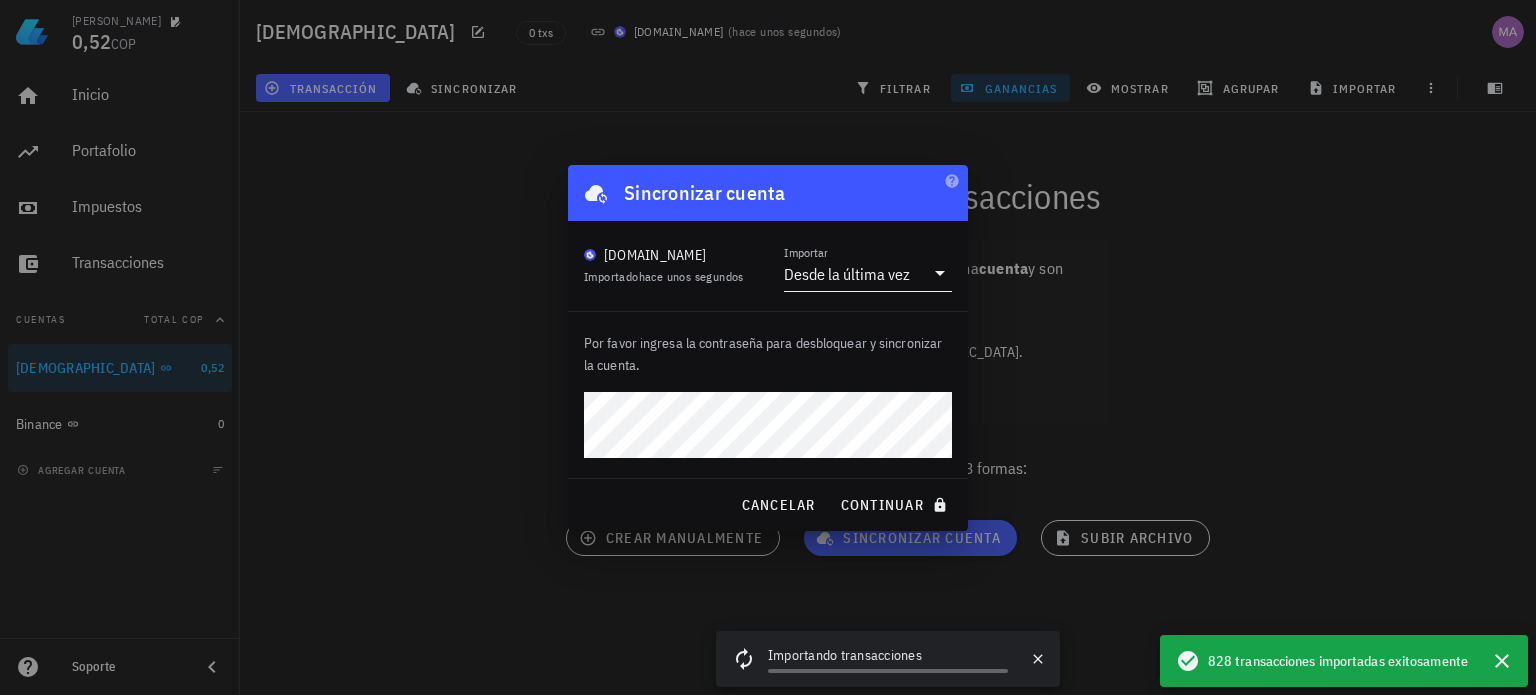 click 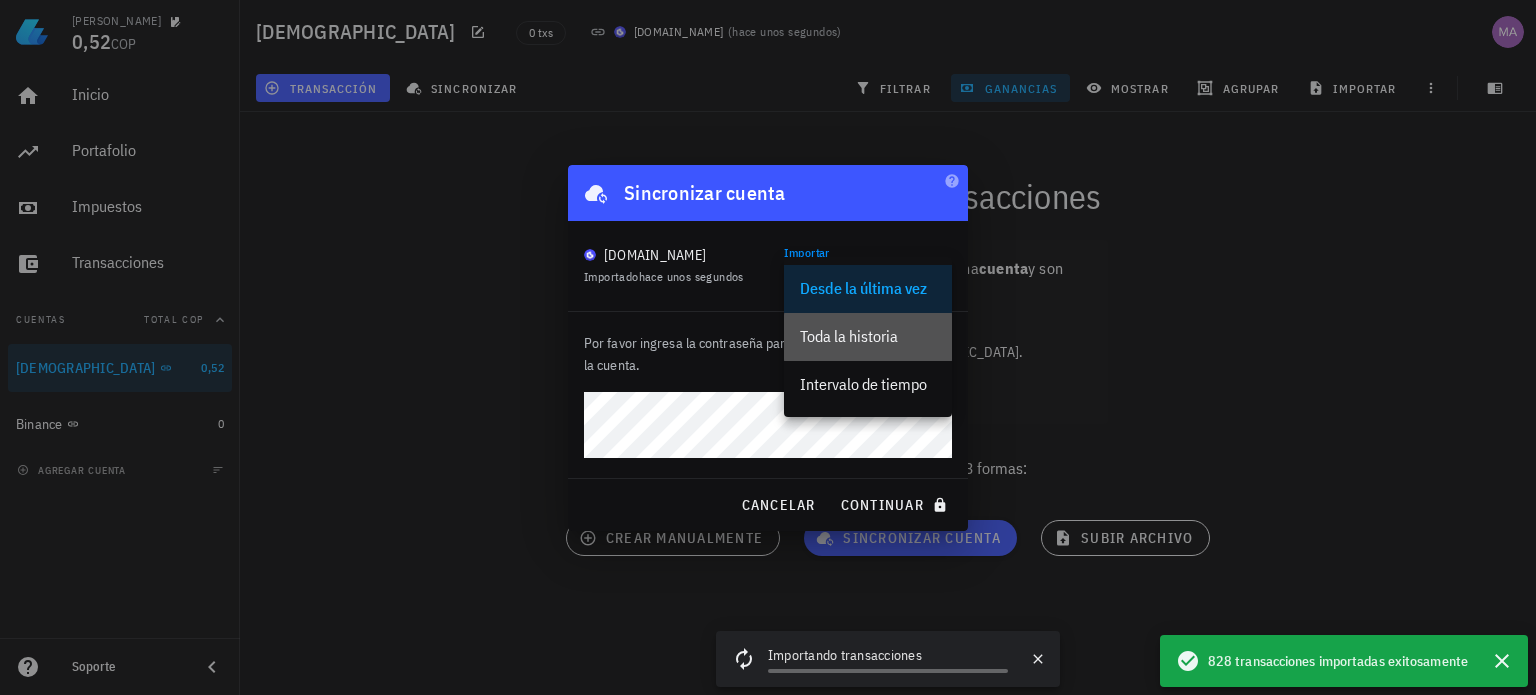 click on "Toda la historia" at bounding box center [868, 336] 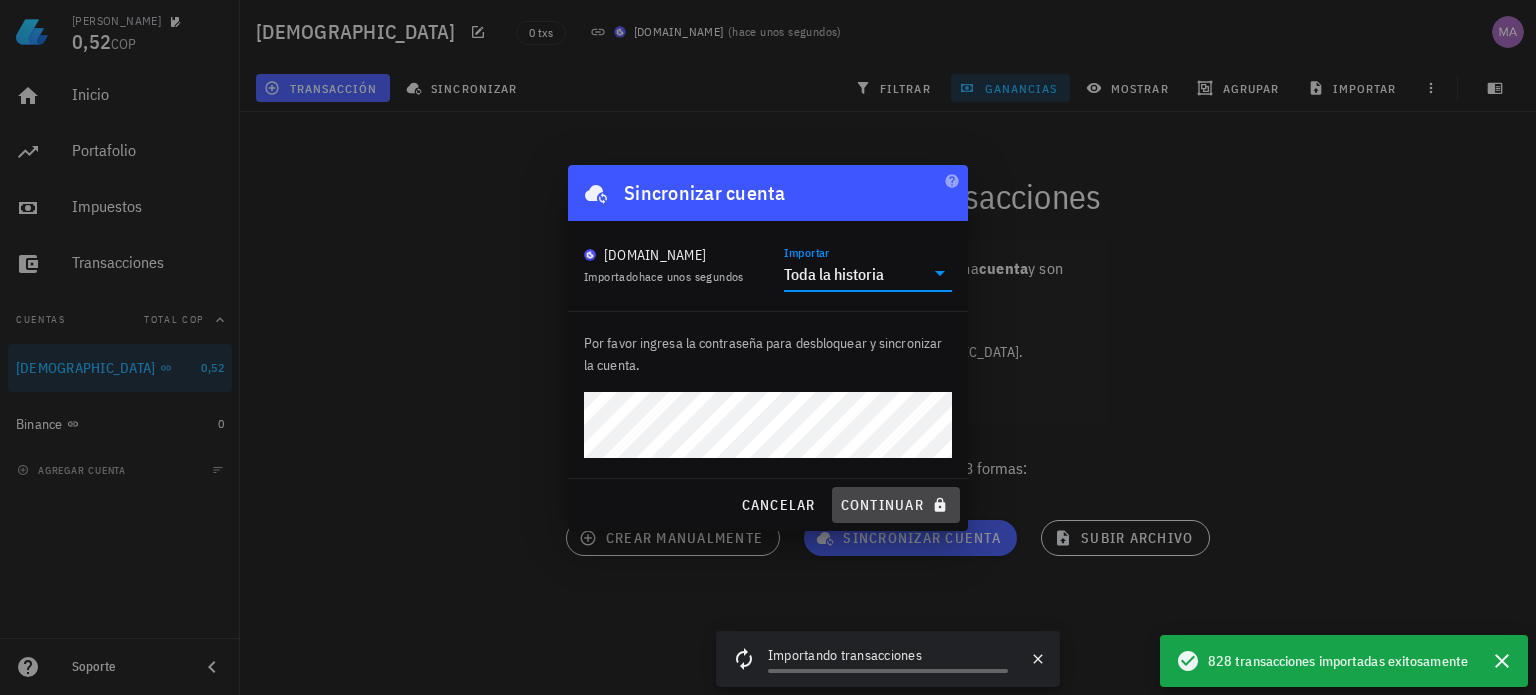 click on "continuar" at bounding box center (896, 505) 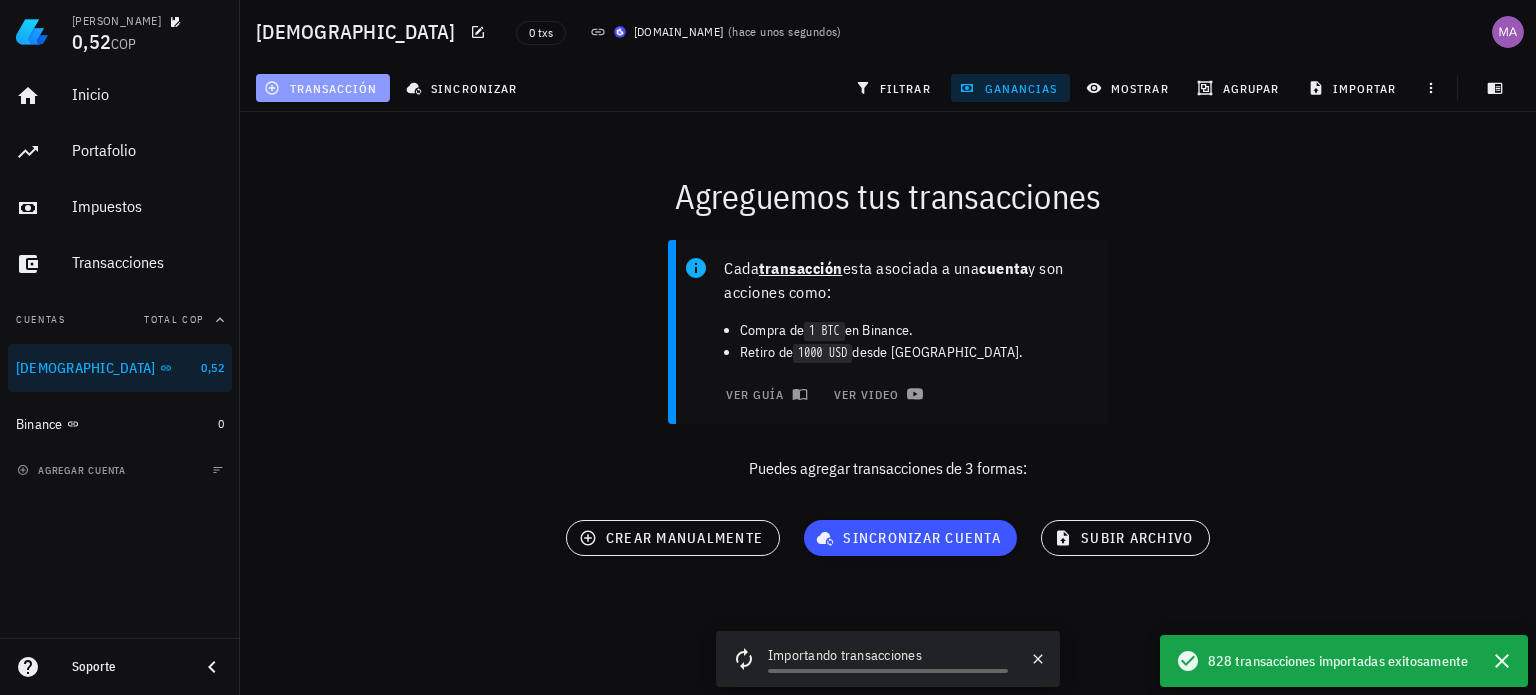 click on "transacción" at bounding box center (322, 88) 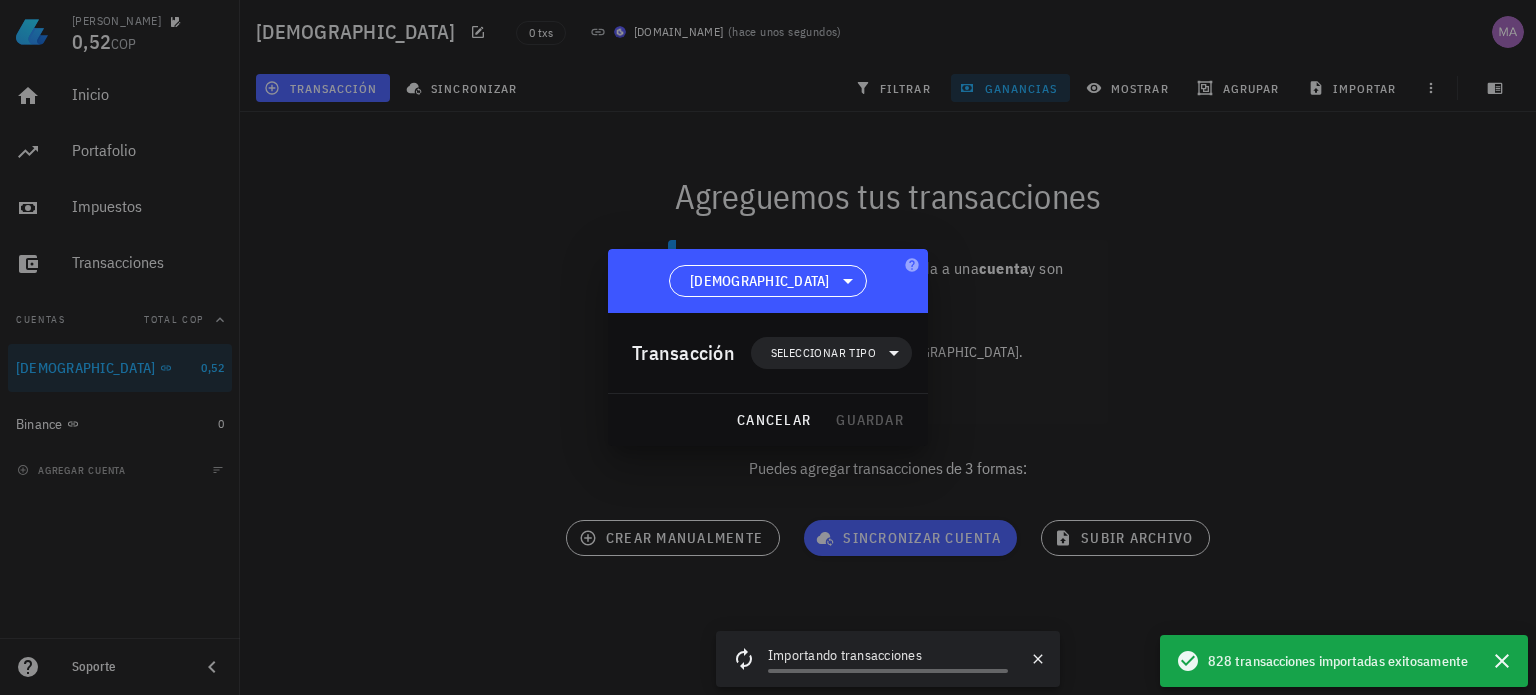 click at bounding box center (768, 347) 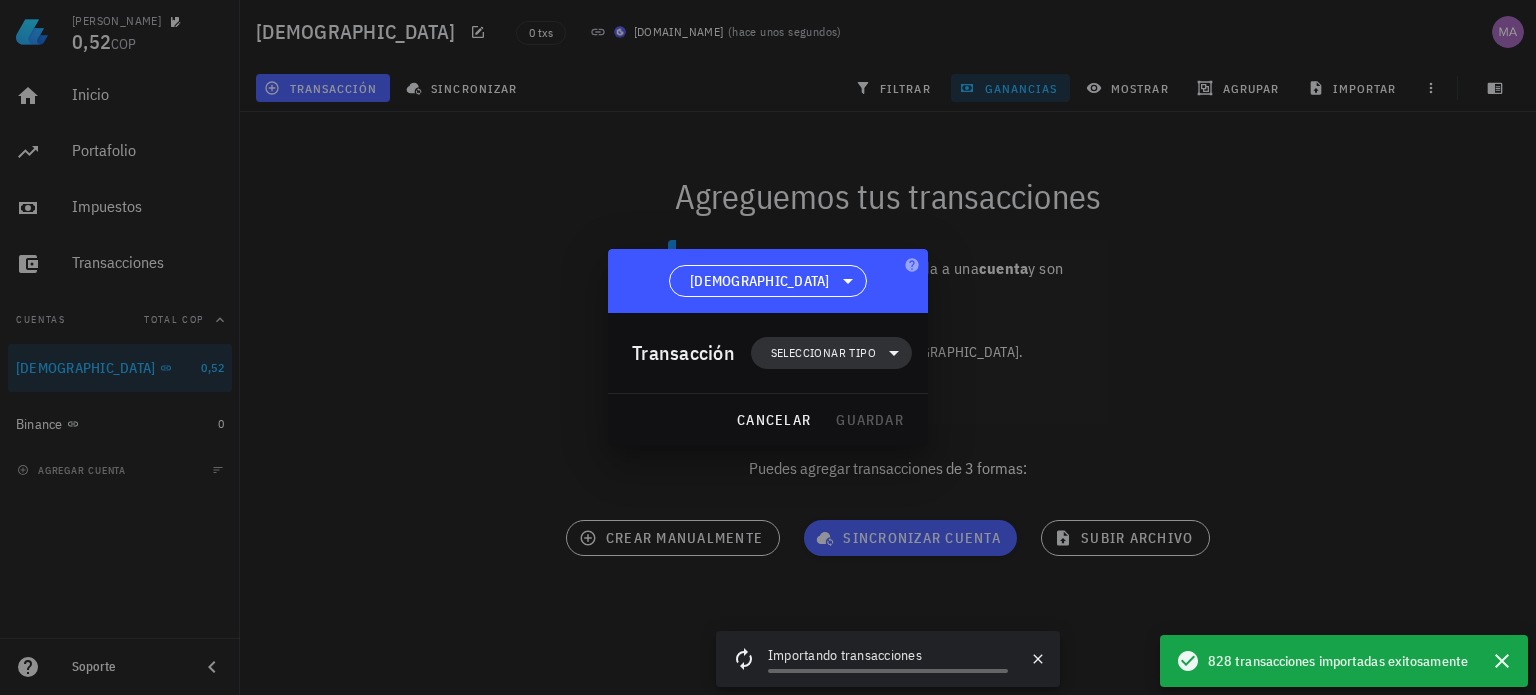 click 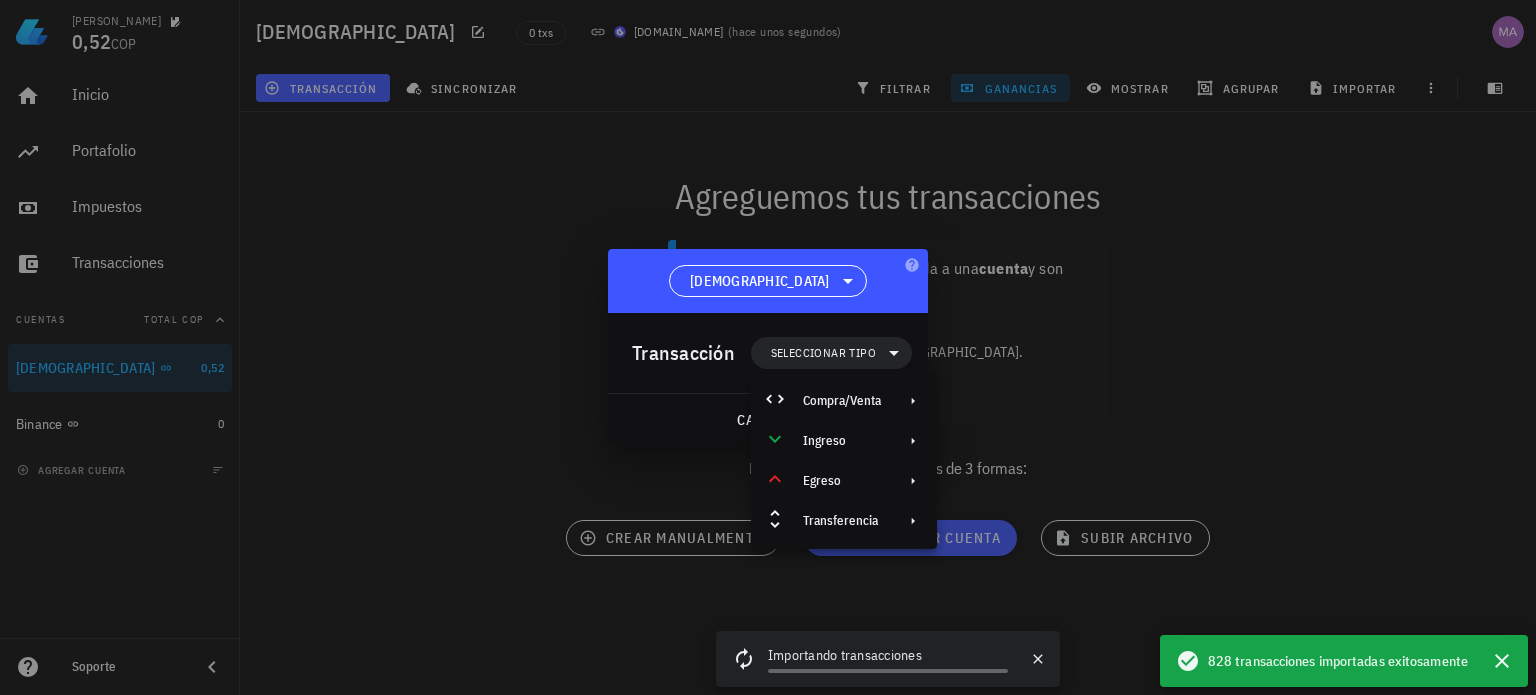 click at bounding box center (768, 347) 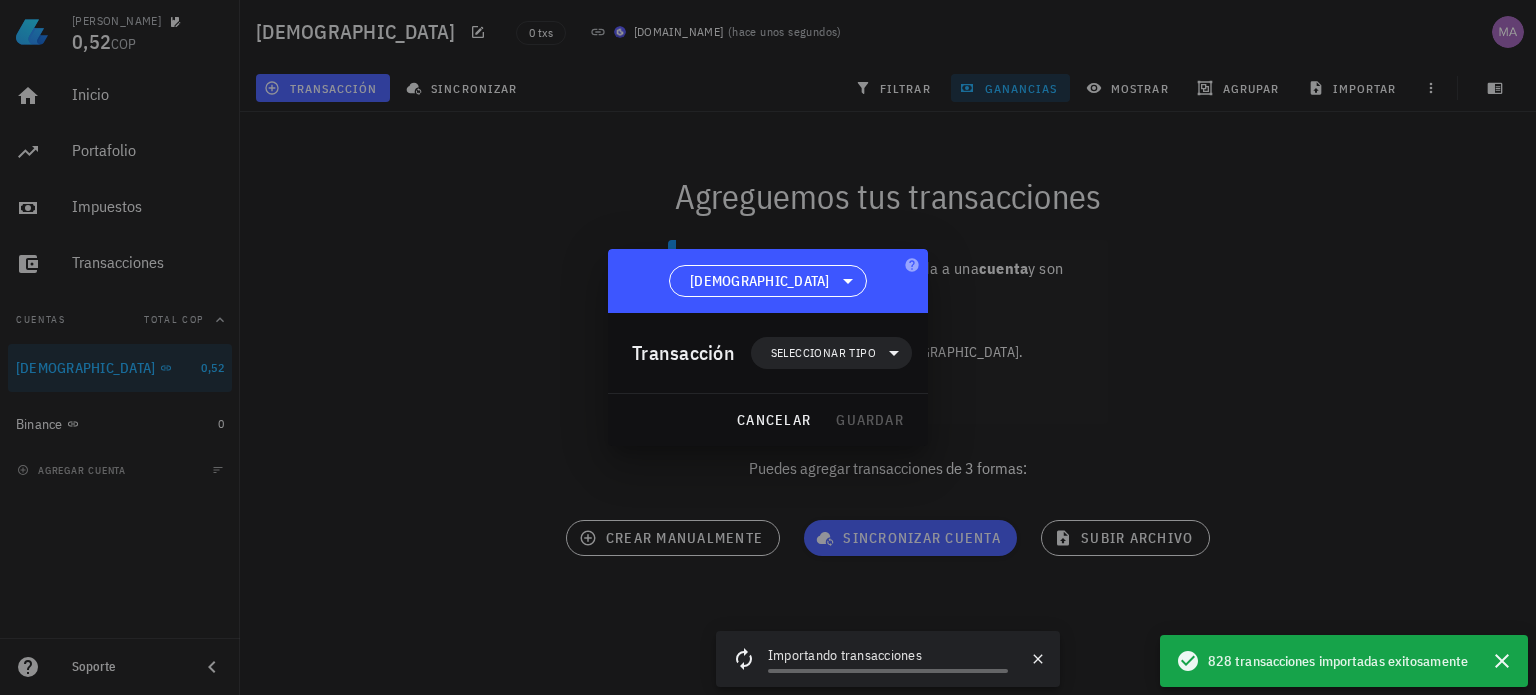 click at bounding box center [768, 347] 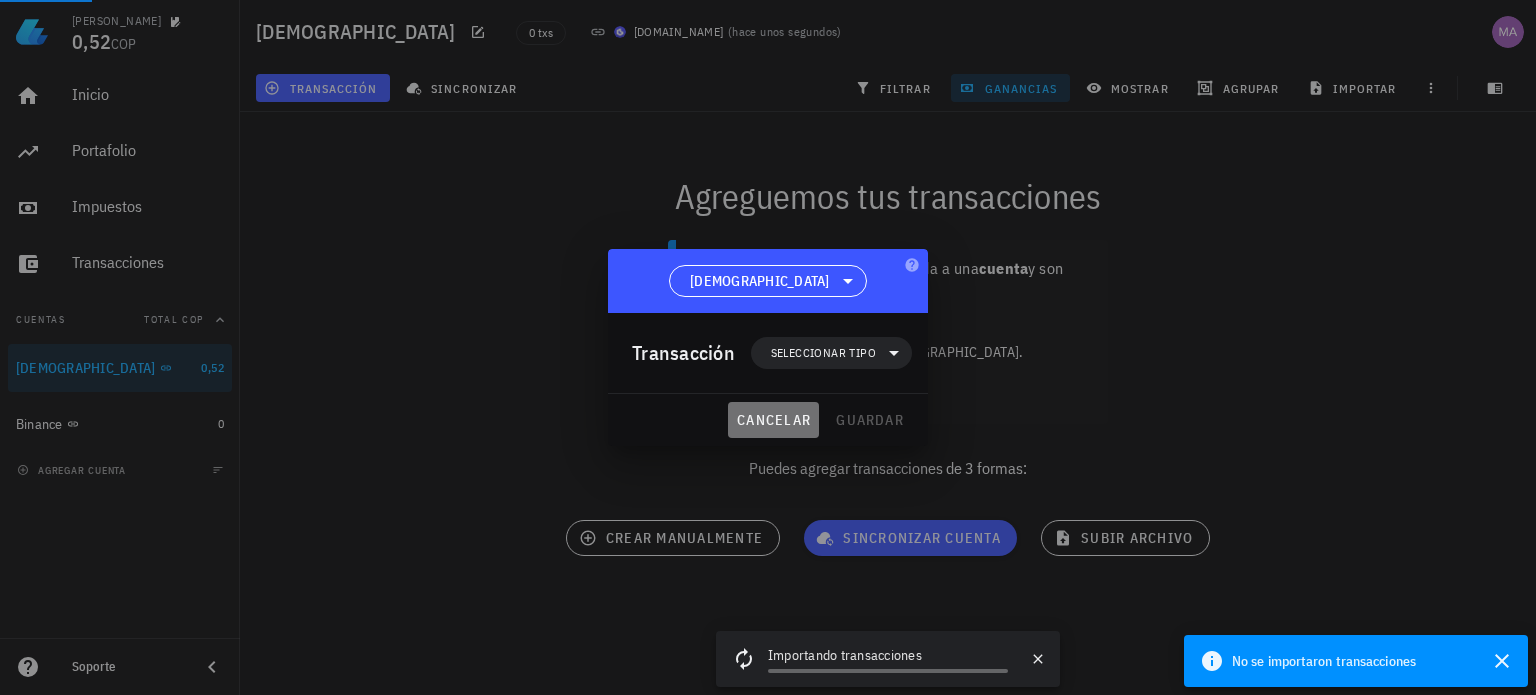 click on "cancelar" at bounding box center [773, 420] 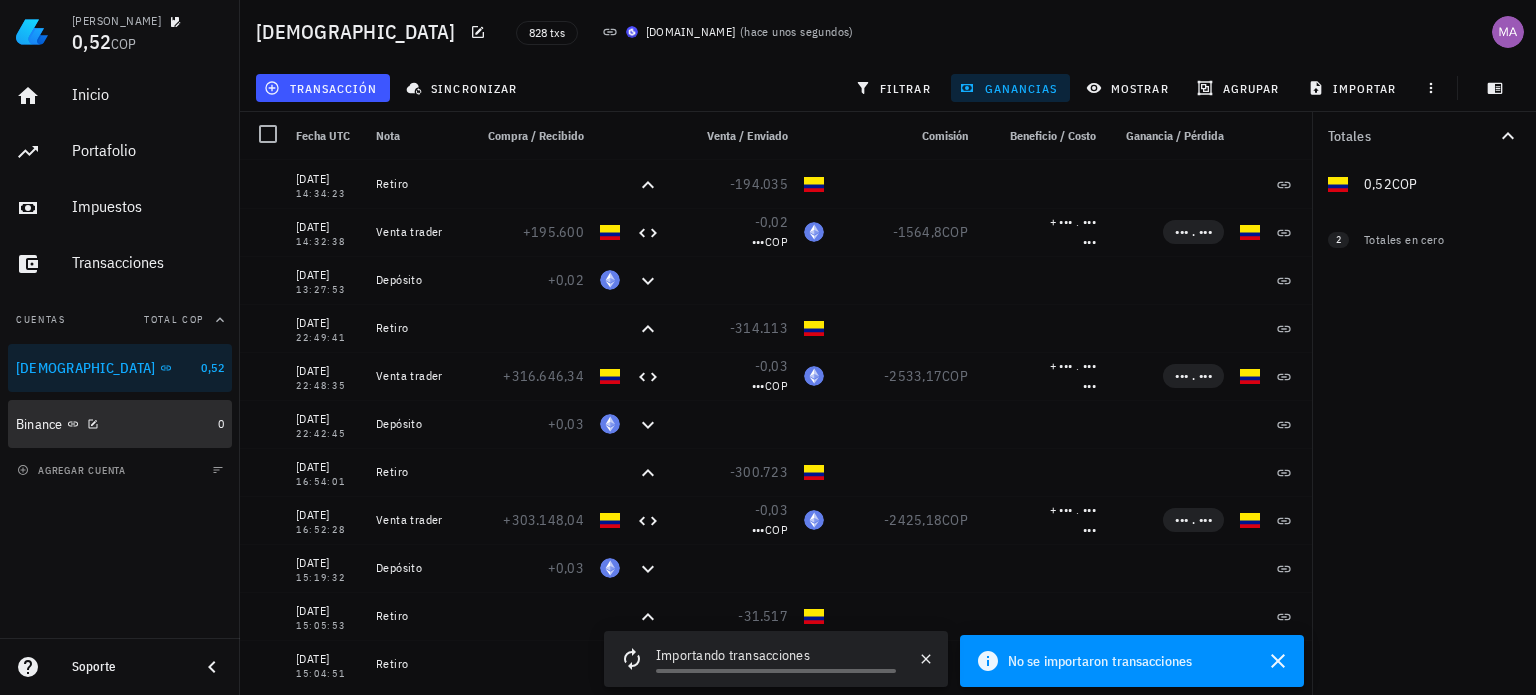 click on "Binance" at bounding box center (113, 424) 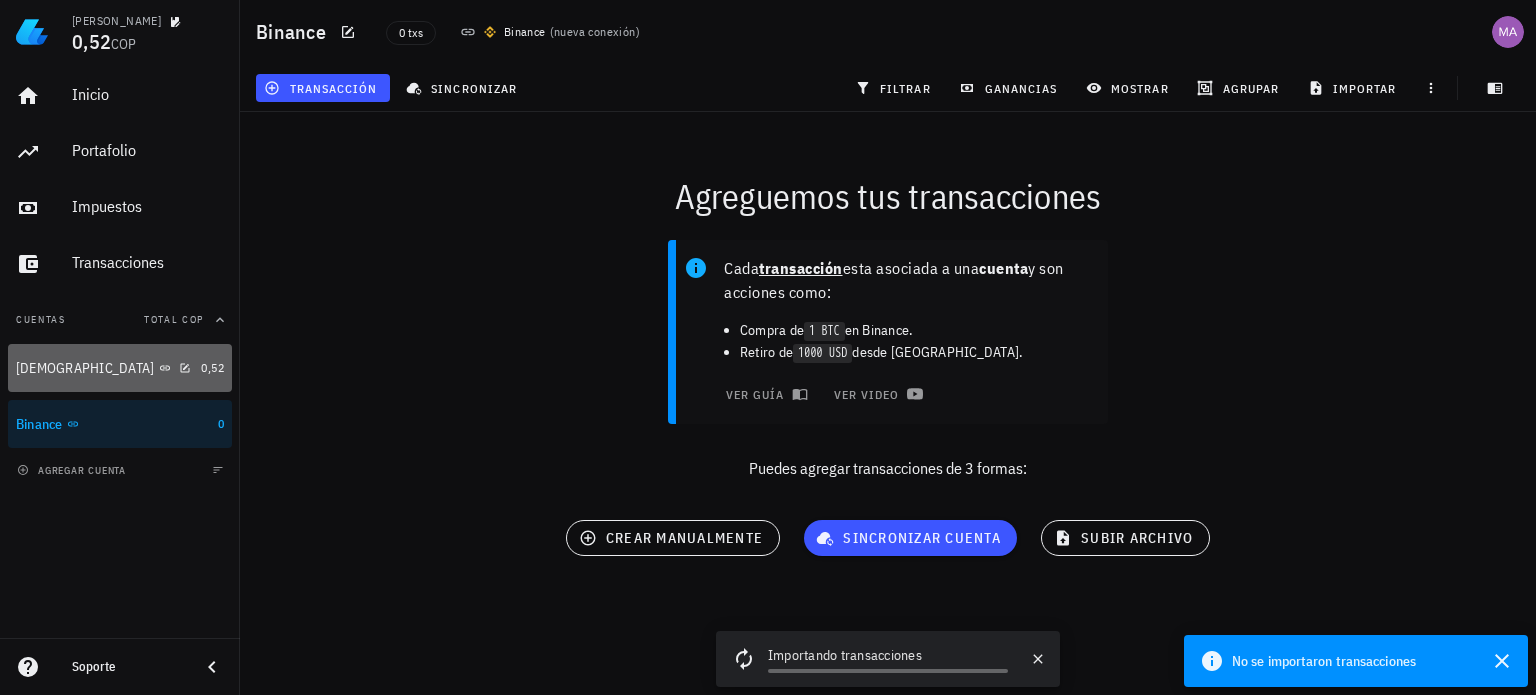 click on "[DEMOGRAPHIC_DATA]" at bounding box center [104, 368] 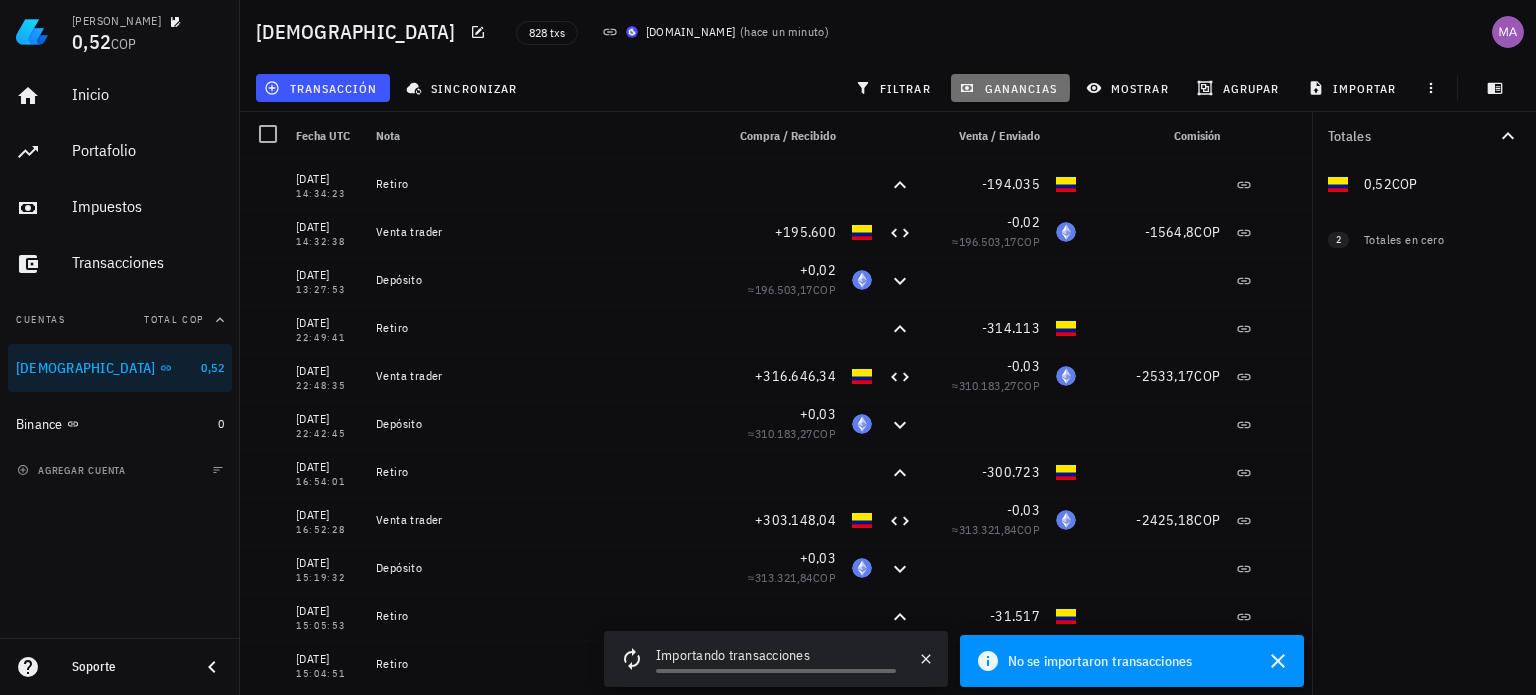 click on "ganancias" at bounding box center (1010, 88) 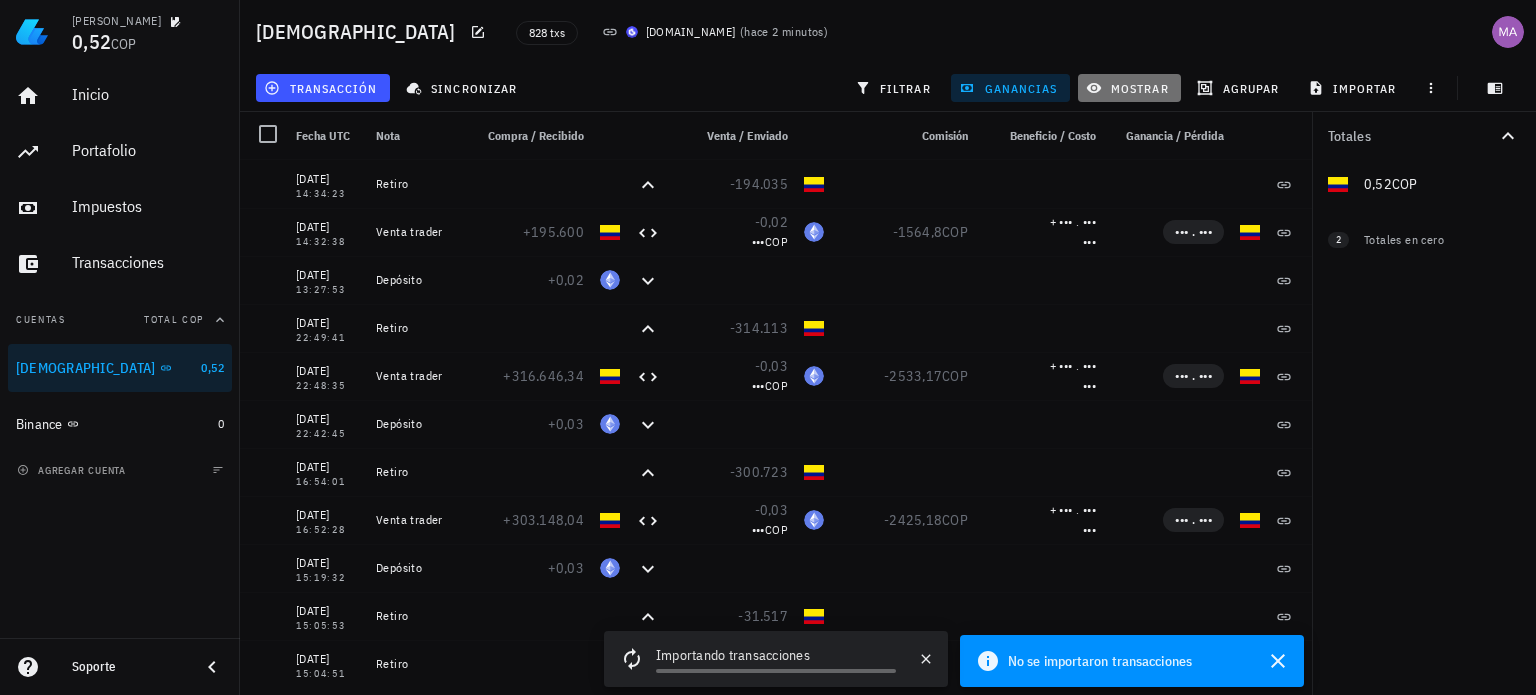 click on "mostrar" at bounding box center (1129, 88) 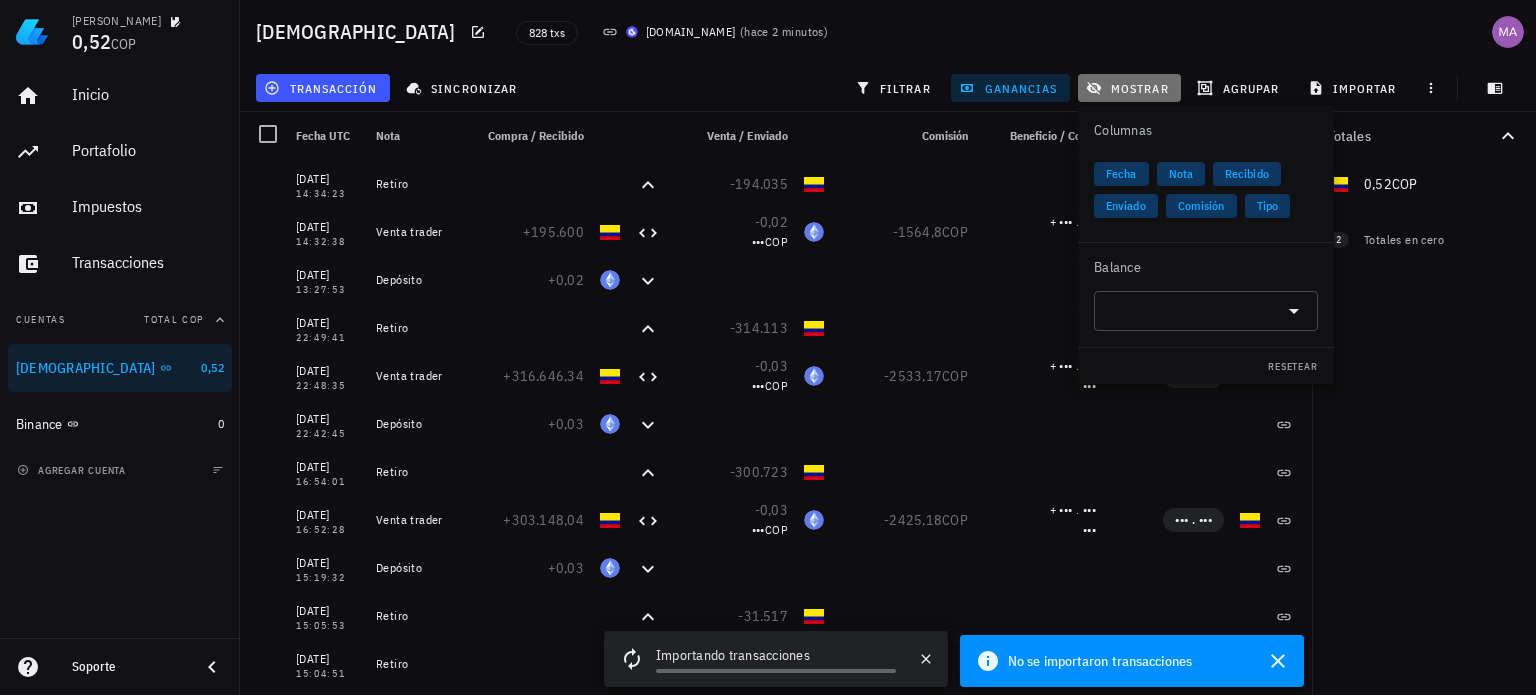 click on "mostrar" at bounding box center (1129, 88) 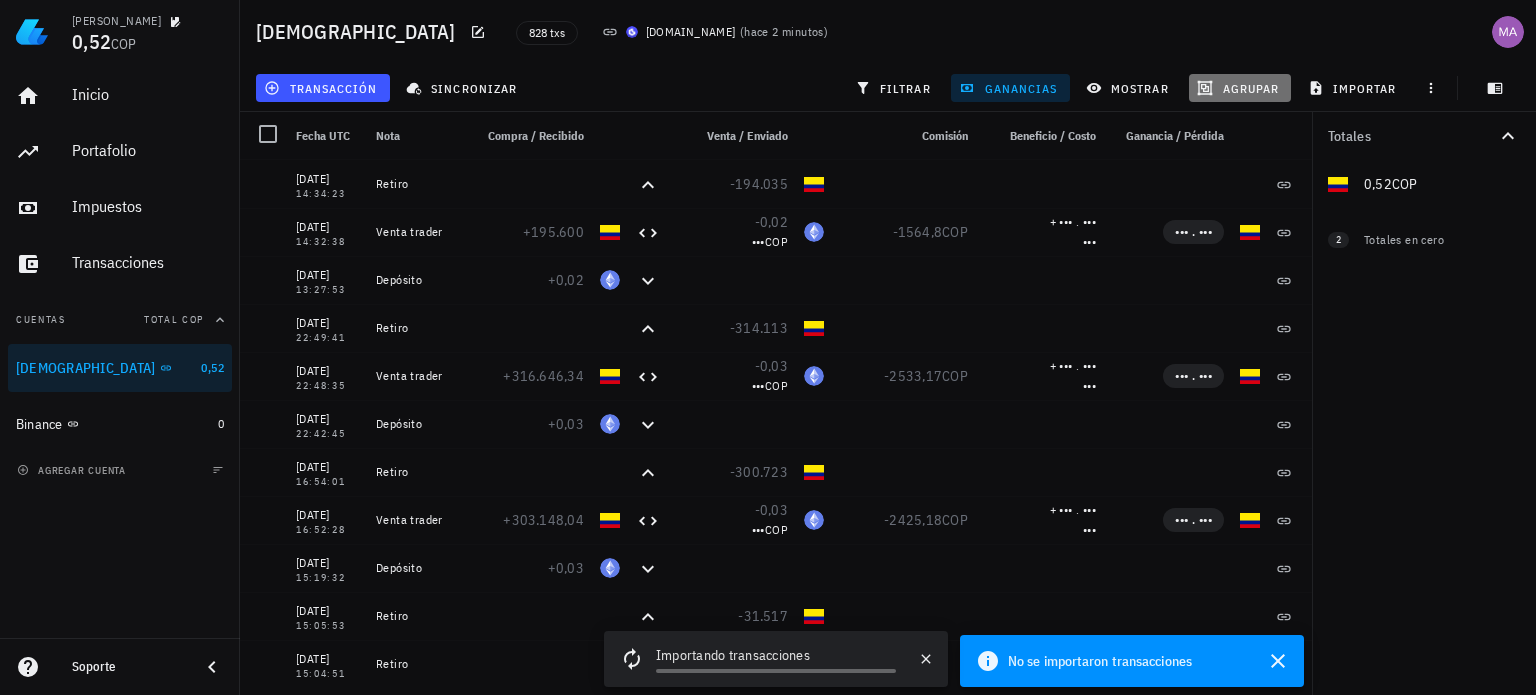 click on "agrupar" at bounding box center [1240, 88] 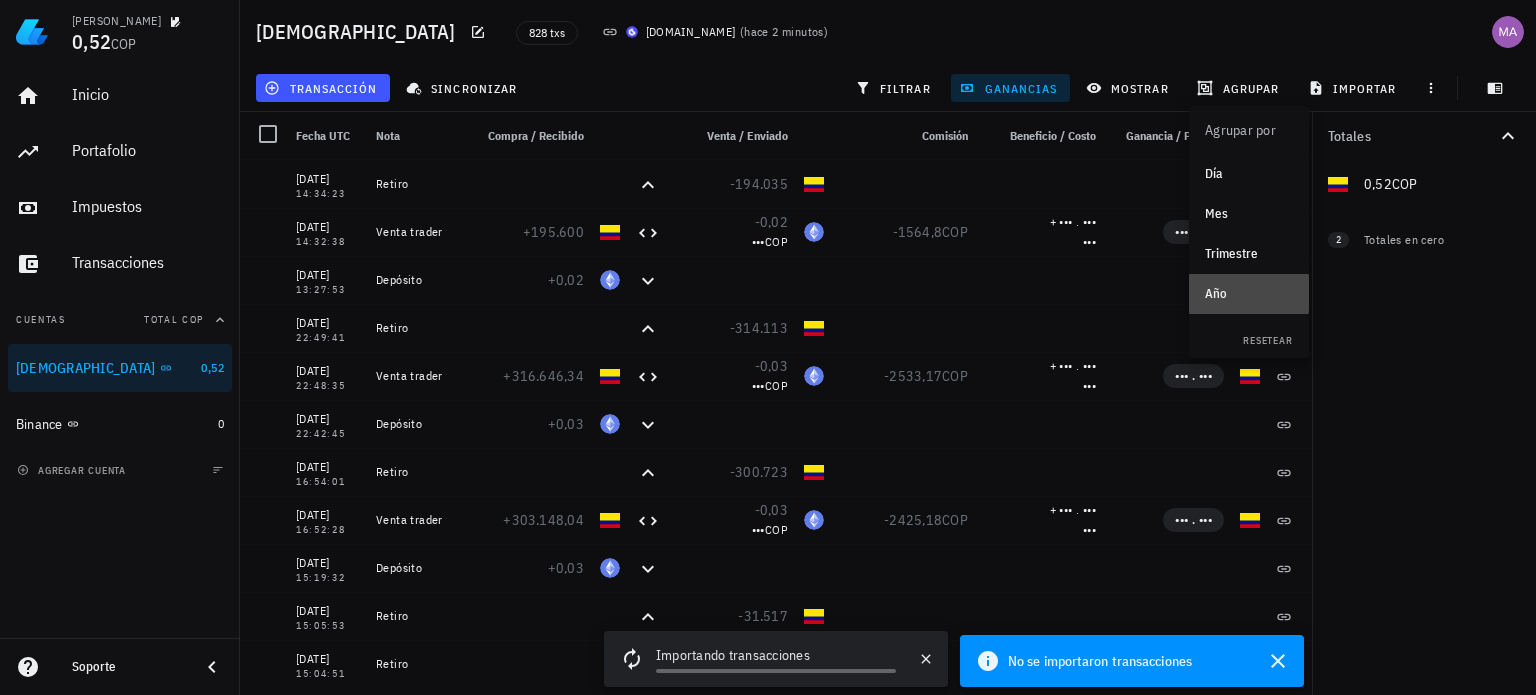 click on "Año" at bounding box center [1249, 294] 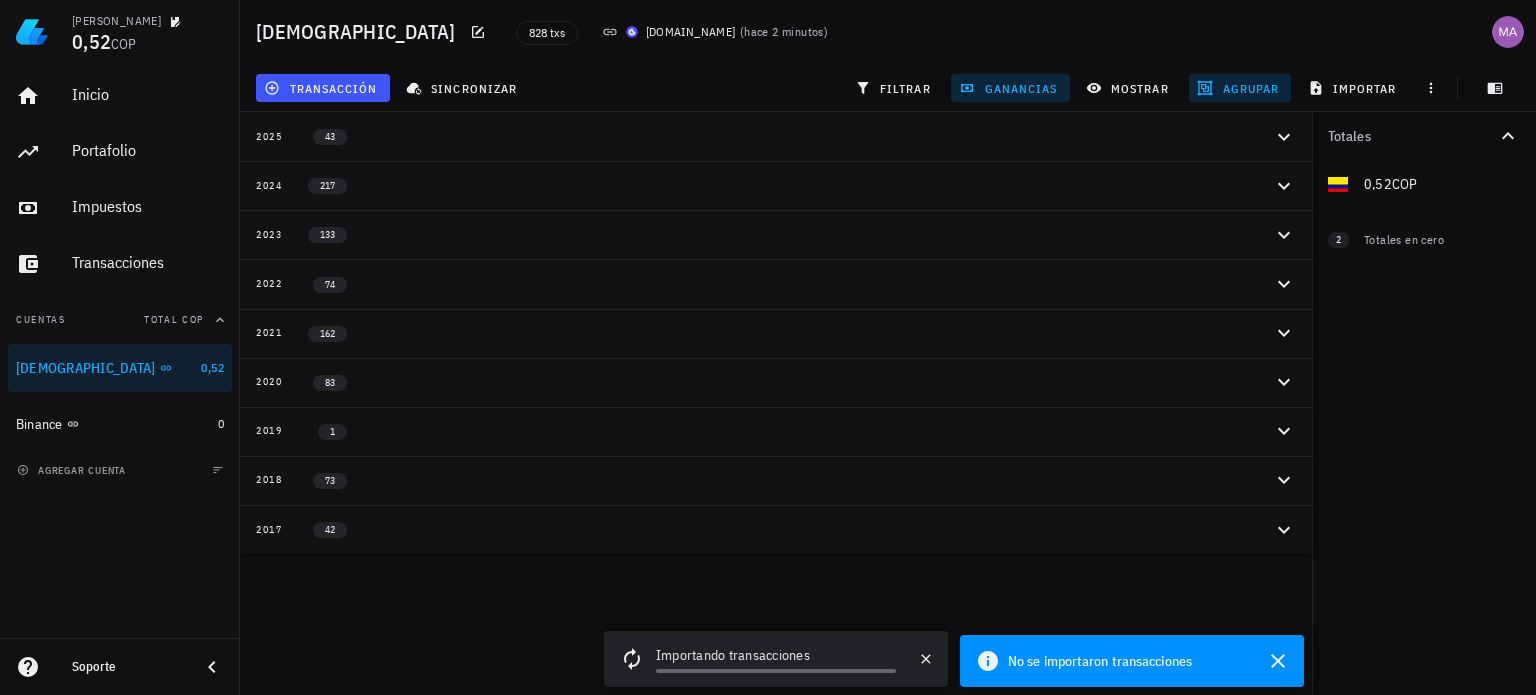 click 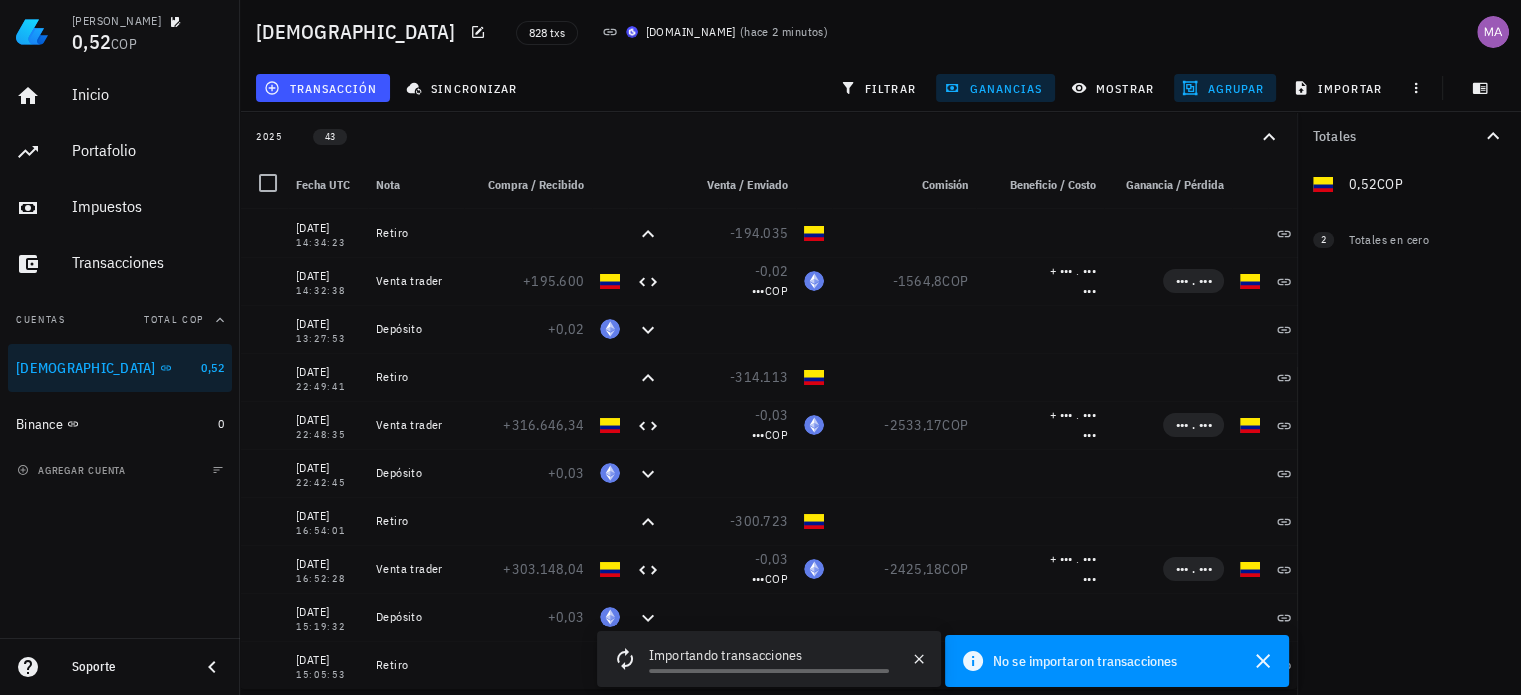 click 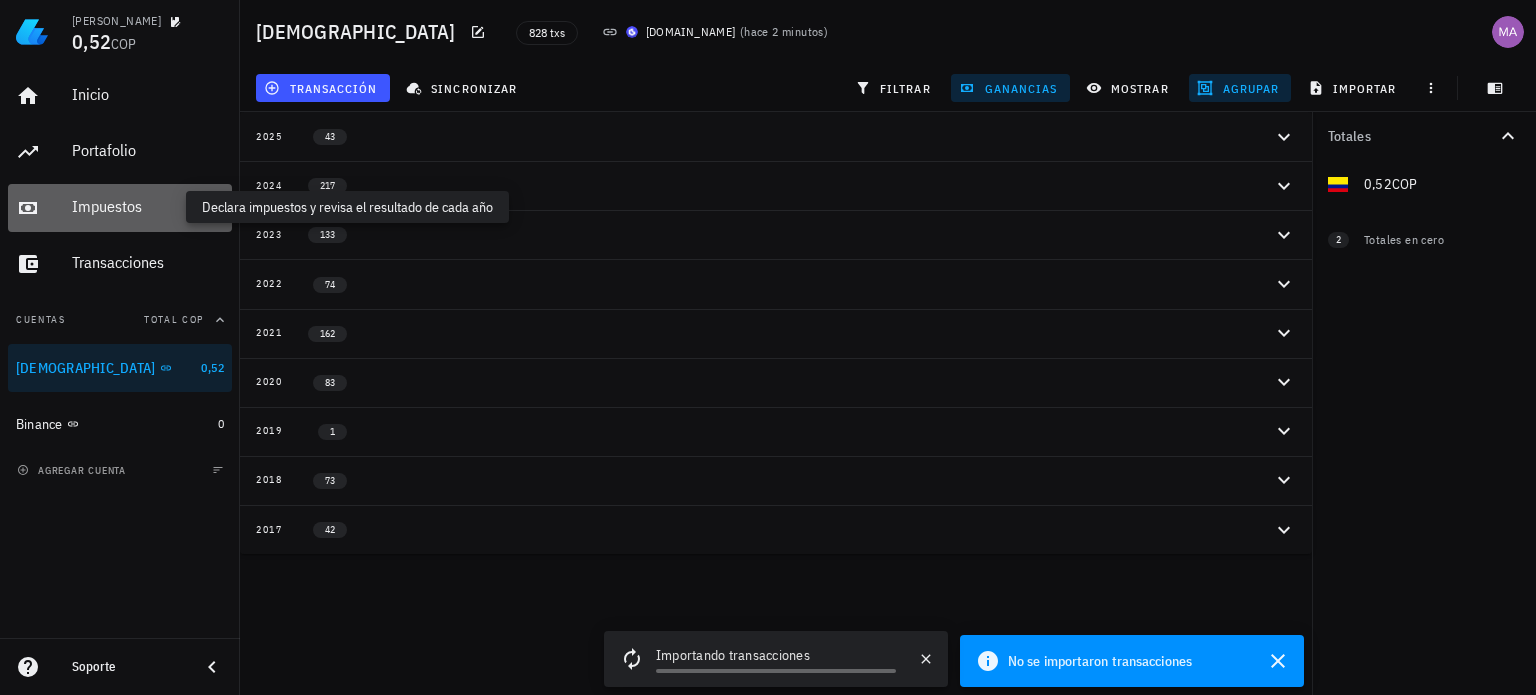 click on "Impuestos" at bounding box center [148, 206] 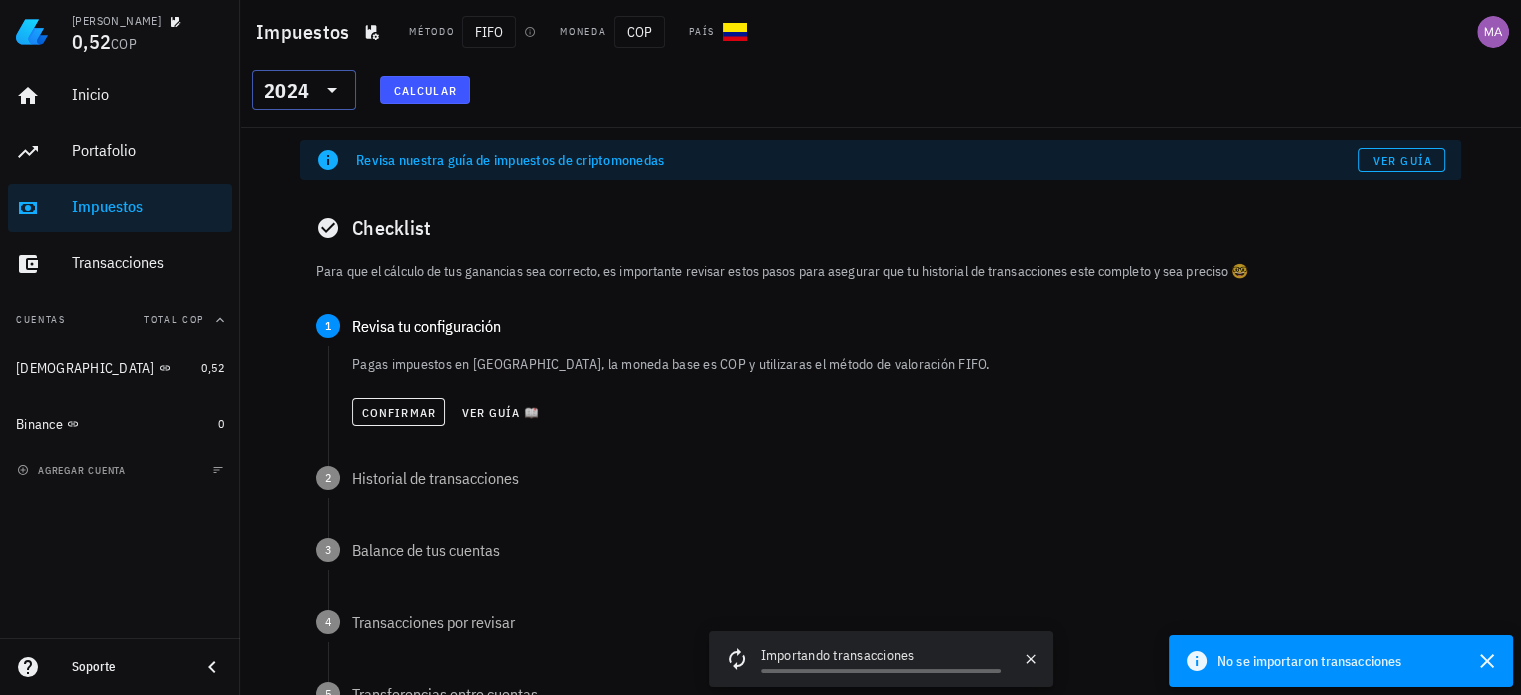 click 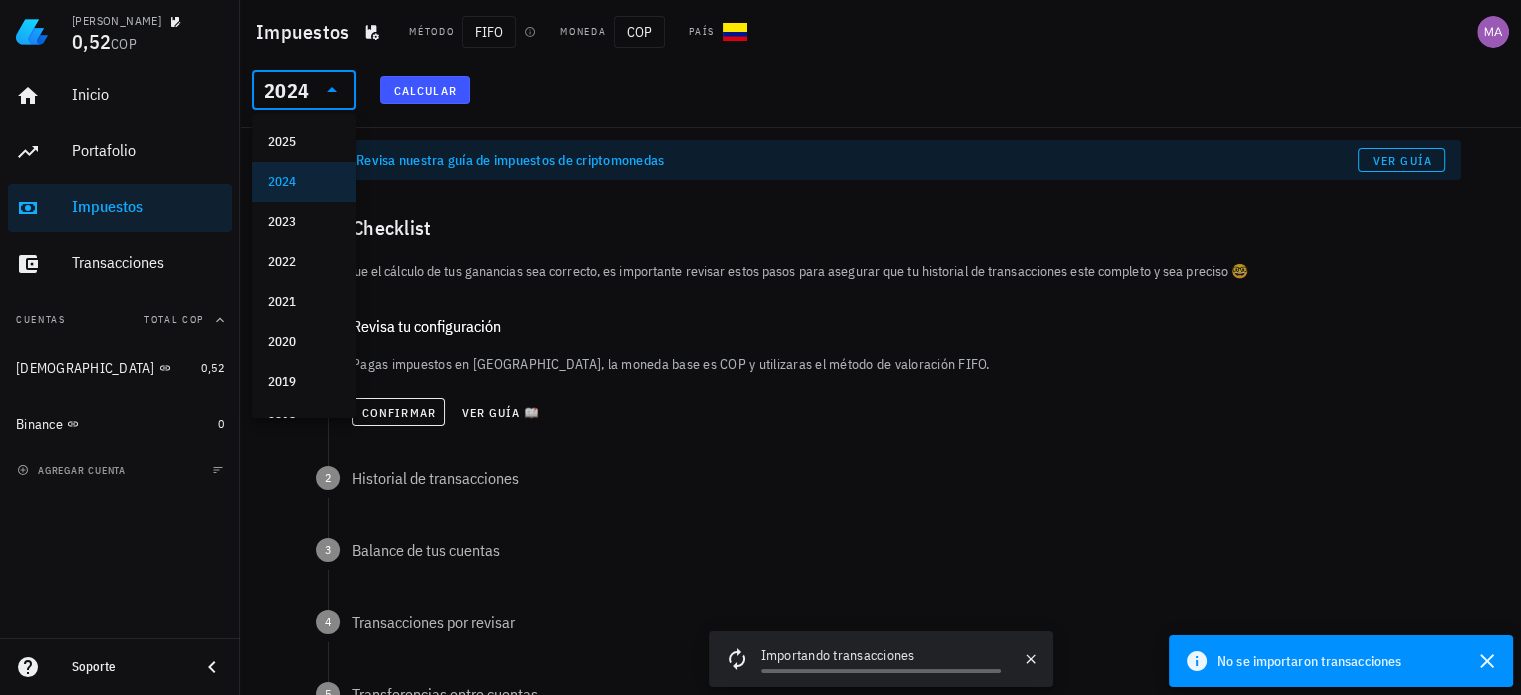 click on "Checklist" at bounding box center [880, 228] 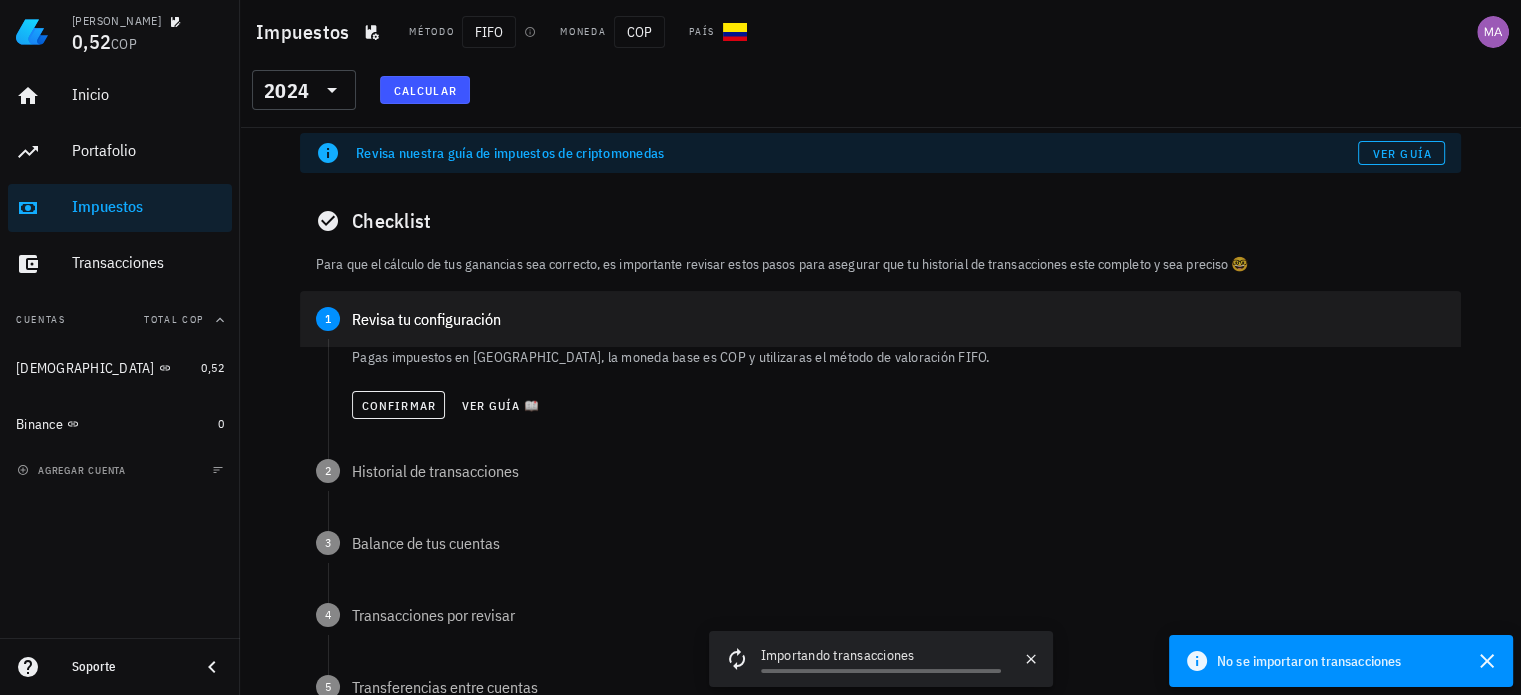scroll, scrollTop: 0, scrollLeft: 0, axis: both 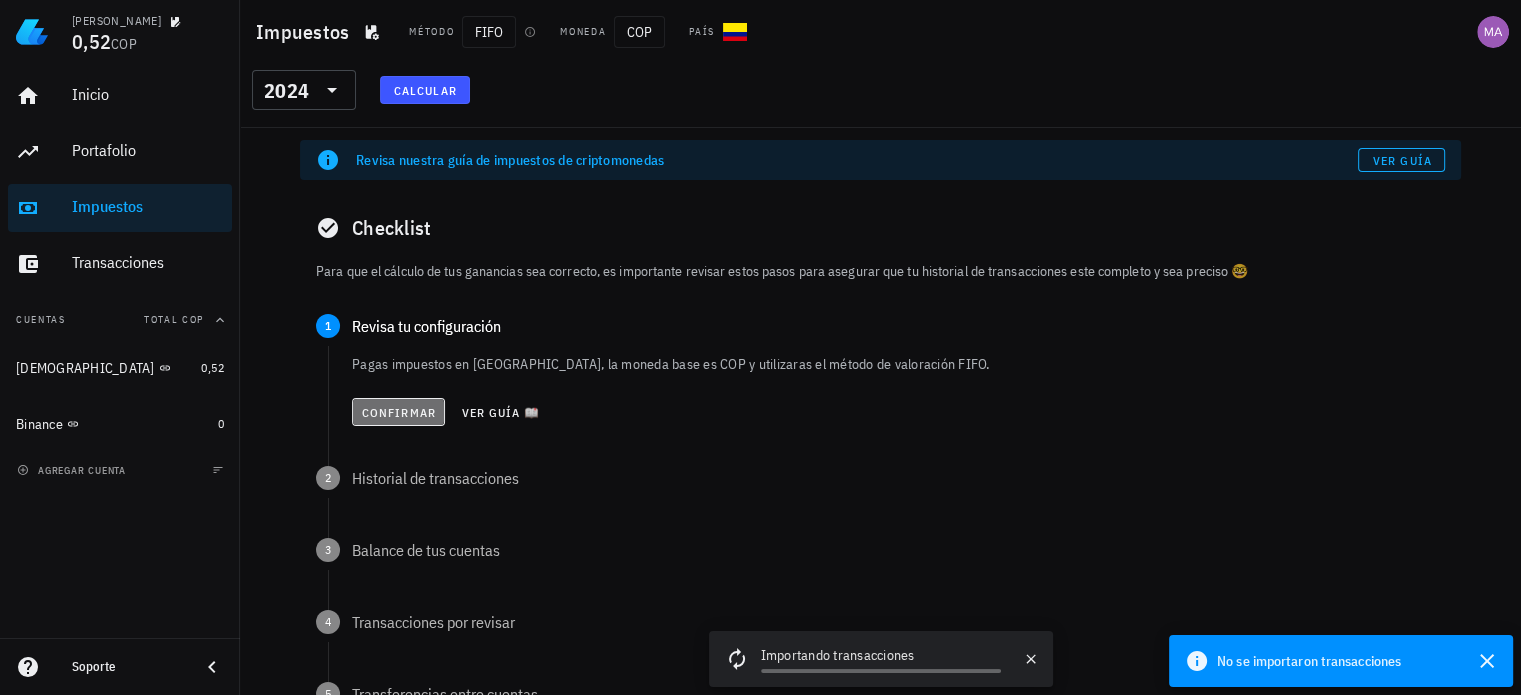click on "Confirmar" at bounding box center (398, 412) 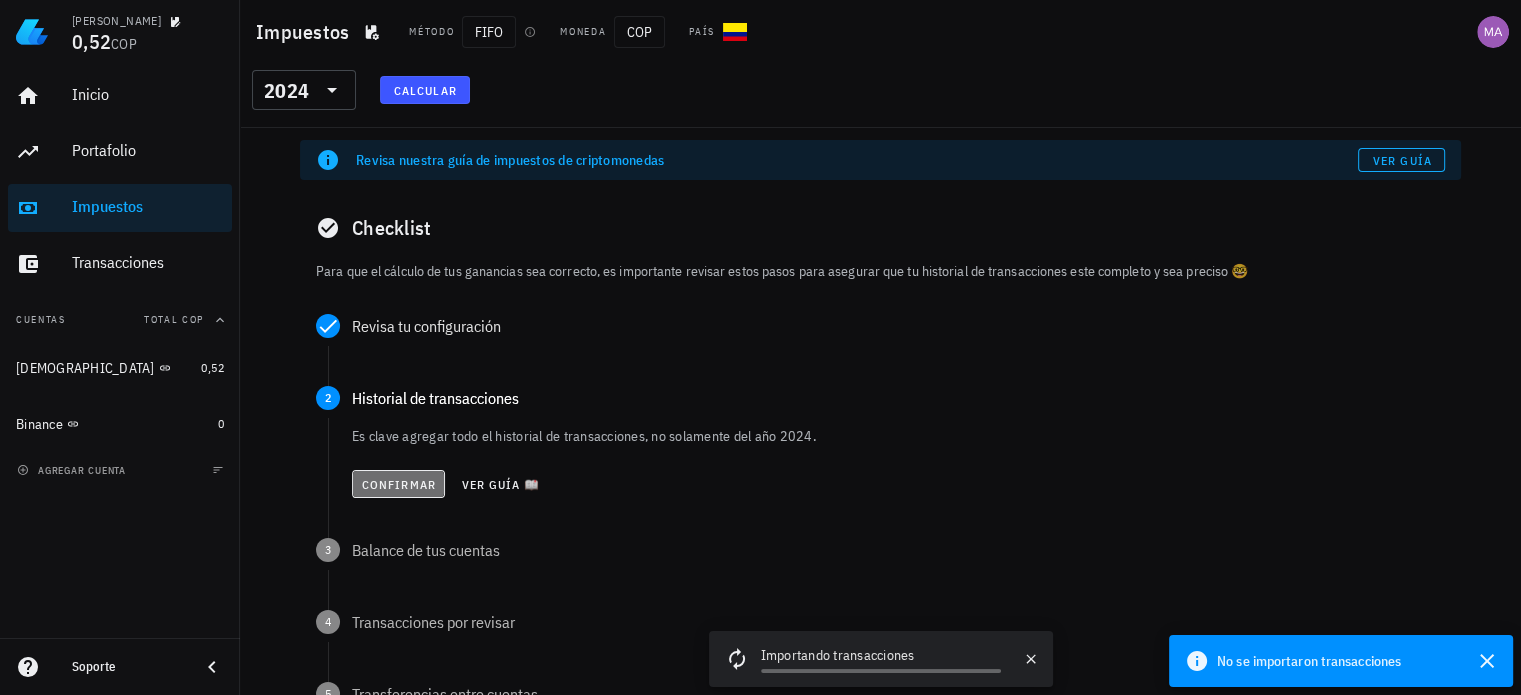 click on "Confirmar" at bounding box center (398, 484) 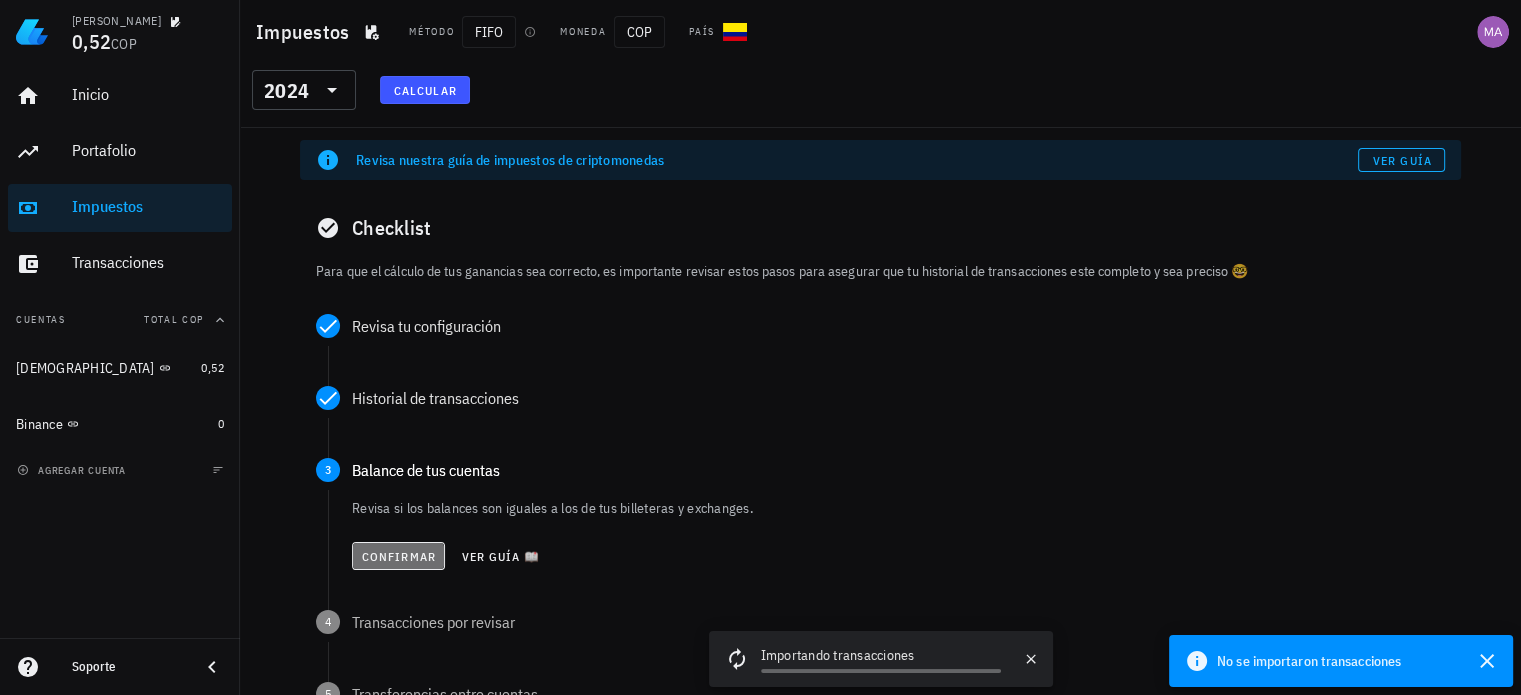 click on "Confirmar" at bounding box center [398, 556] 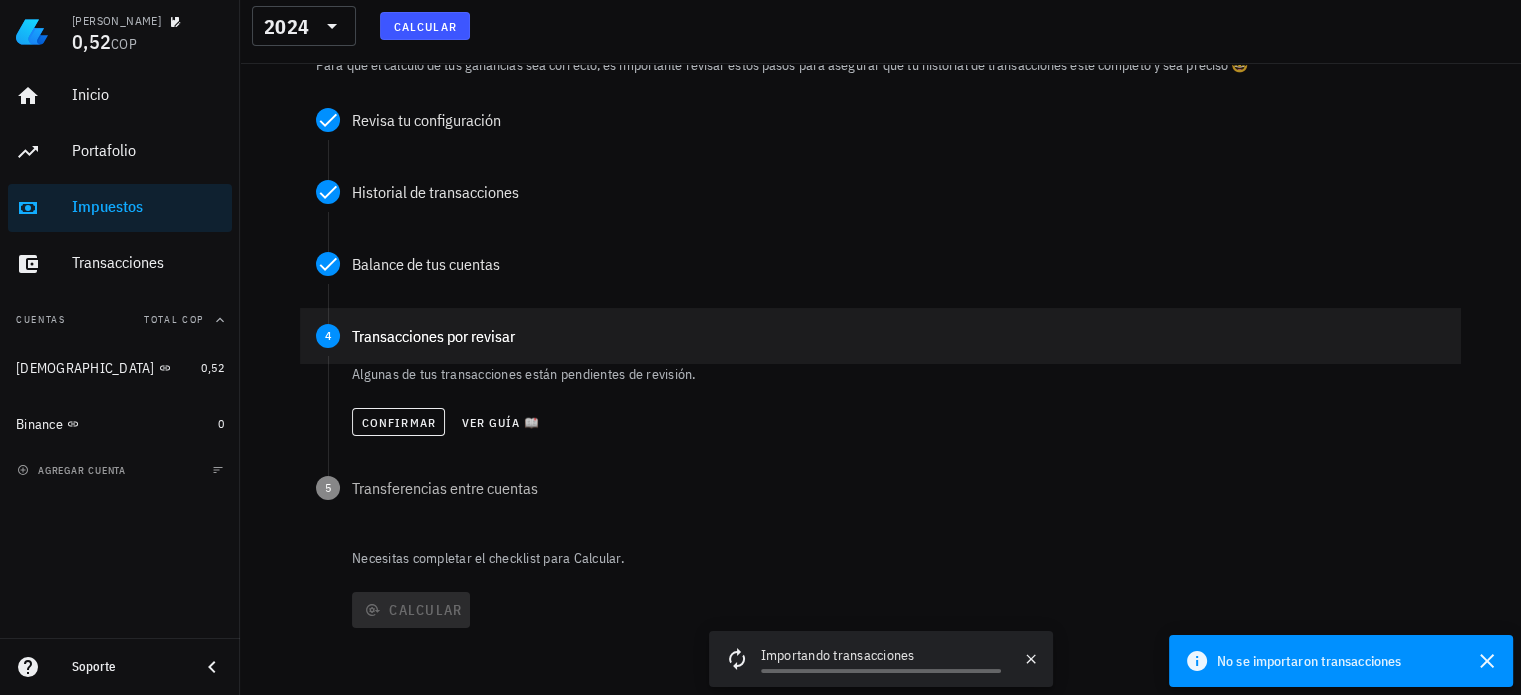 scroll, scrollTop: 207, scrollLeft: 0, axis: vertical 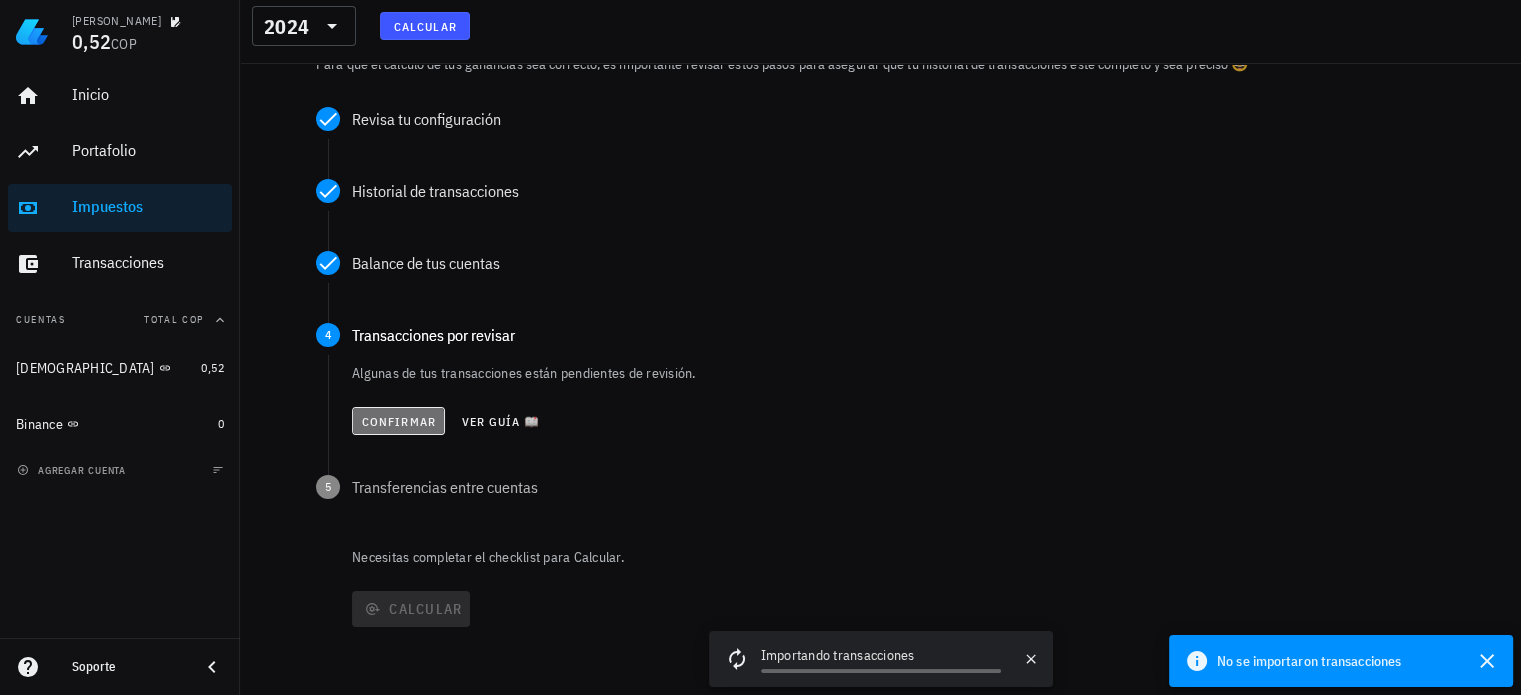 click on "Confirmar" at bounding box center (398, 421) 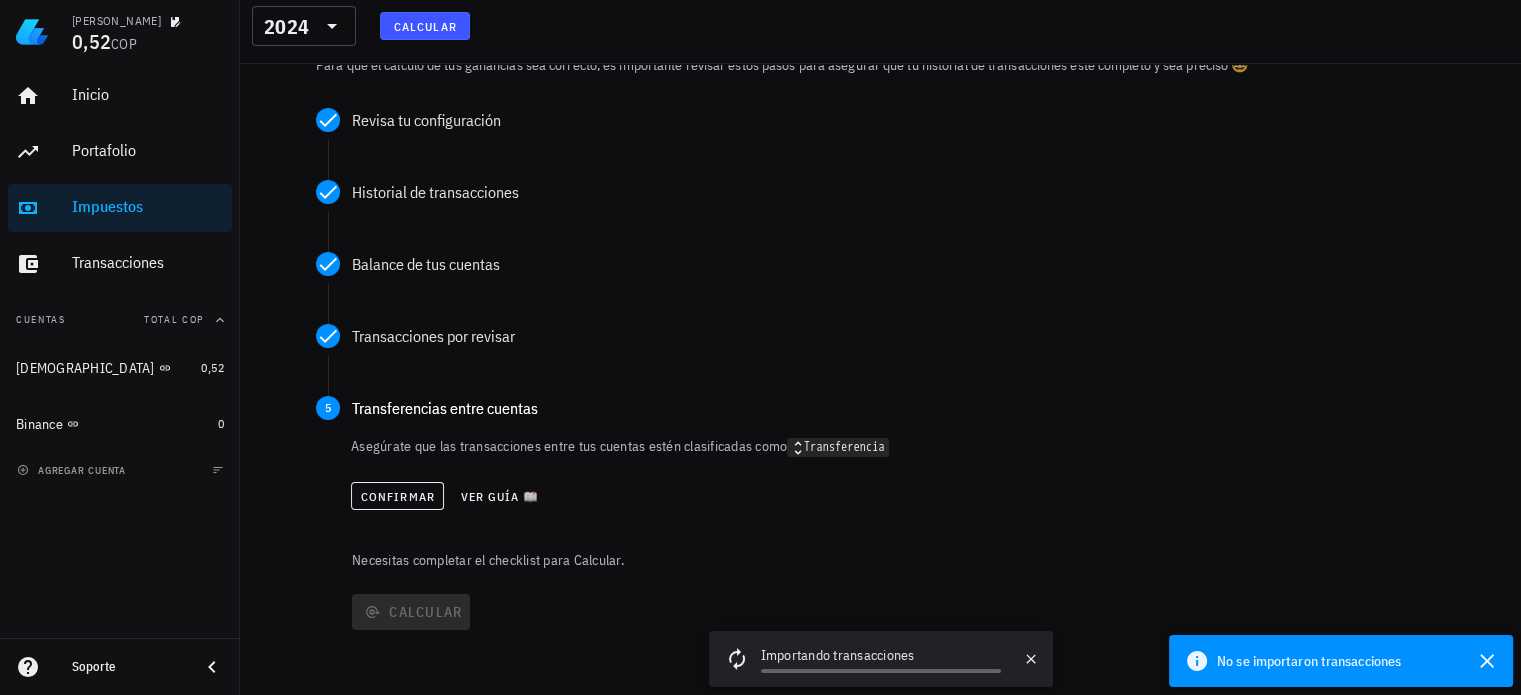 scroll, scrollTop: 207, scrollLeft: 0, axis: vertical 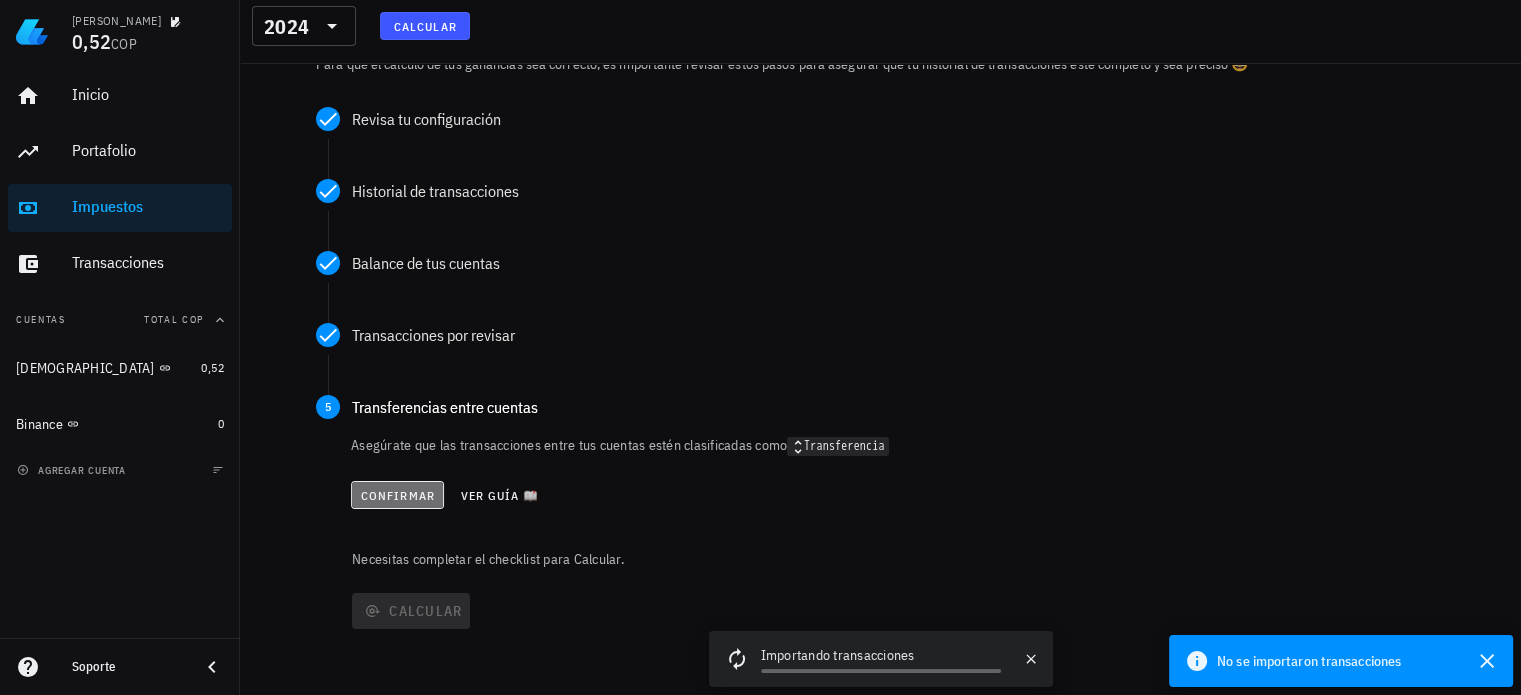 click on "Confirmar" at bounding box center [397, 495] 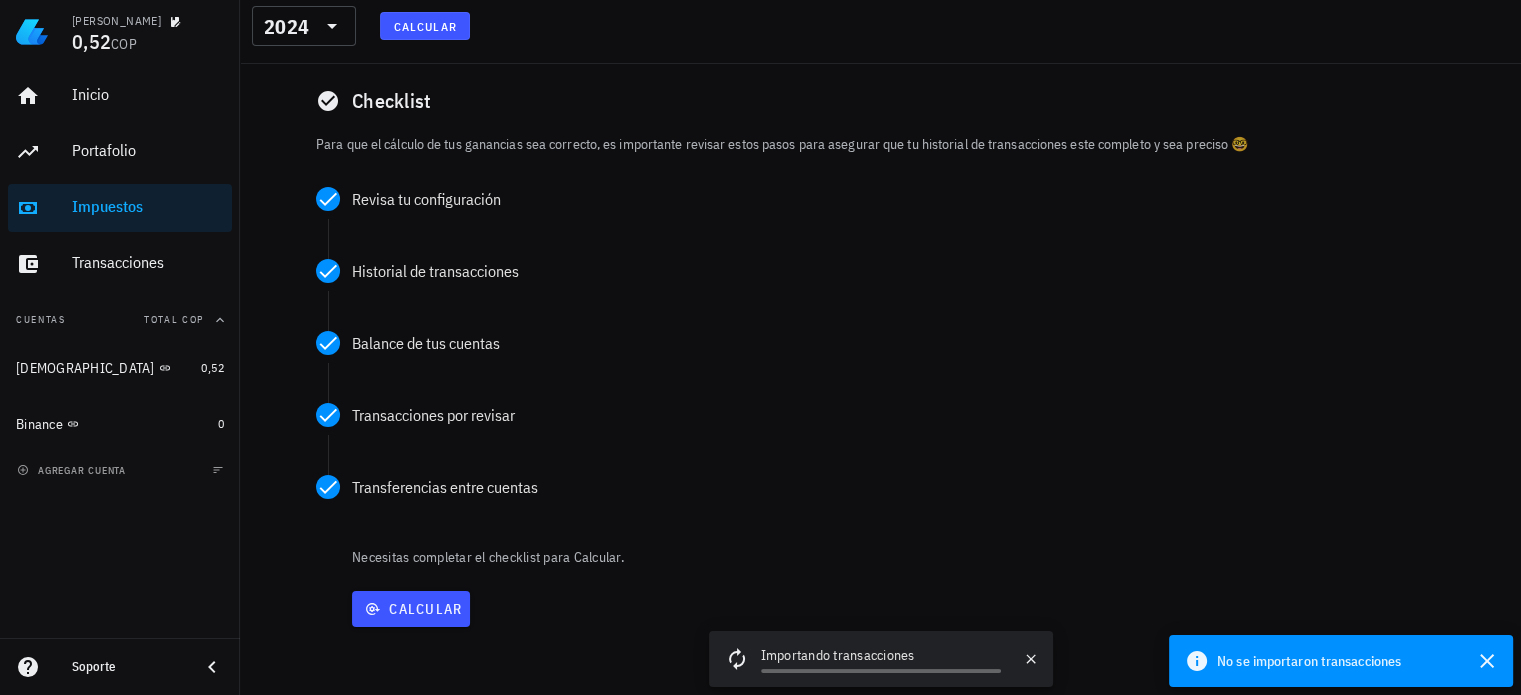 scroll, scrollTop: 127, scrollLeft: 0, axis: vertical 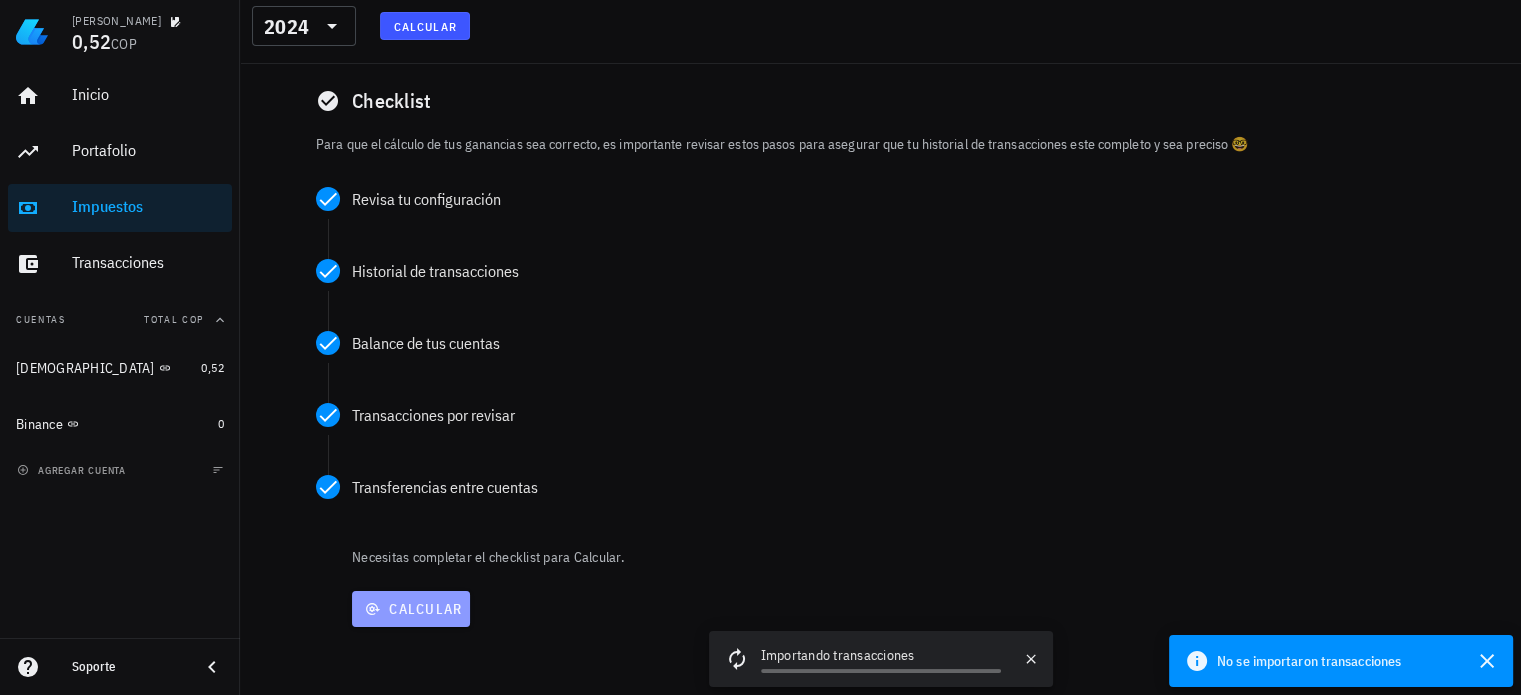 click on "Calcular" at bounding box center (411, 609) 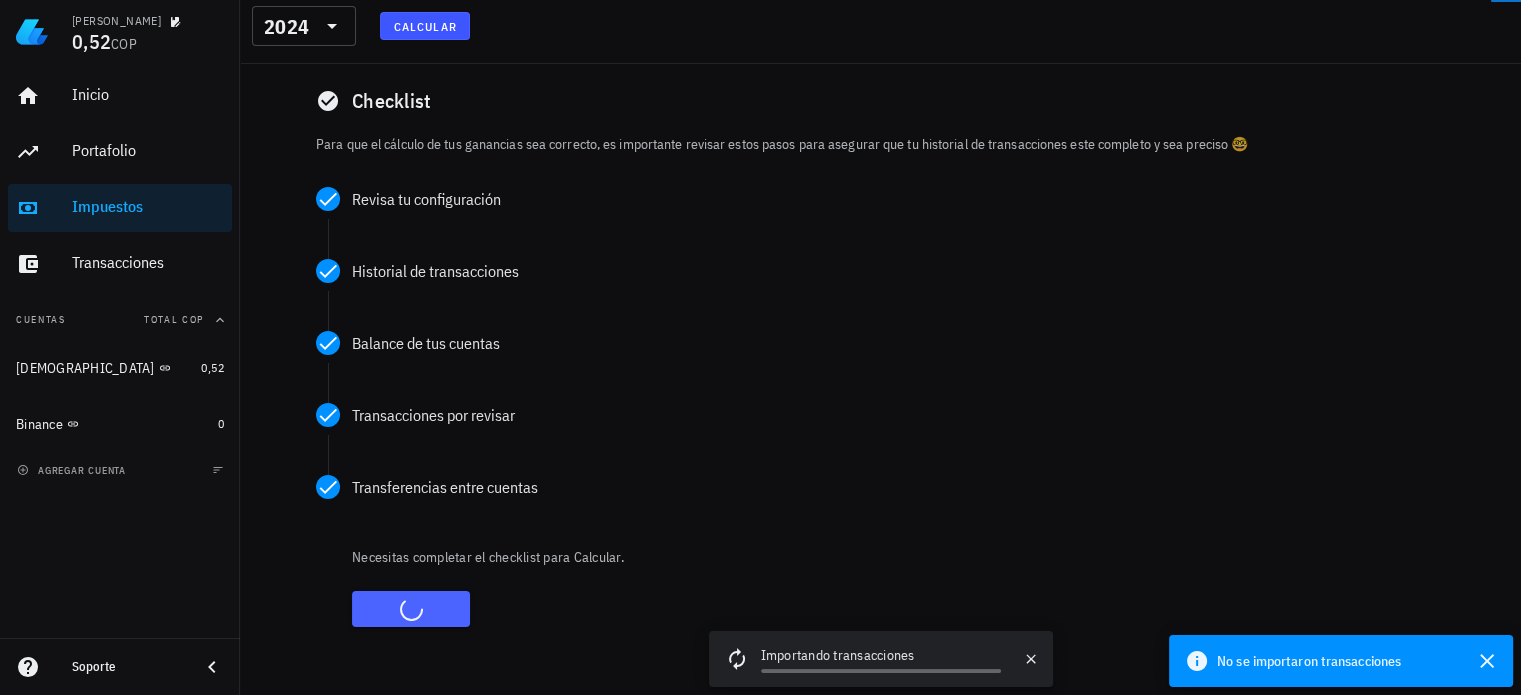 scroll, scrollTop: 0, scrollLeft: 0, axis: both 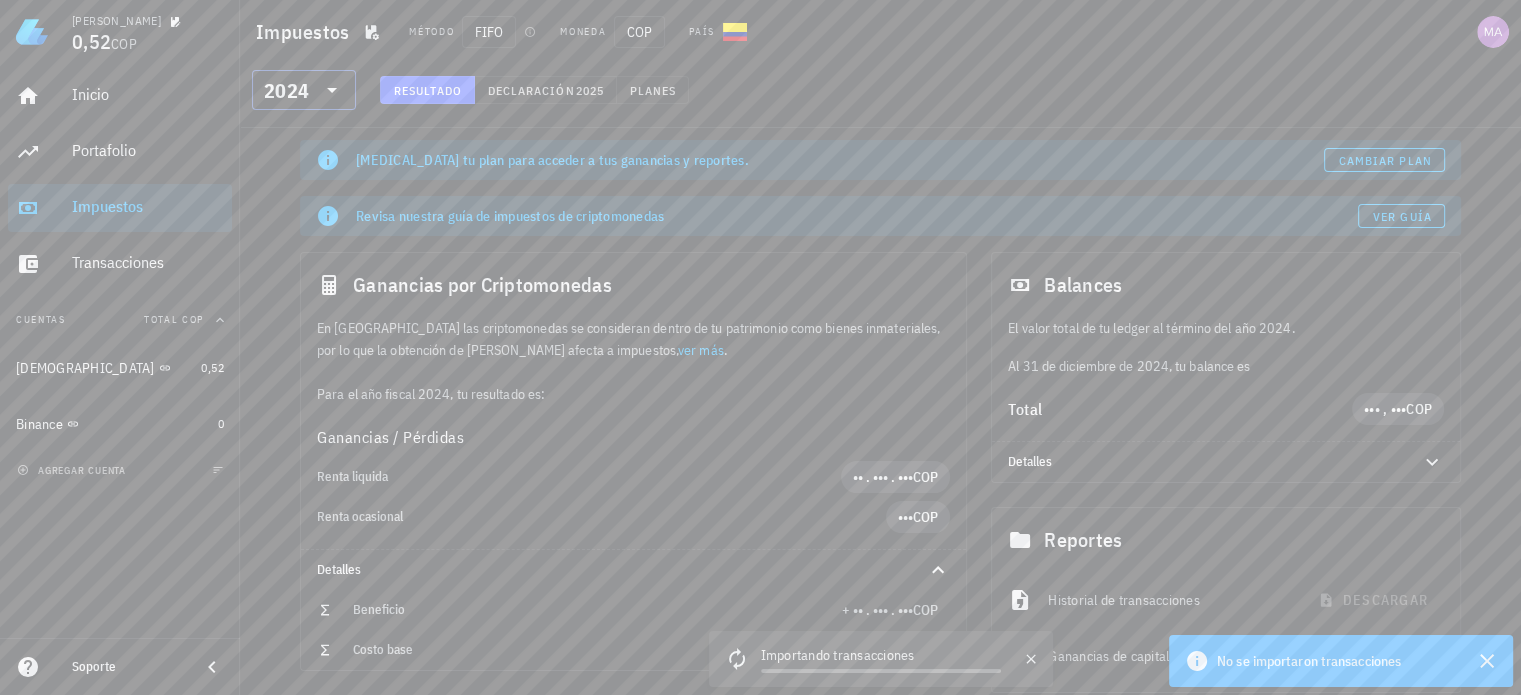 click 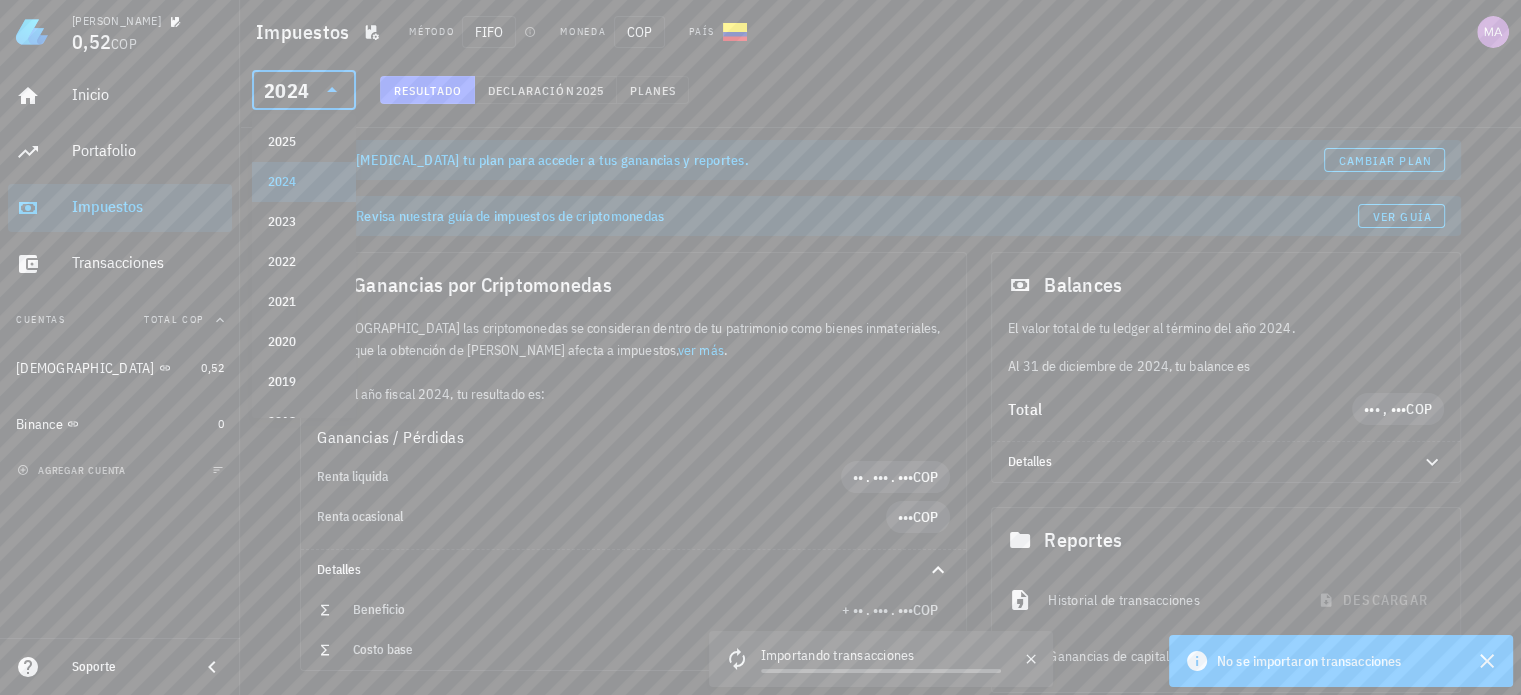 click on "​ 2024   Resultado     Declaración   2025   Planes" at bounding box center (880, 96) 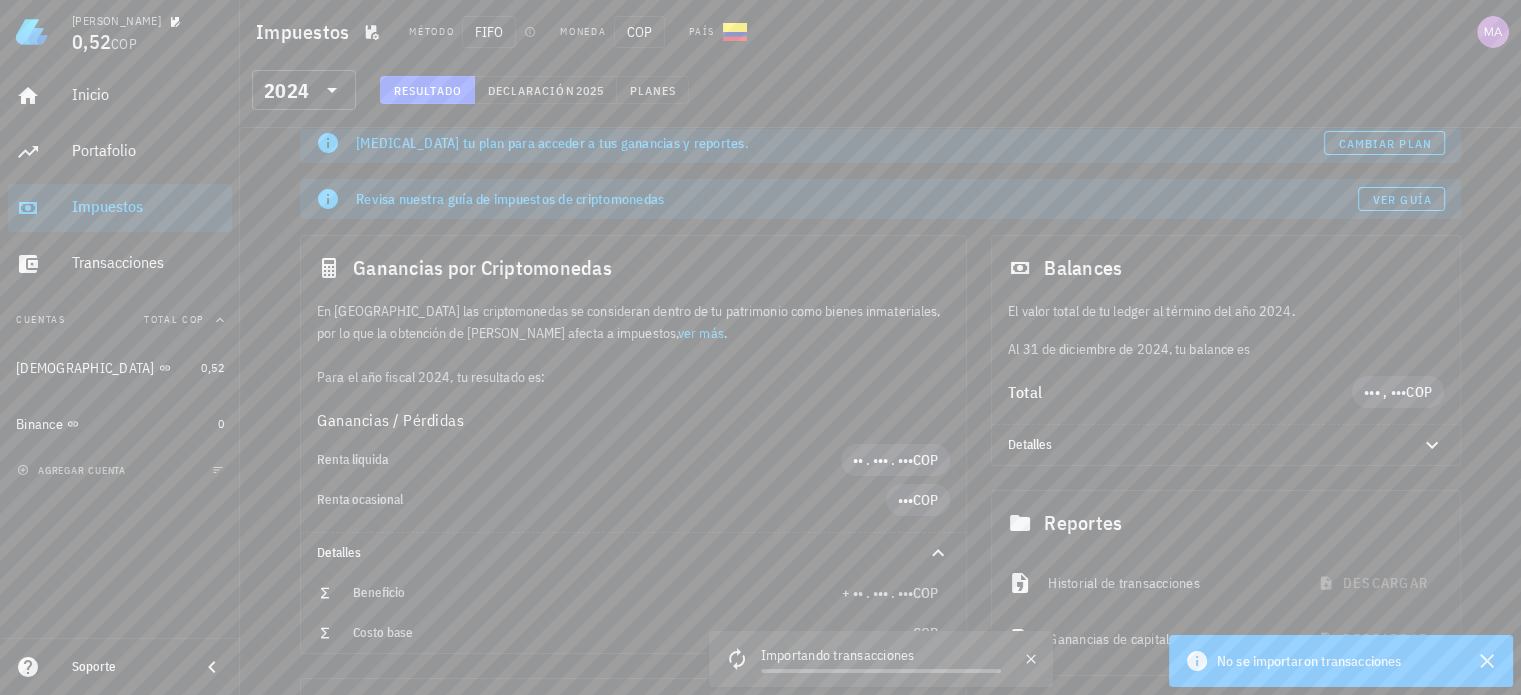 scroll, scrollTop: 0, scrollLeft: 0, axis: both 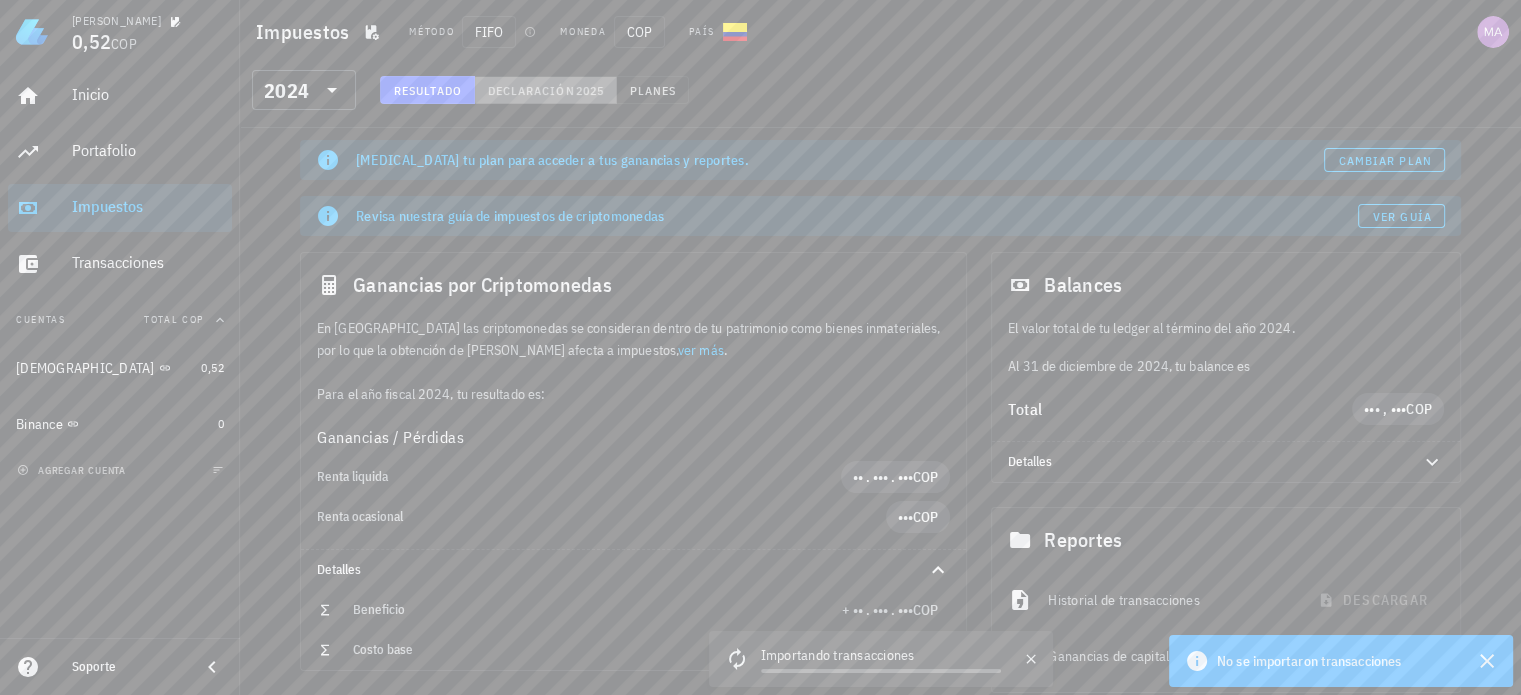 click on "Declaración" at bounding box center (531, 90) 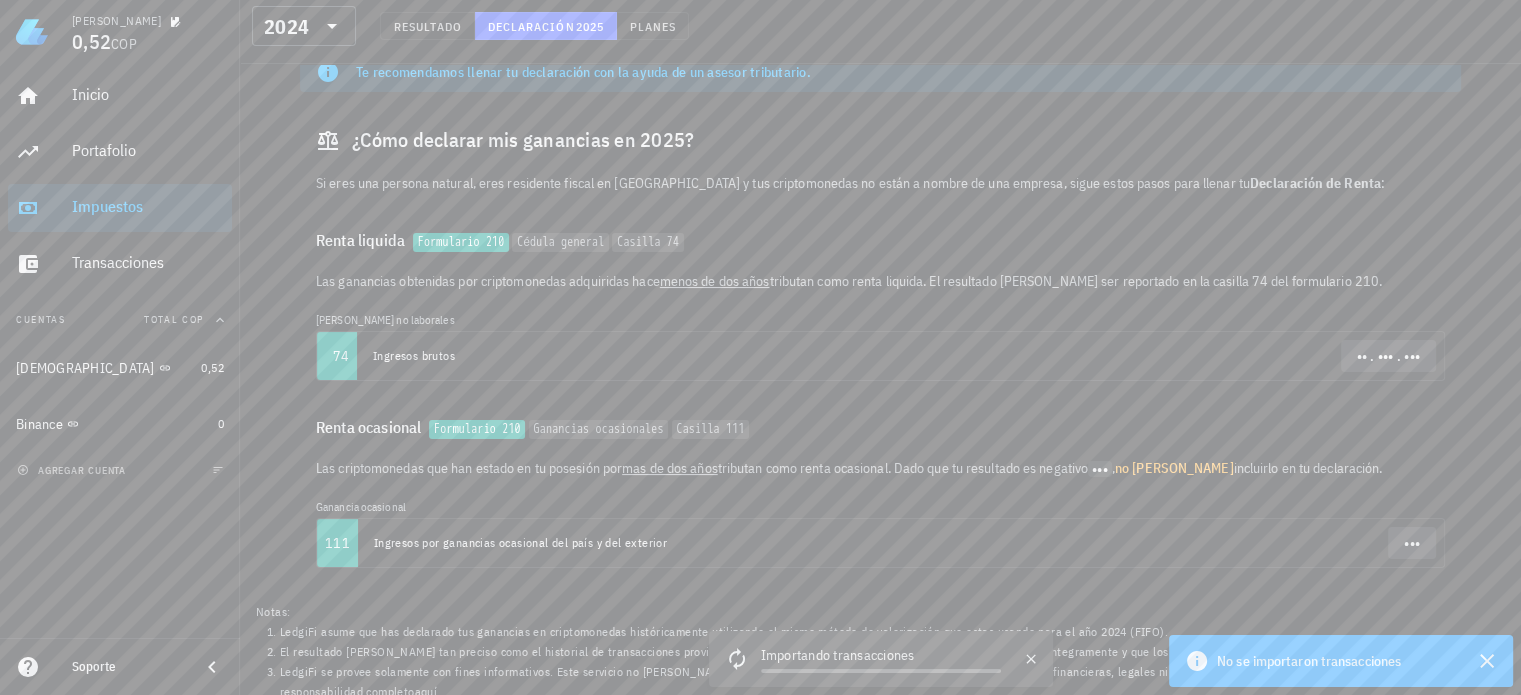 scroll, scrollTop: 213, scrollLeft: 0, axis: vertical 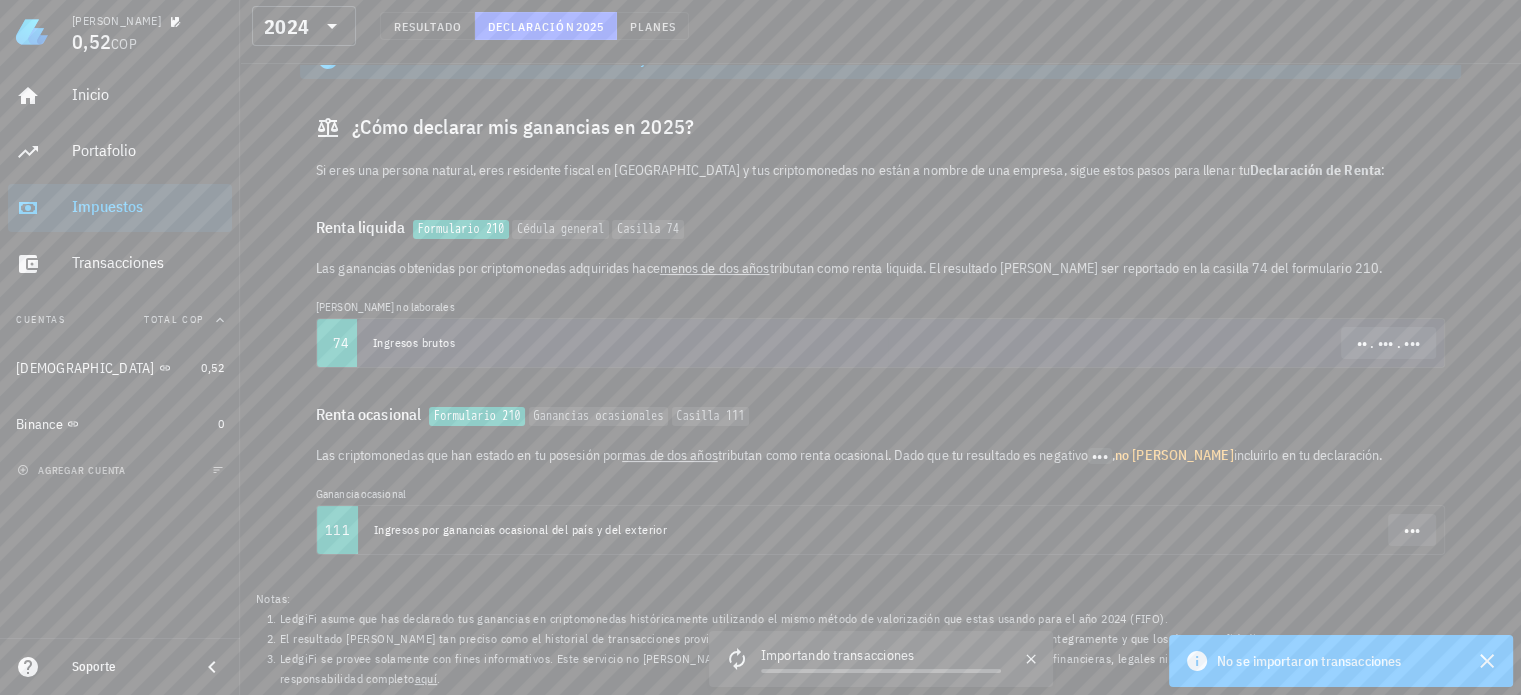 click on "Ingresos brutos" at bounding box center [622, 343] 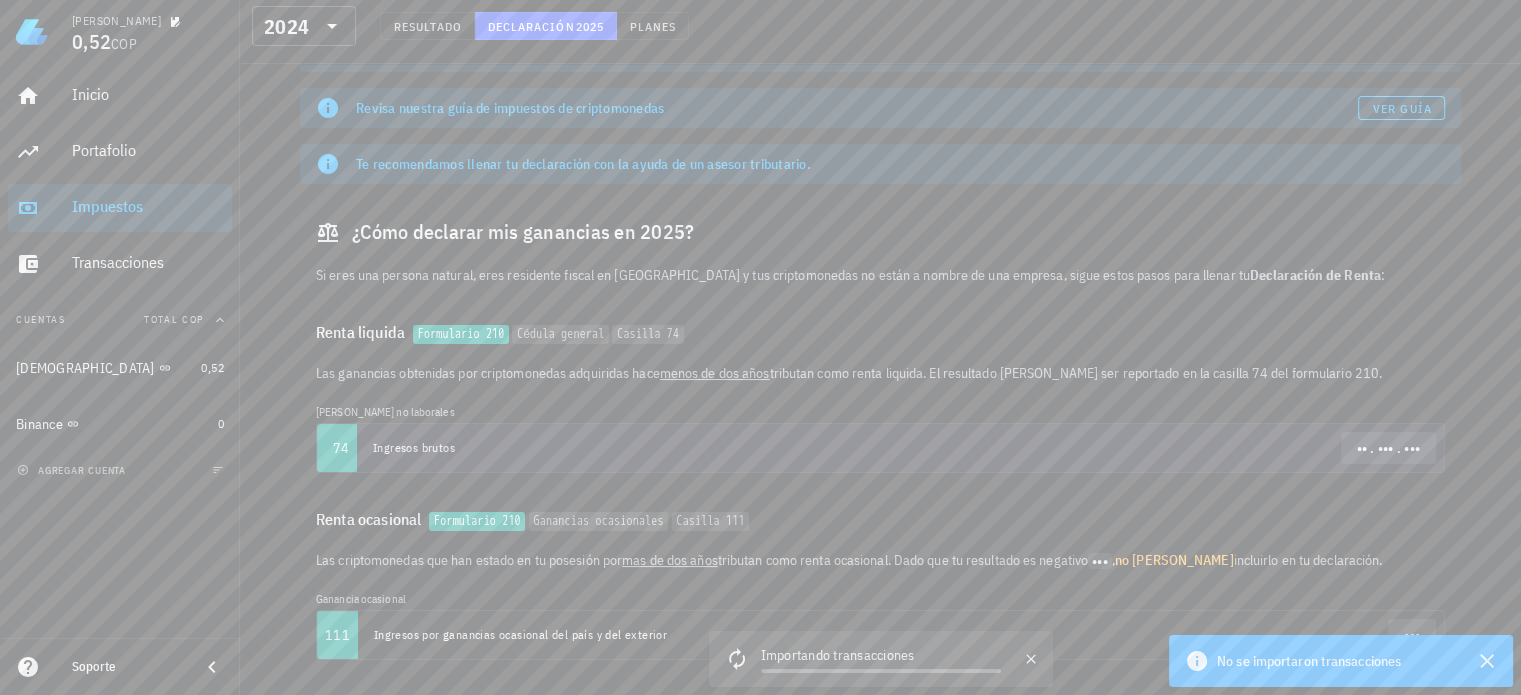 scroll, scrollTop: 93, scrollLeft: 0, axis: vertical 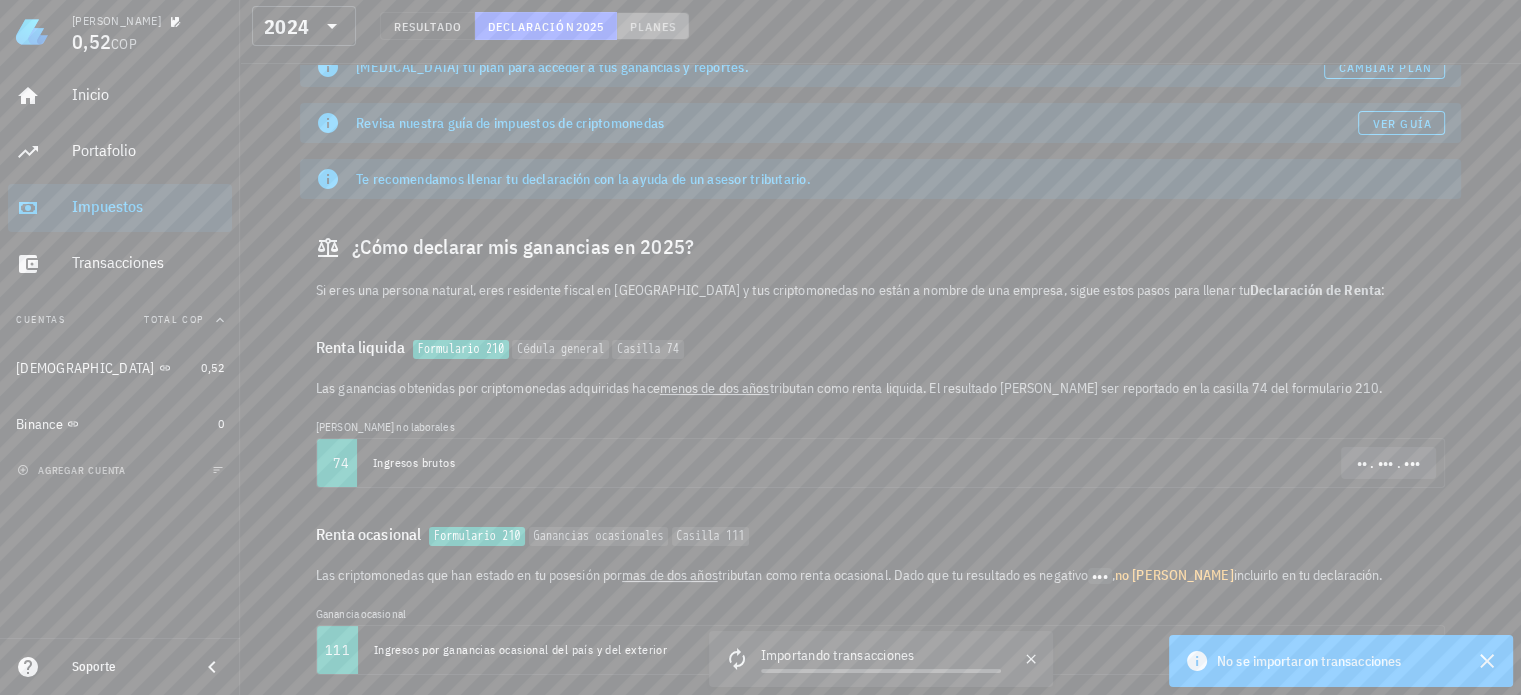 click on "Planes" at bounding box center [653, 26] 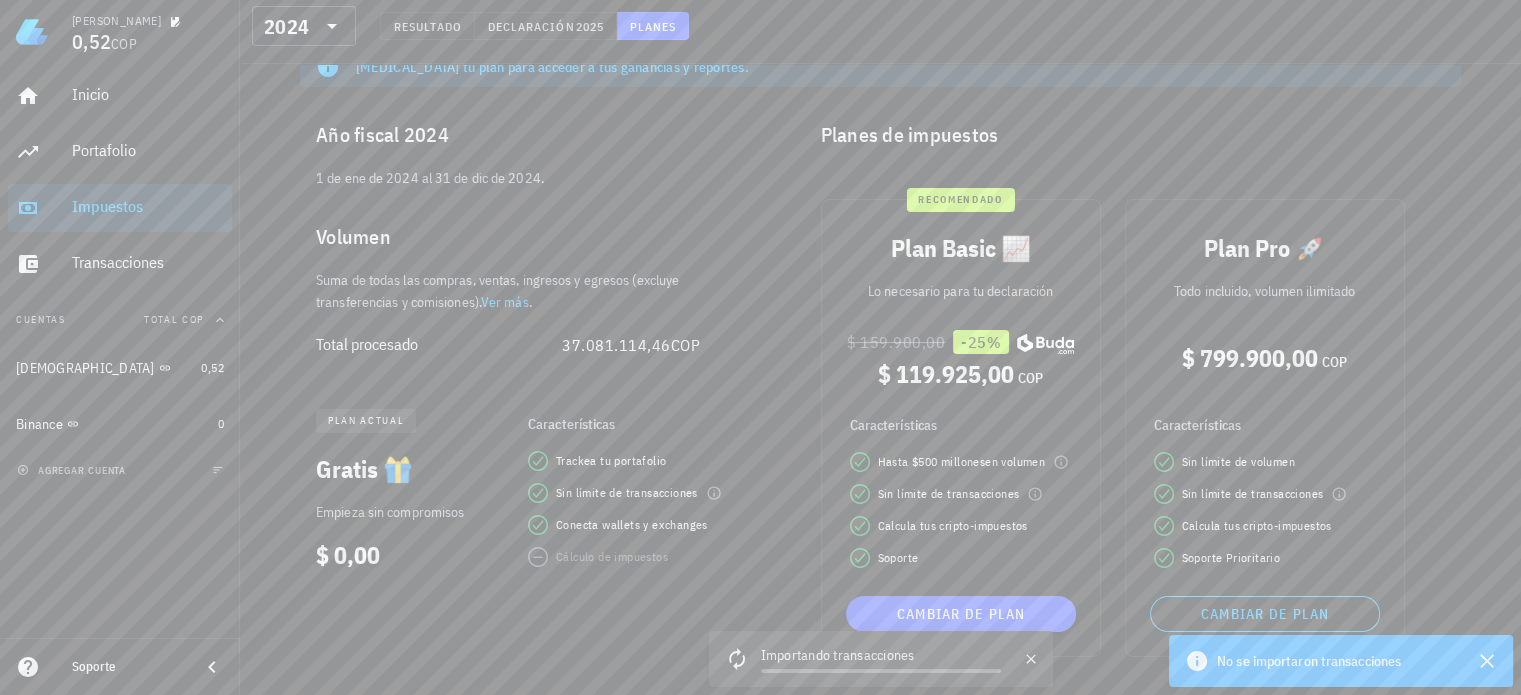 scroll, scrollTop: 133, scrollLeft: 0, axis: vertical 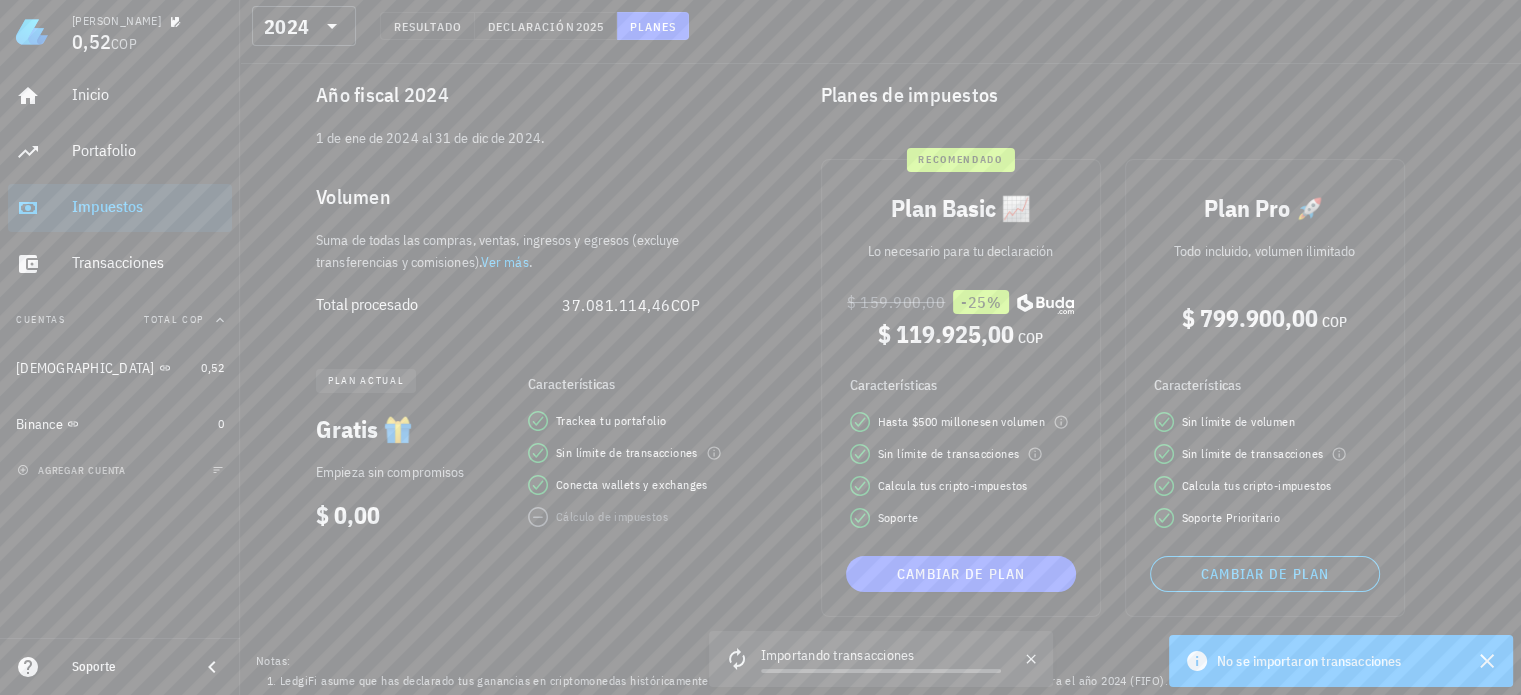 click on "1 de ene de 2024 al 31 de dic de 2024." at bounding box center [520, 146] 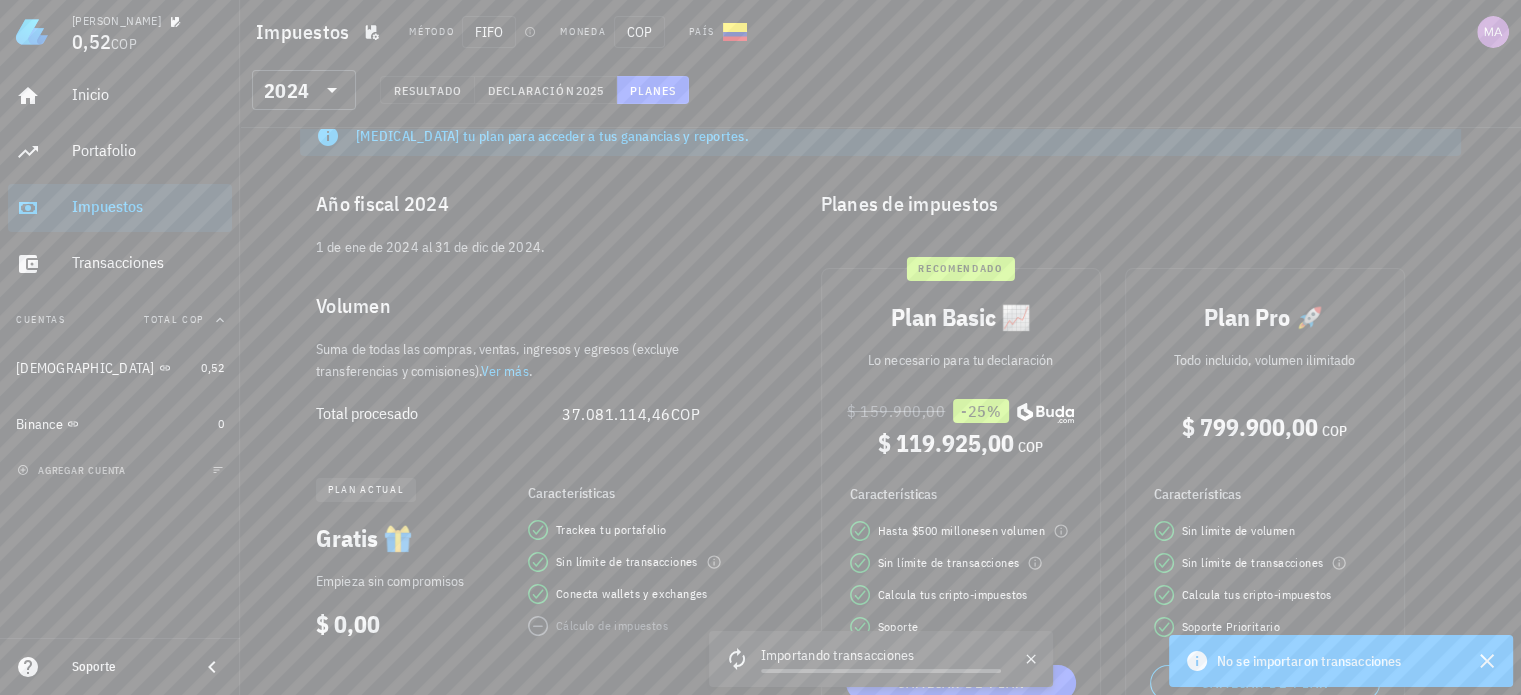 scroll, scrollTop: 0, scrollLeft: 0, axis: both 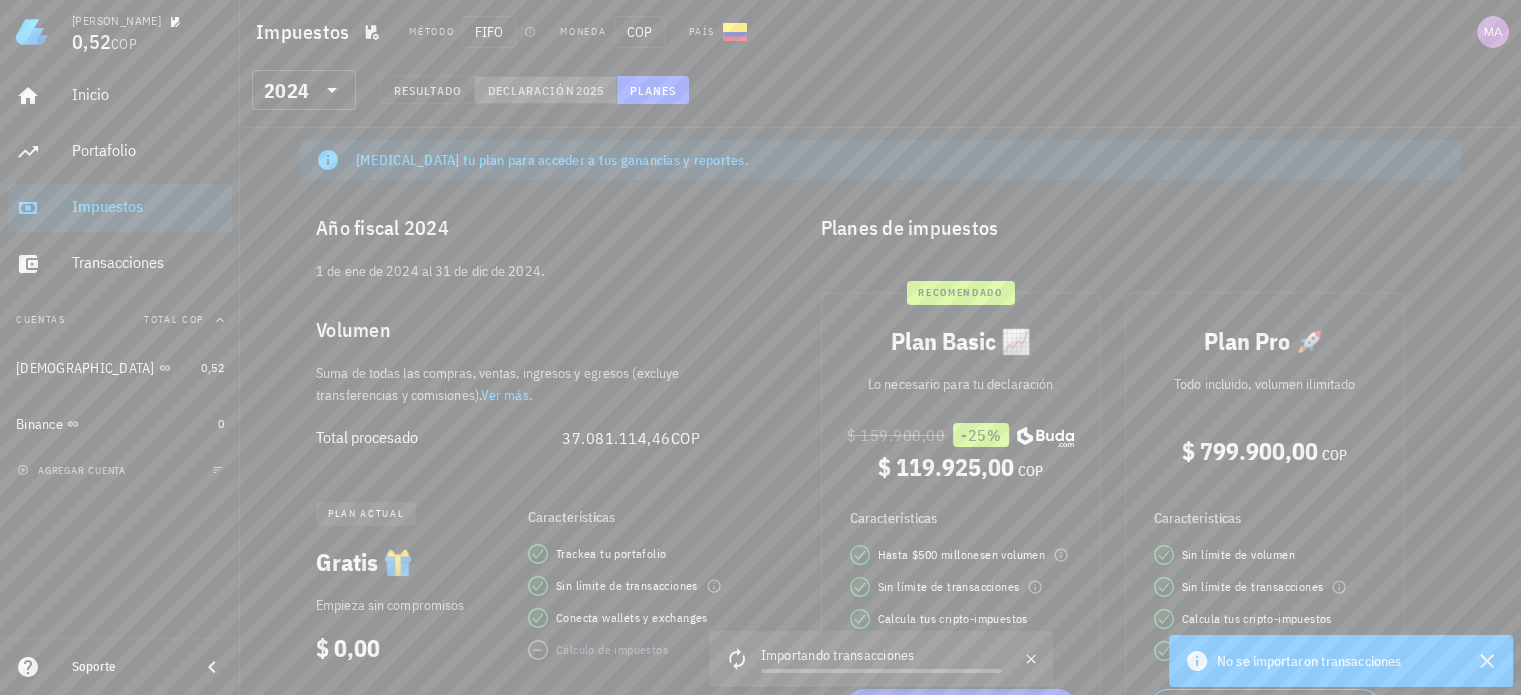 click on "Declaración" at bounding box center (531, 90) 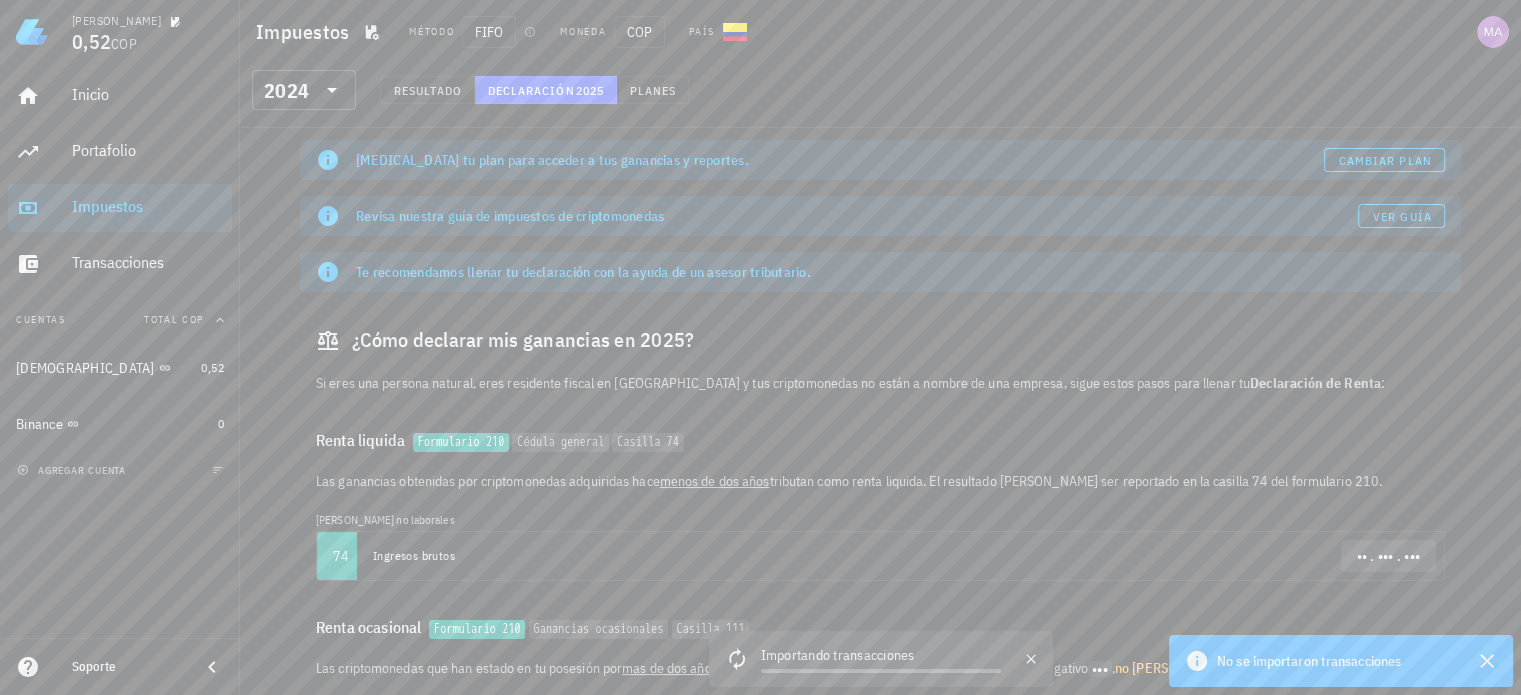 click on "Renta liquida
Formulario 210   Cédula general   Casilla 74" at bounding box center (880, 440) 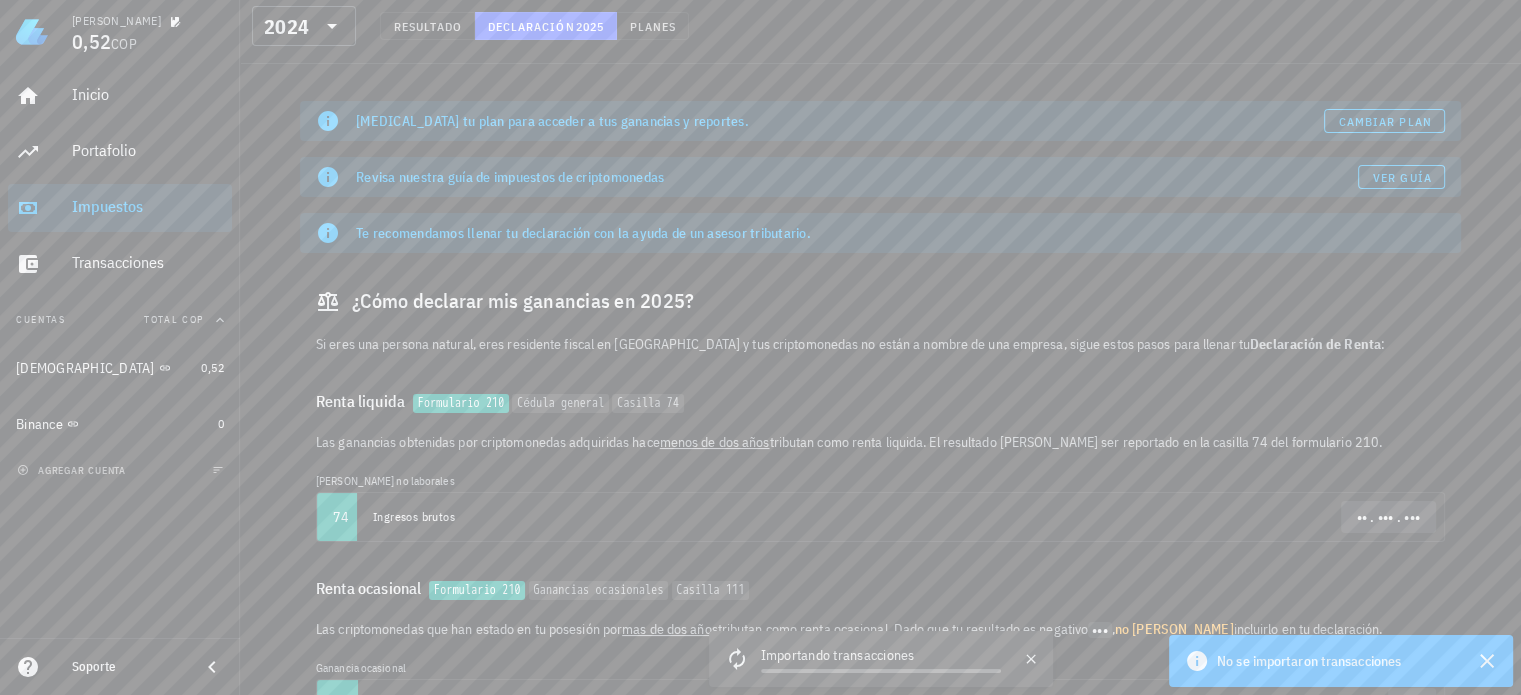scroll, scrollTop: 0, scrollLeft: 0, axis: both 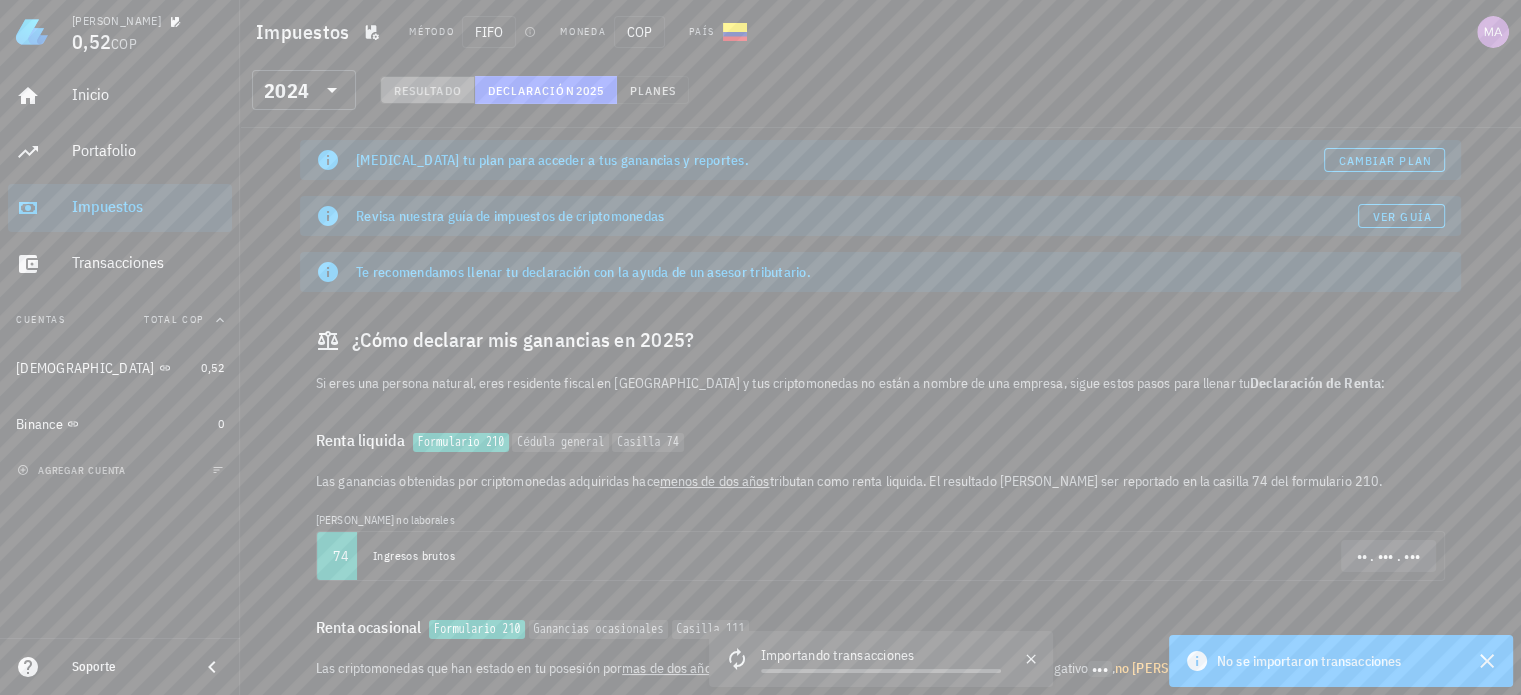 click on "Resultado" at bounding box center [427, 90] 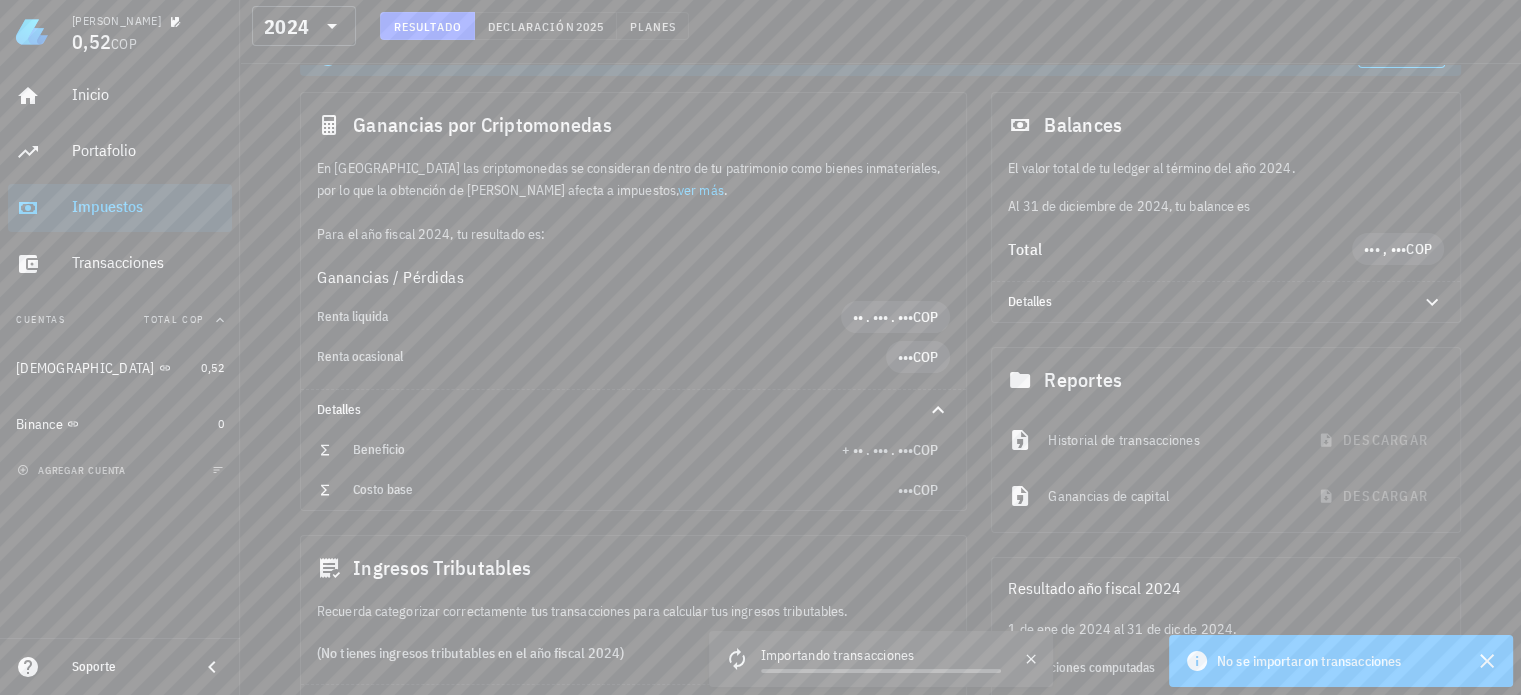 scroll, scrollTop: 200, scrollLeft: 0, axis: vertical 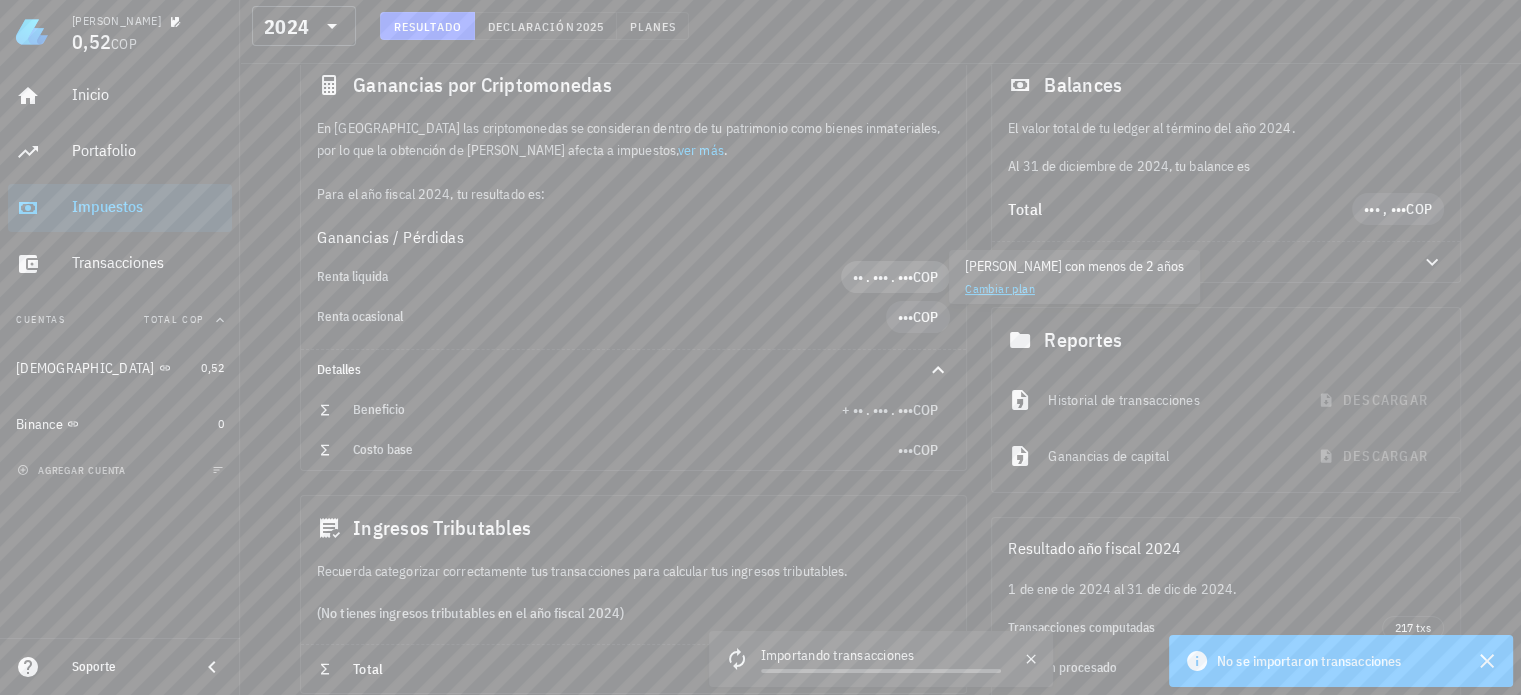 click on "•• .
••• .
•••" at bounding box center (883, 277) 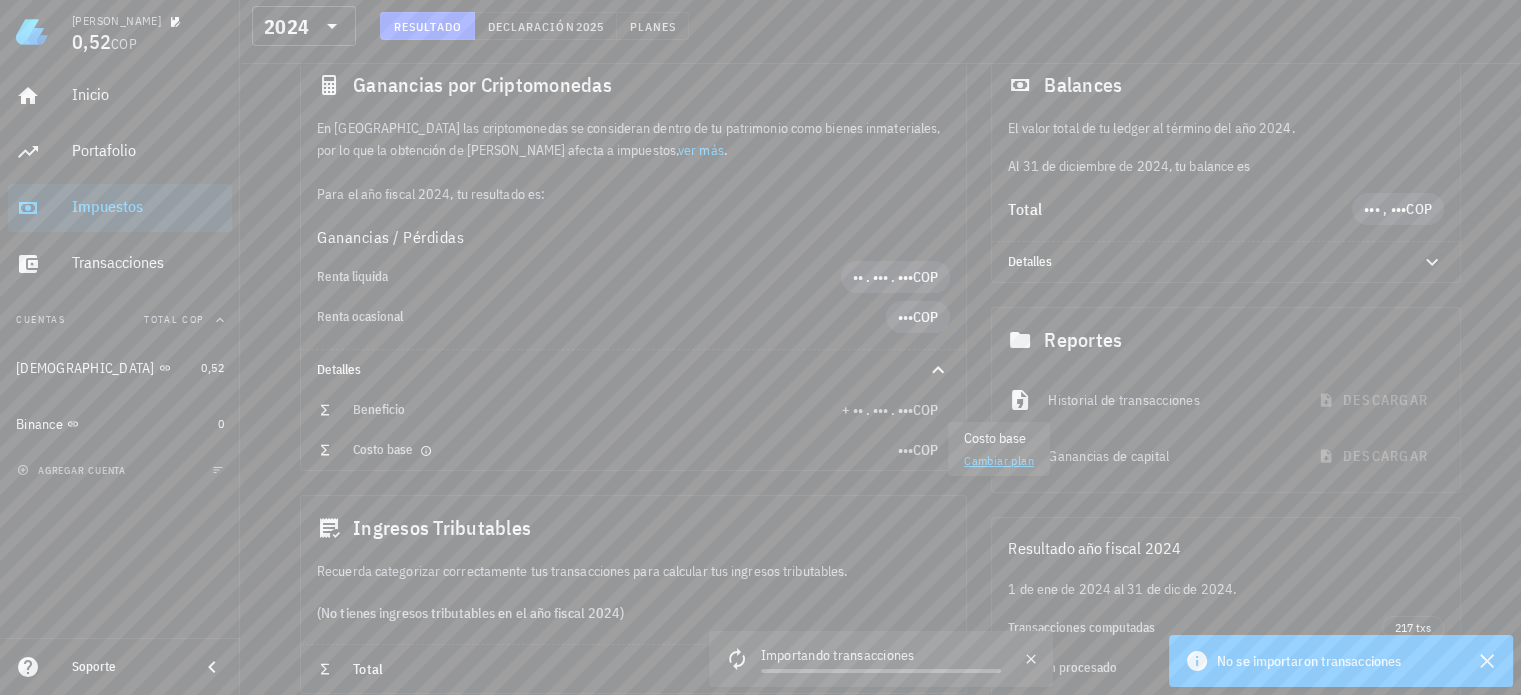 click on "•••" at bounding box center (905, 450) 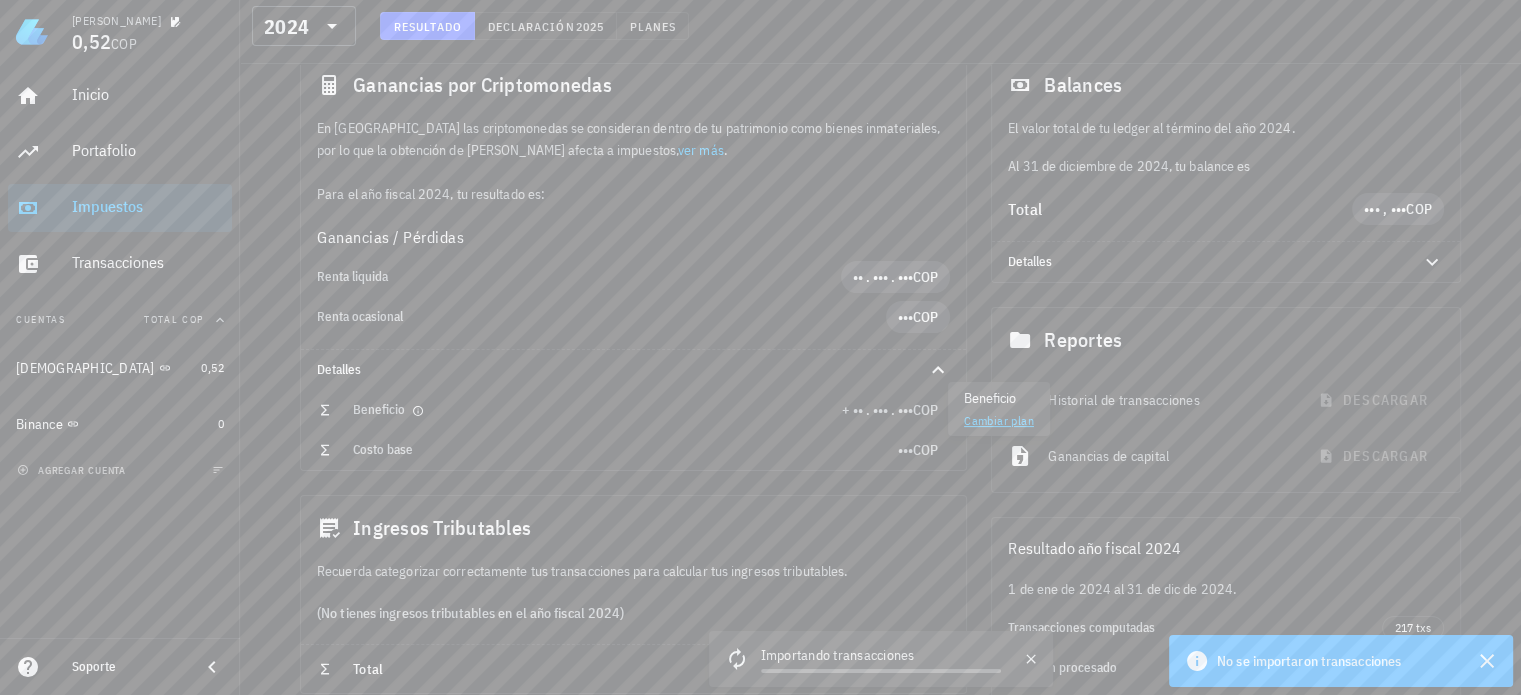 click on "+
•• .
••• .
•••" at bounding box center [877, 410] 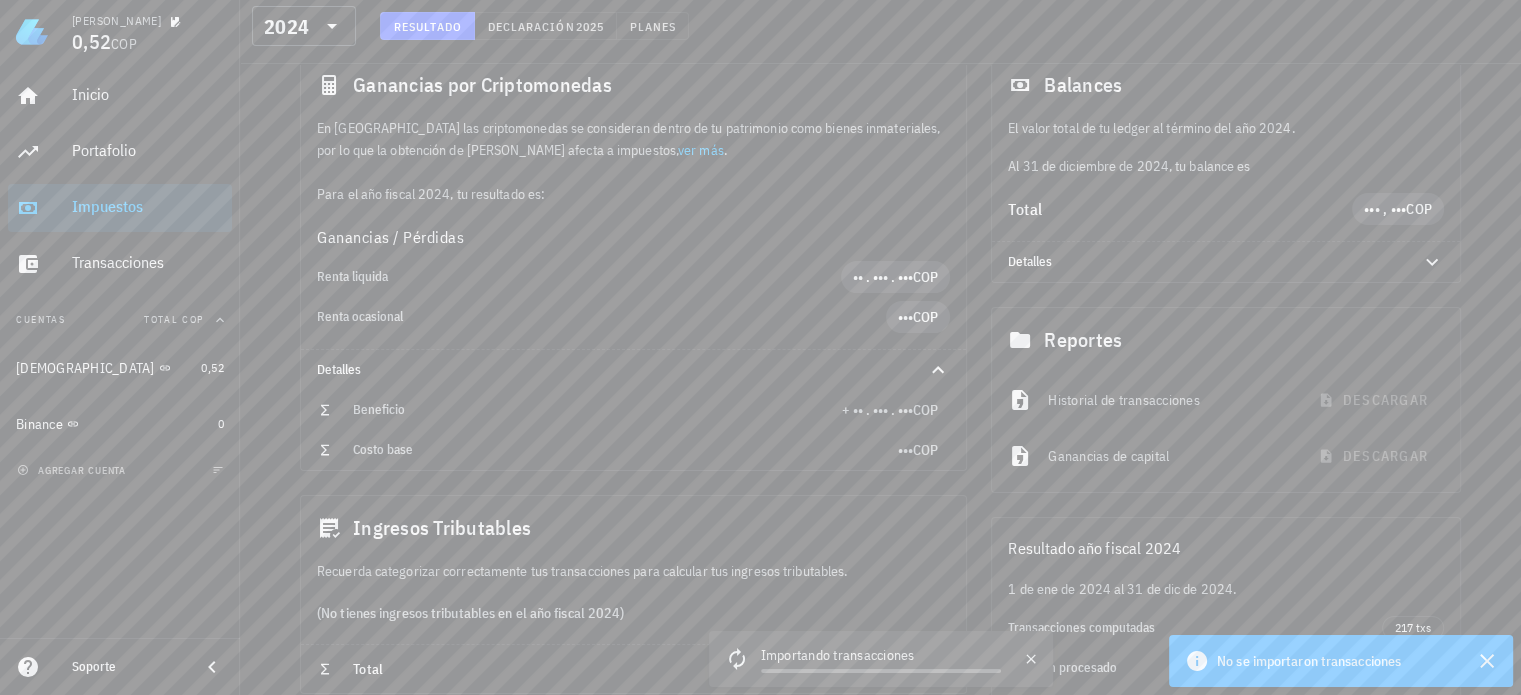 click on "Ingresos Tributables" at bounding box center [633, 528] 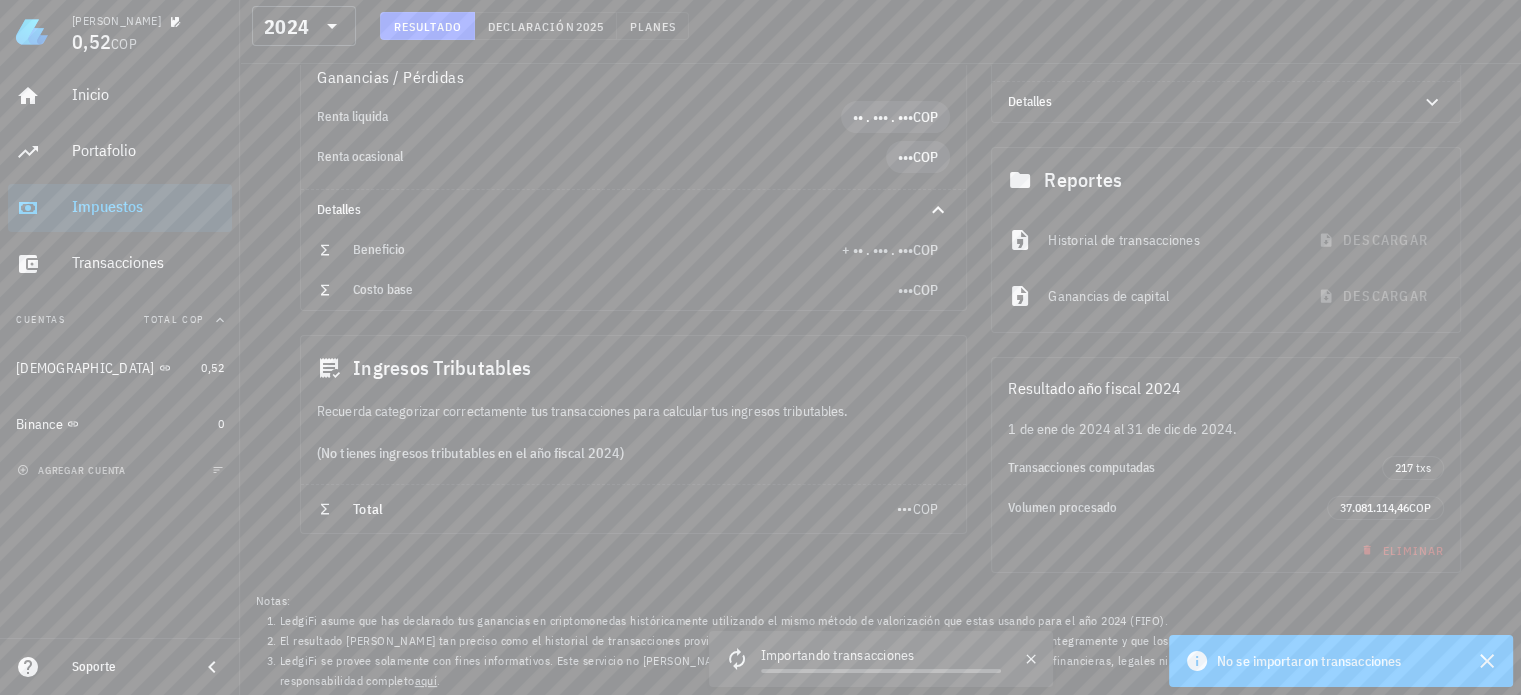 scroll, scrollTop: 360, scrollLeft: 0, axis: vertical 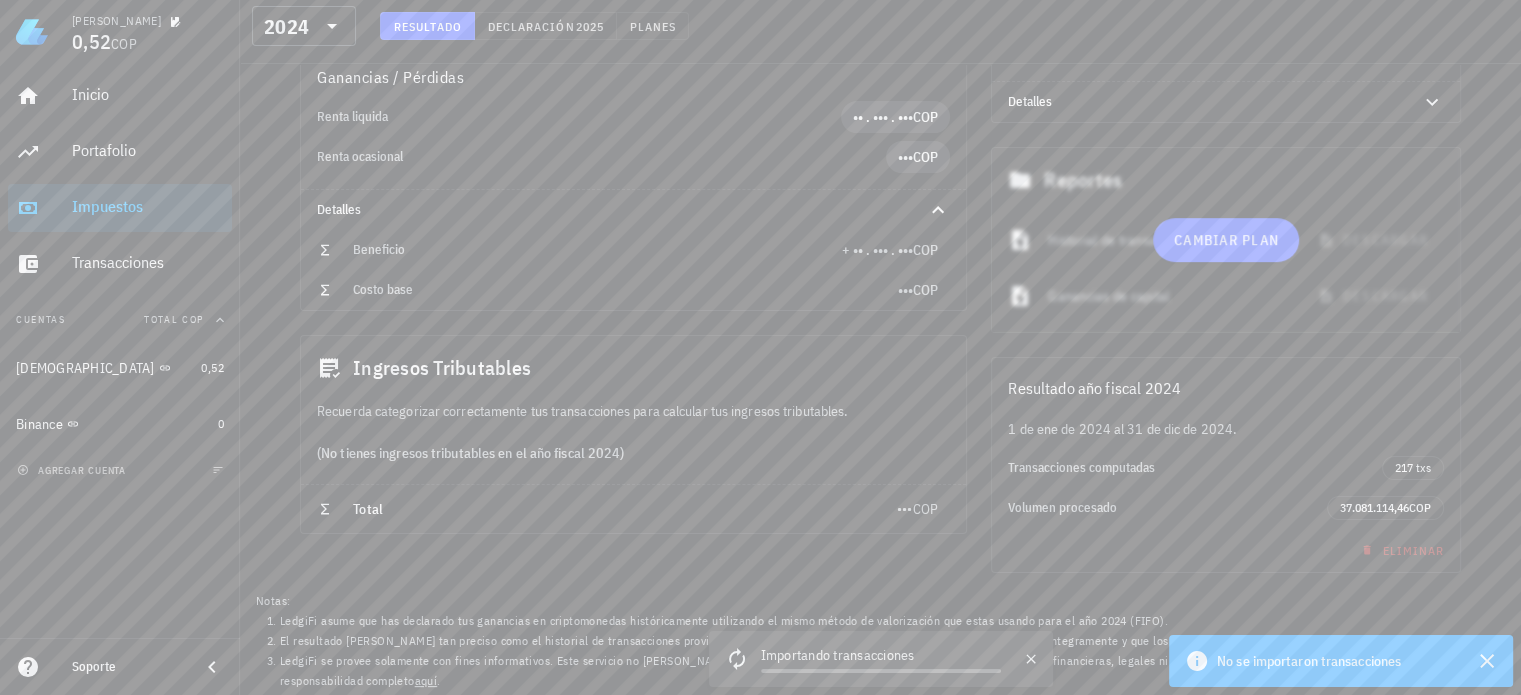 click at bounding box center [1226, 240] 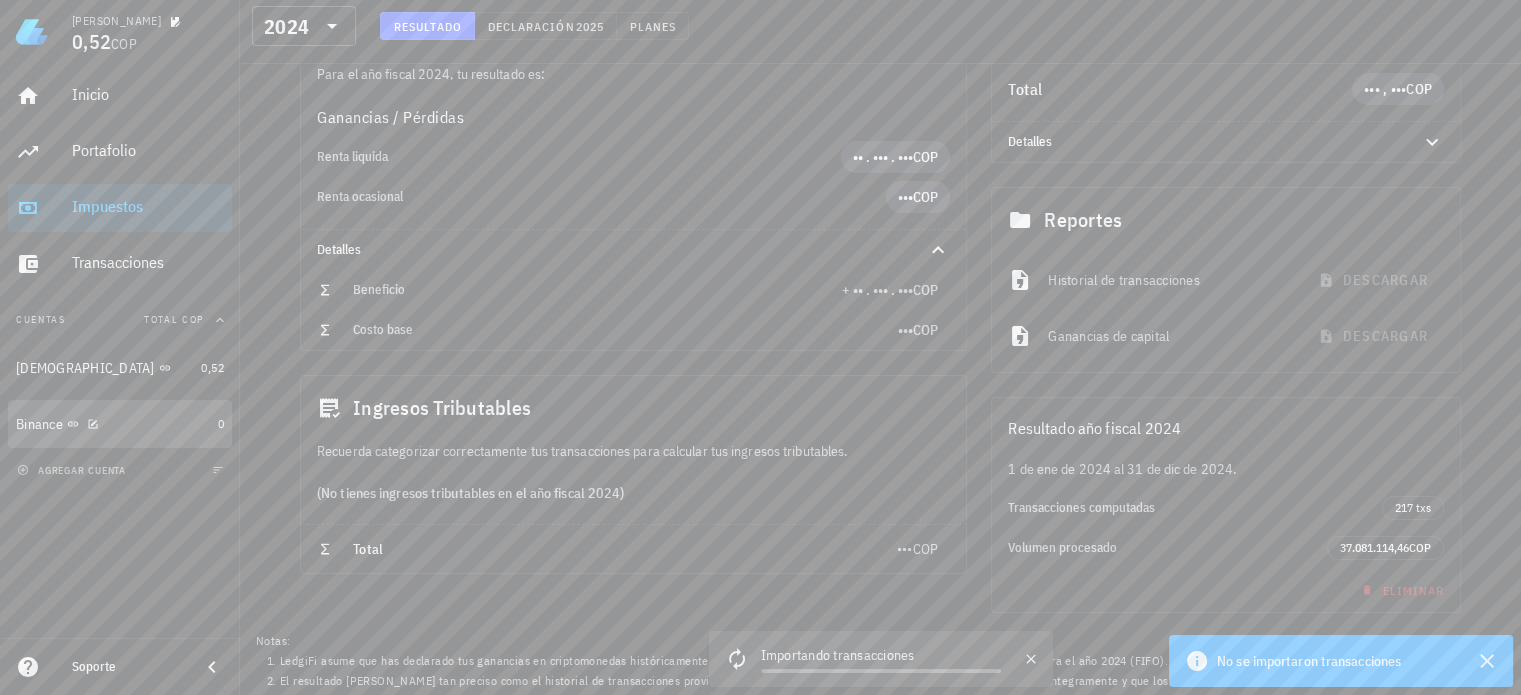 click on "Binance" at bounding box center [113, 424] 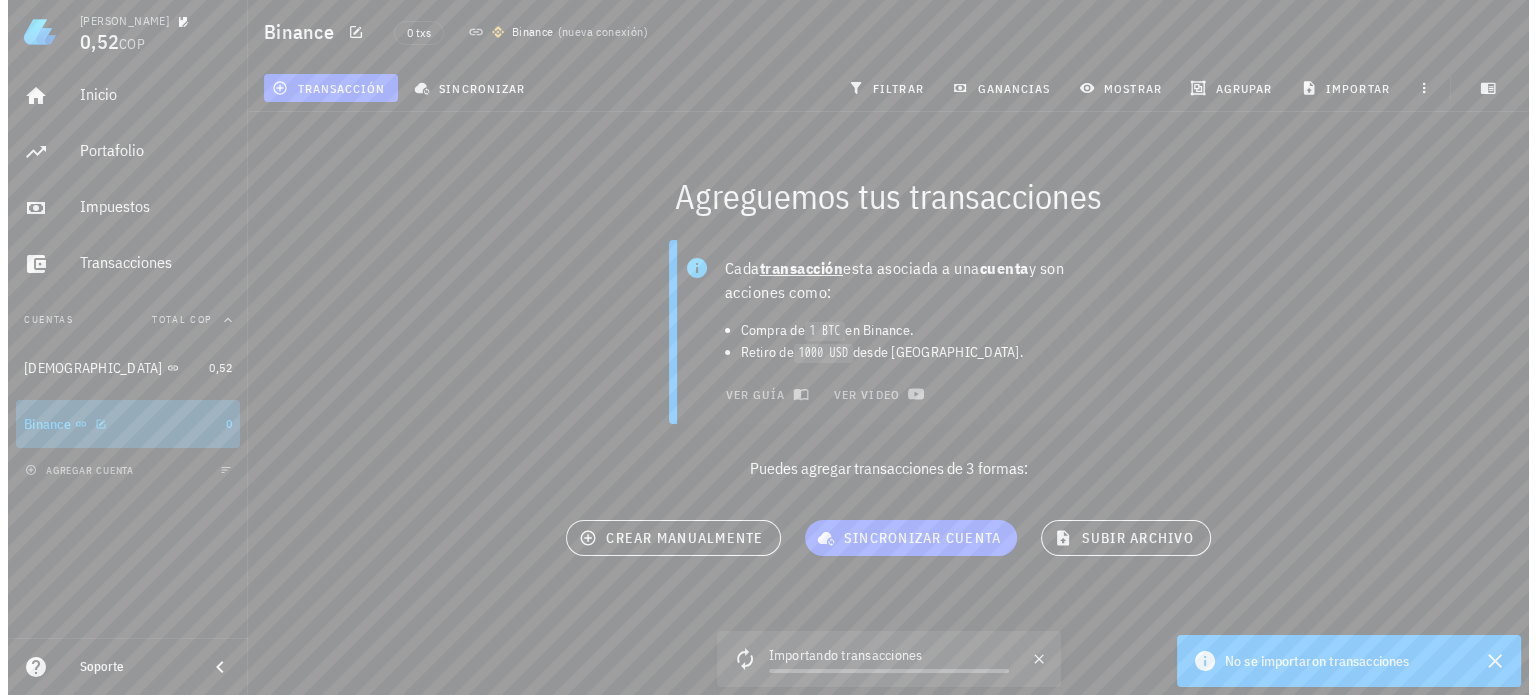 scroll, scrollTop: 0, scrollLeft: 0, axis: both 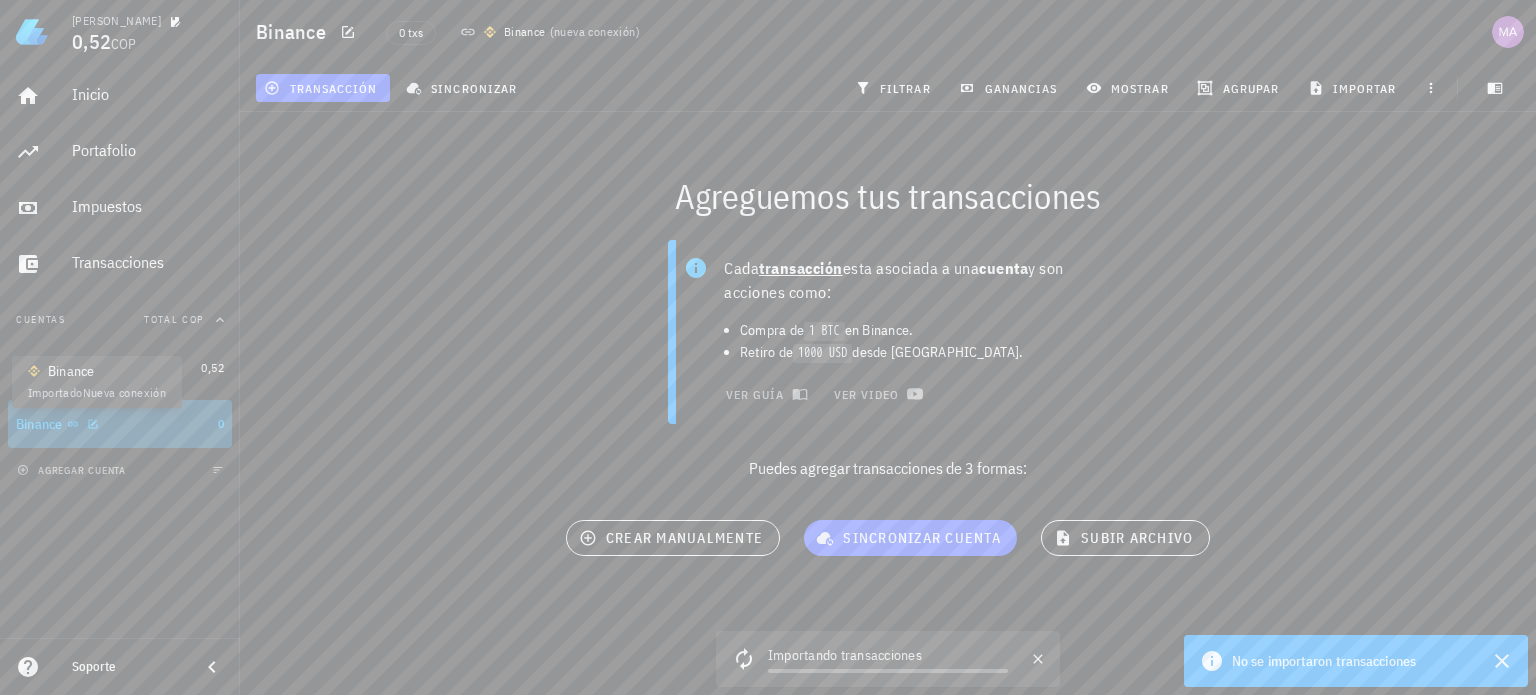 click 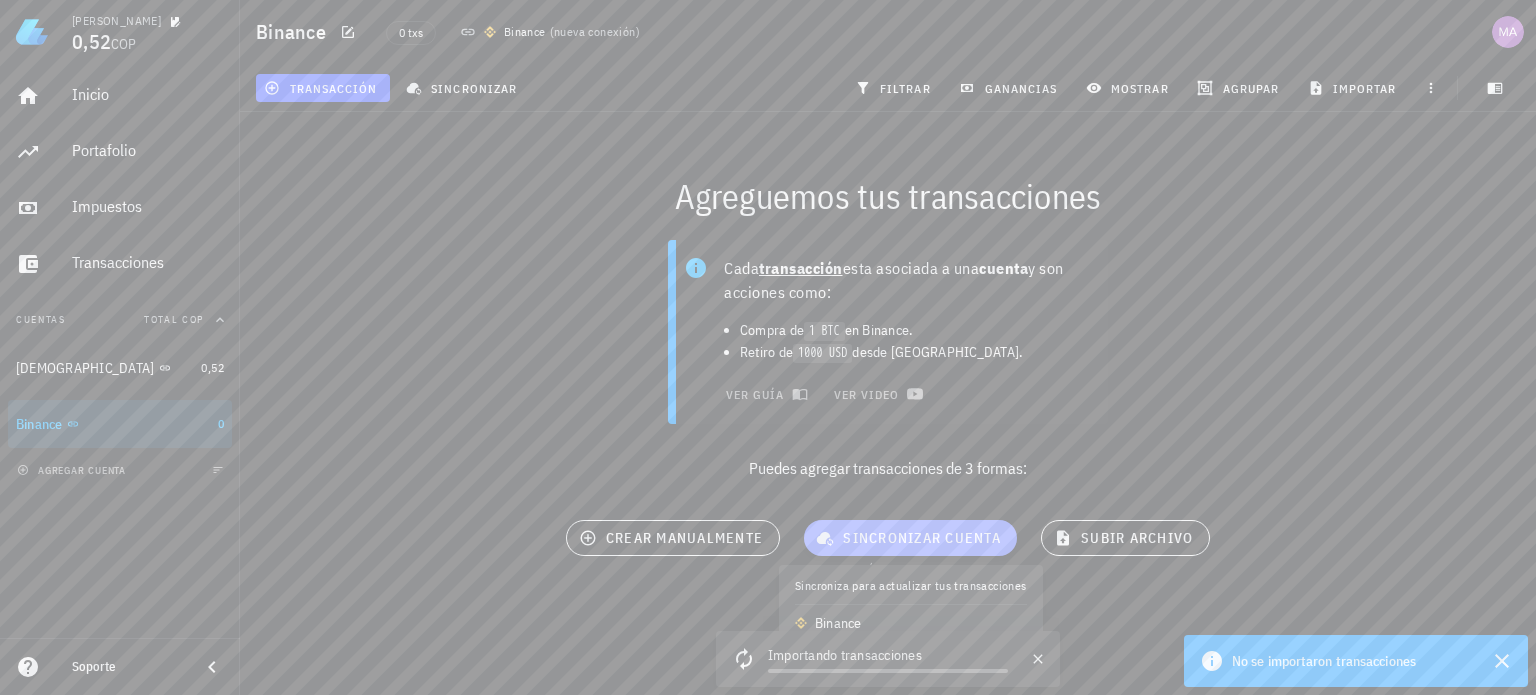 click on "sincronizar cuenta" at bounding box center (910, 538) 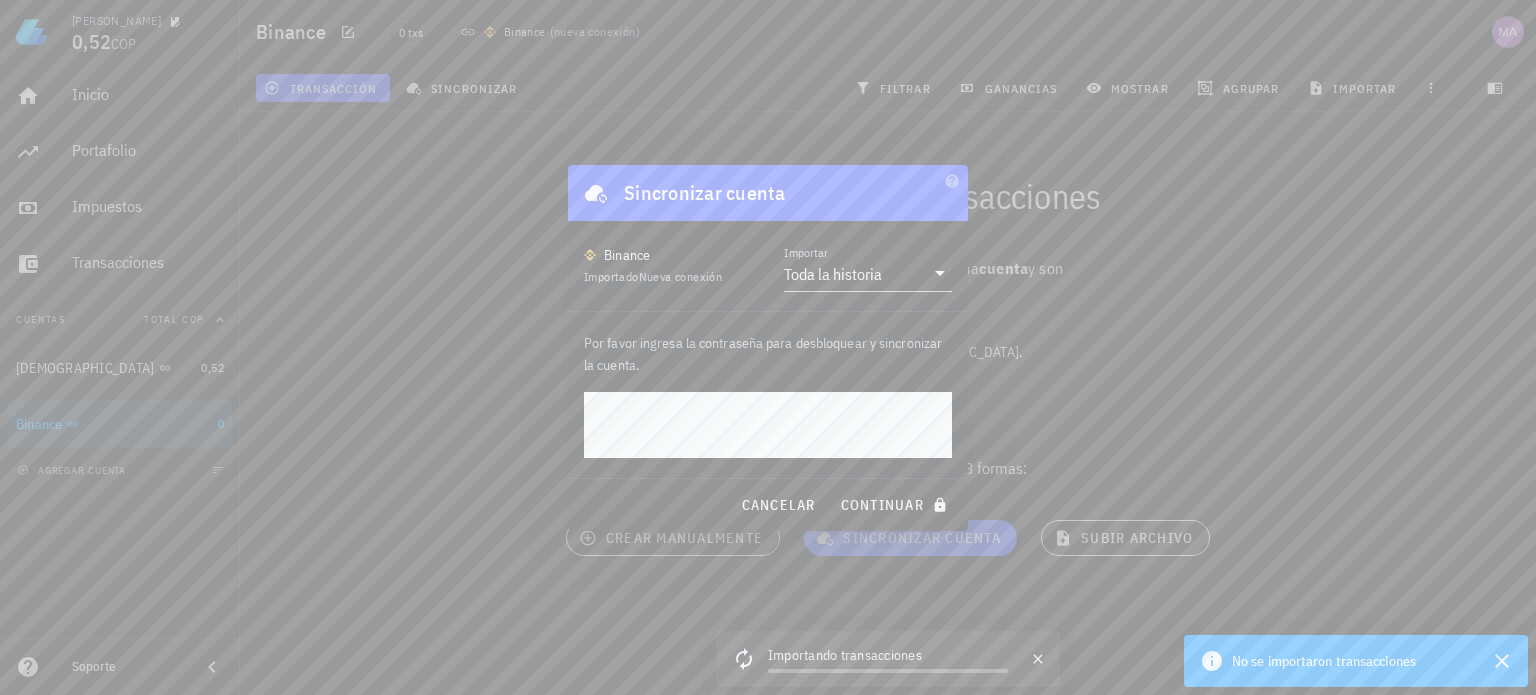 click at bounding box center [768, 347] 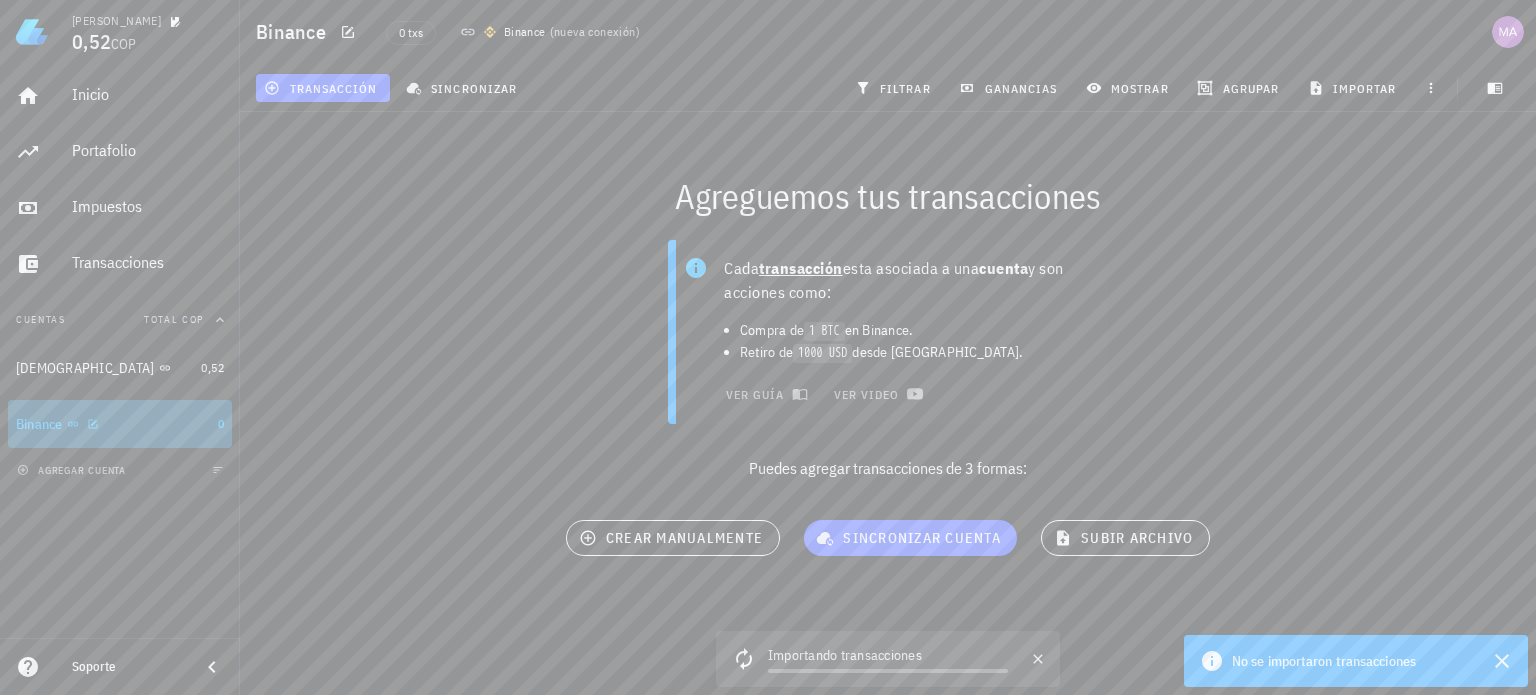 click on "Binance" at bounding box center (113, 424) 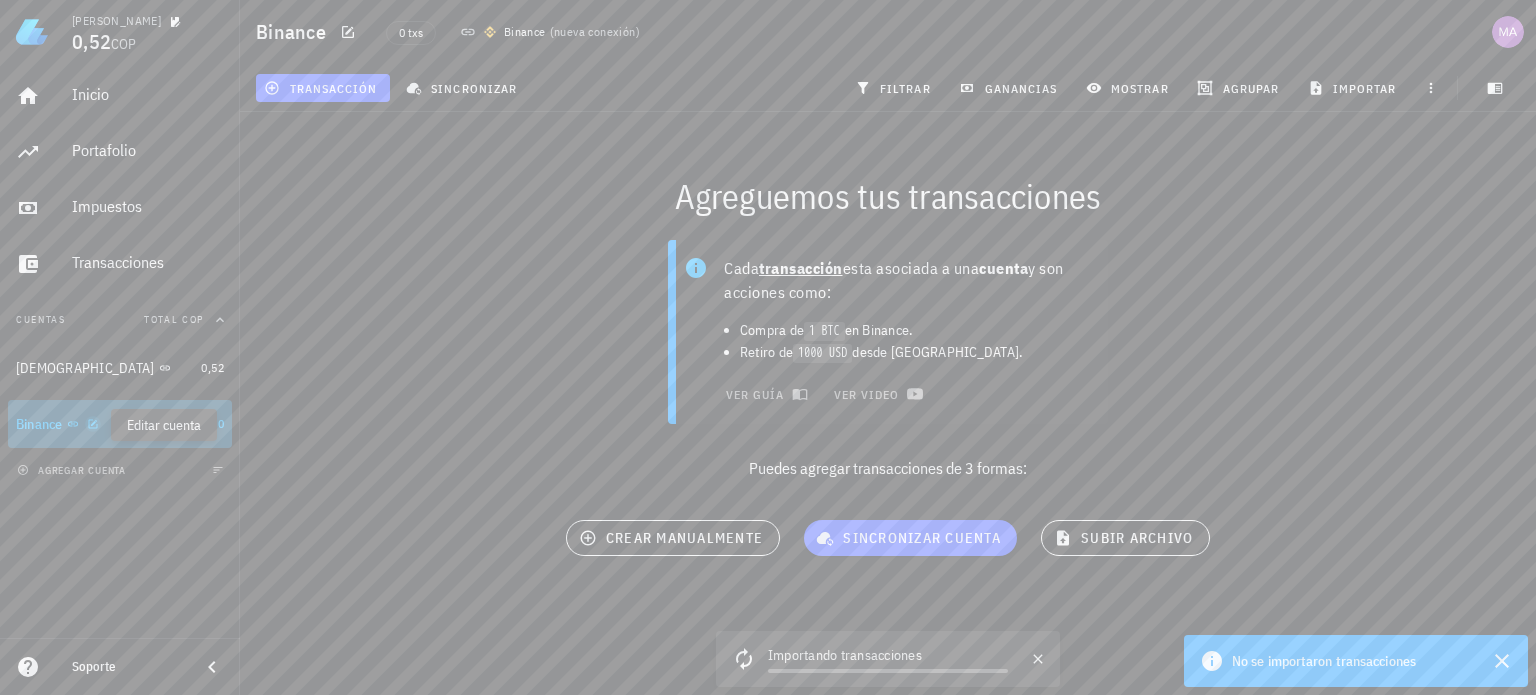 click 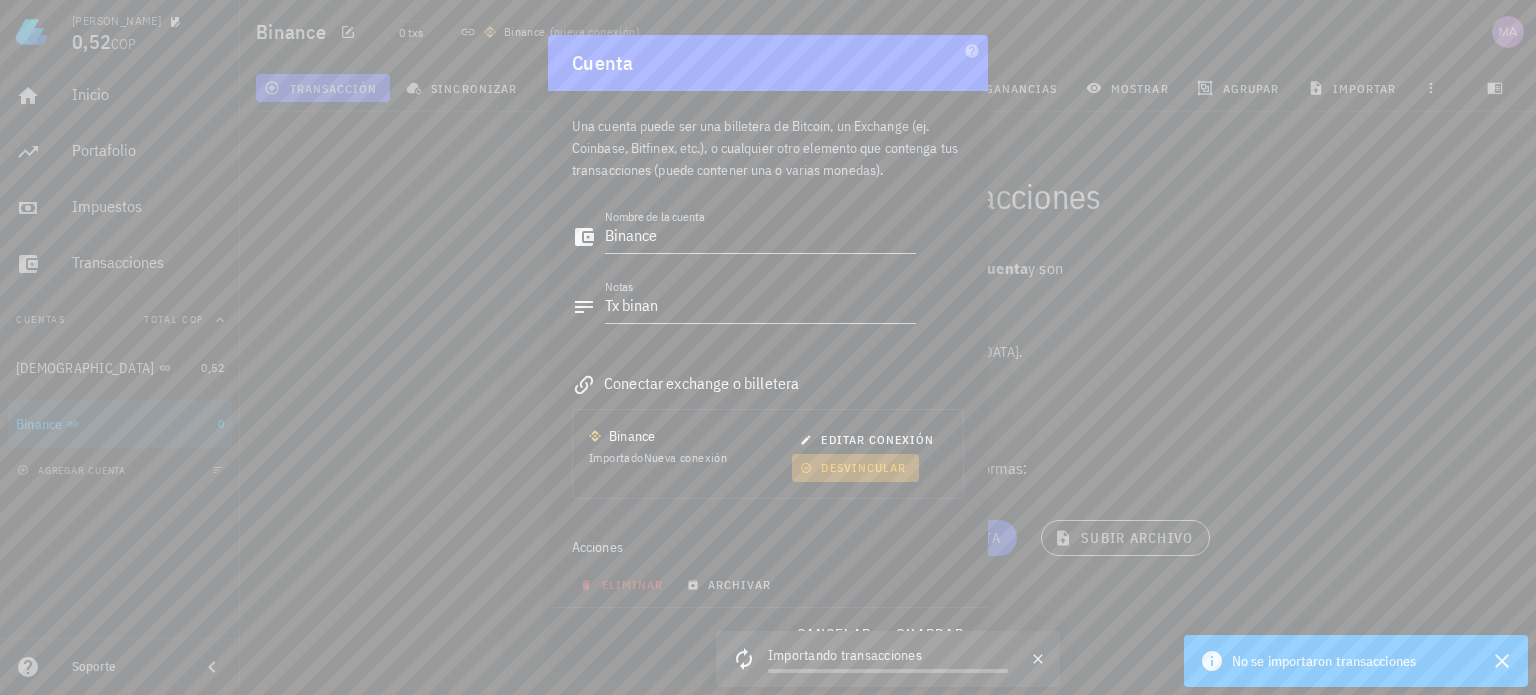 click on "desvincular" at bounding box center (855, 467) 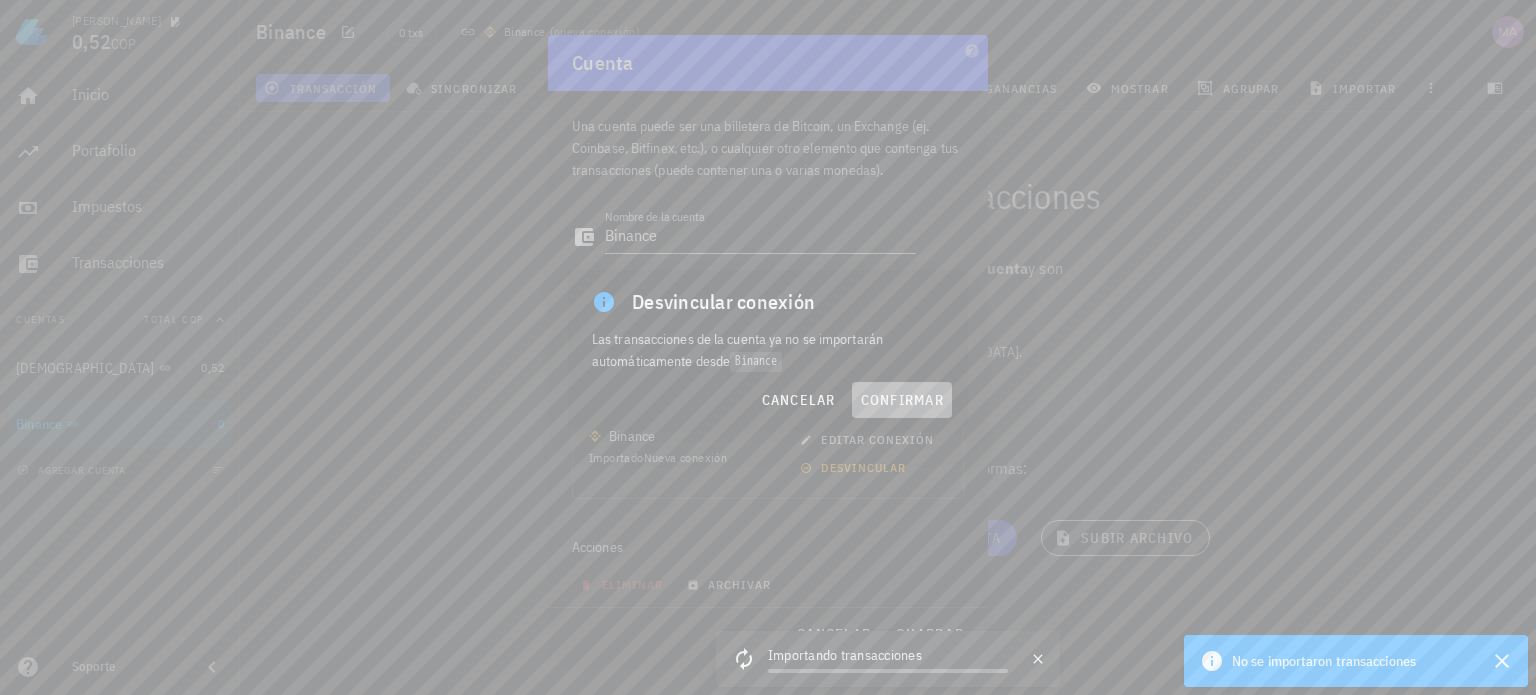 click on "confirmar" at bounding box center [902, 400] 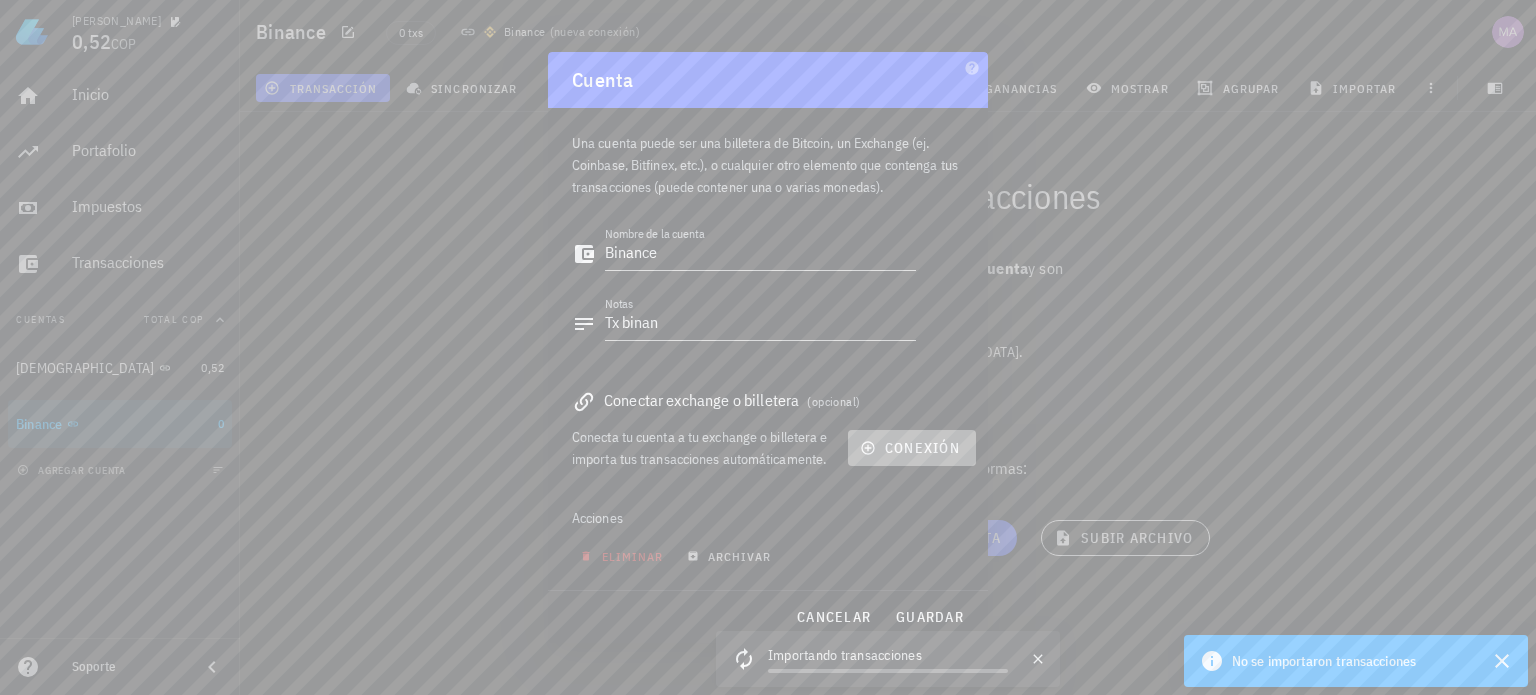 click on "conexión" at bounding box center (912, 448) 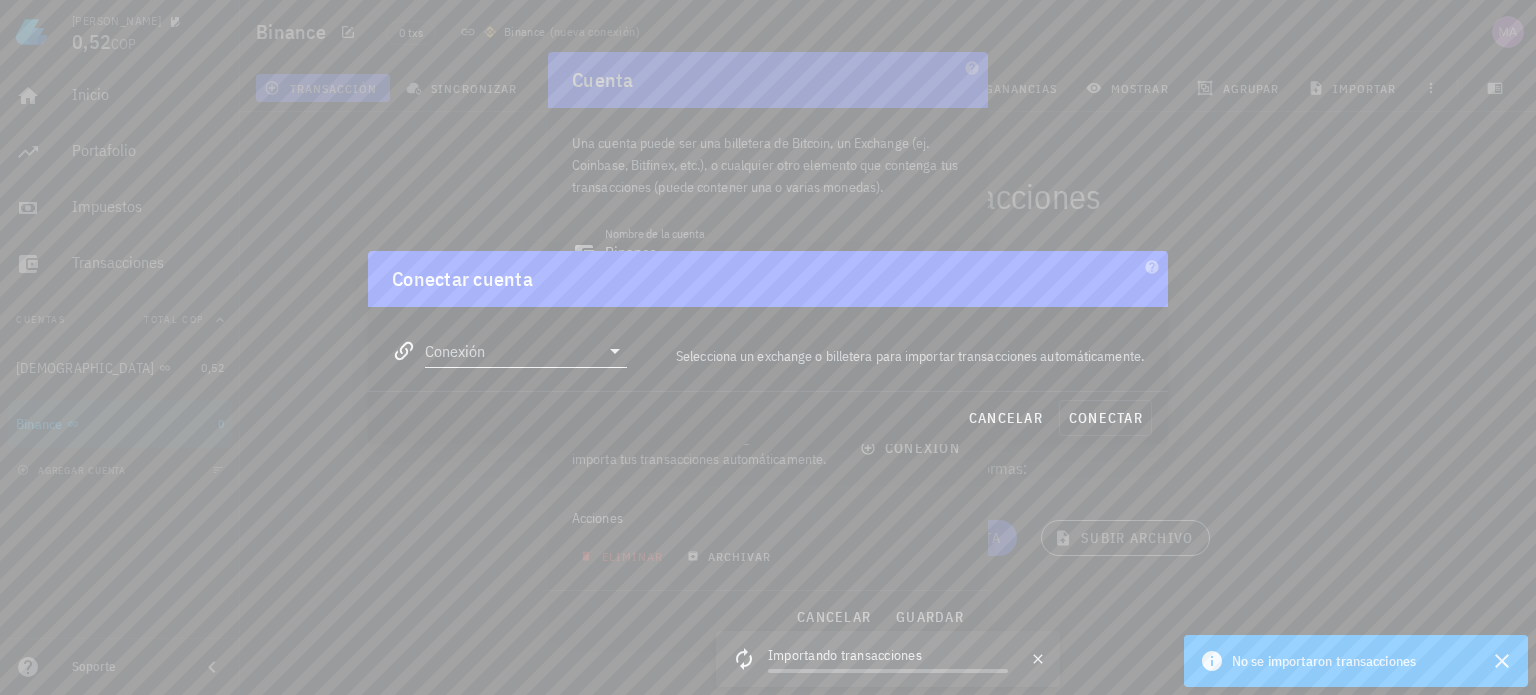 click 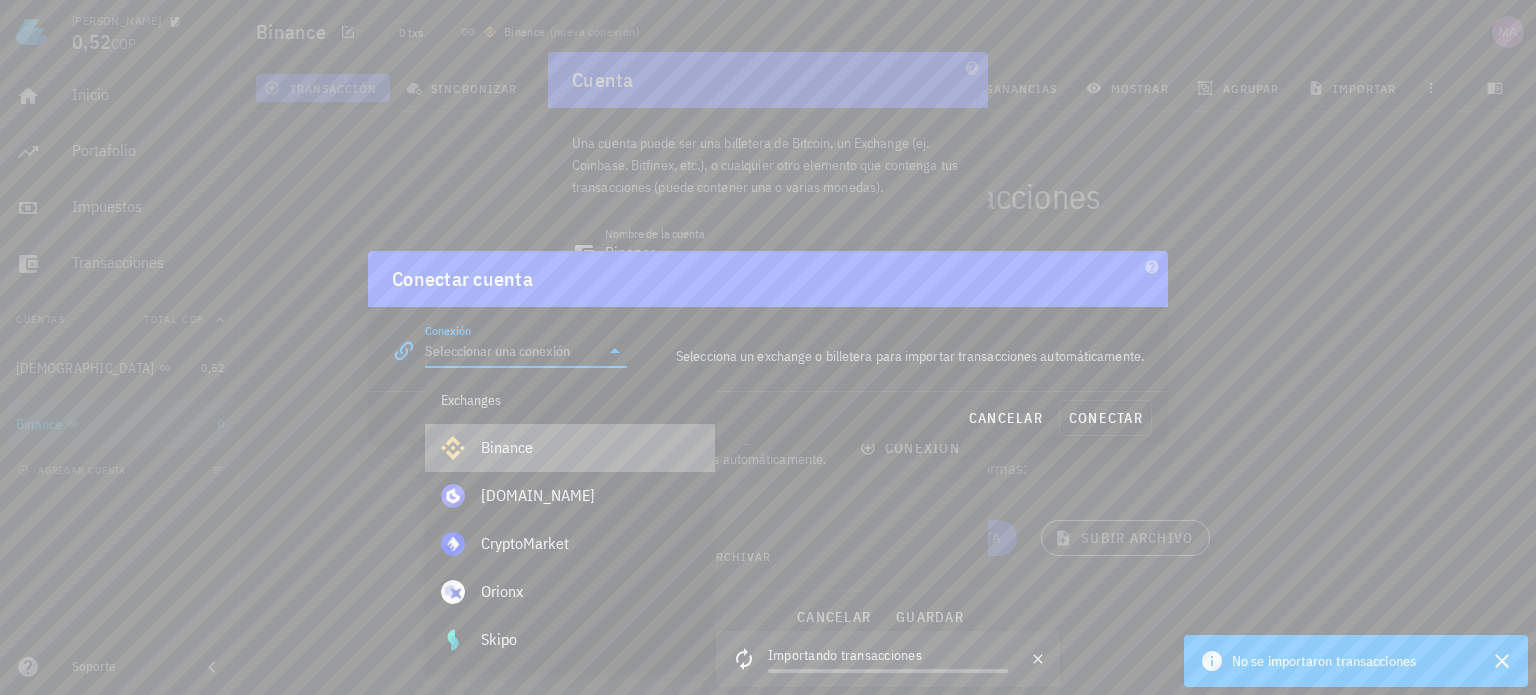 click on "Binance" at bounding box center [590, 447] 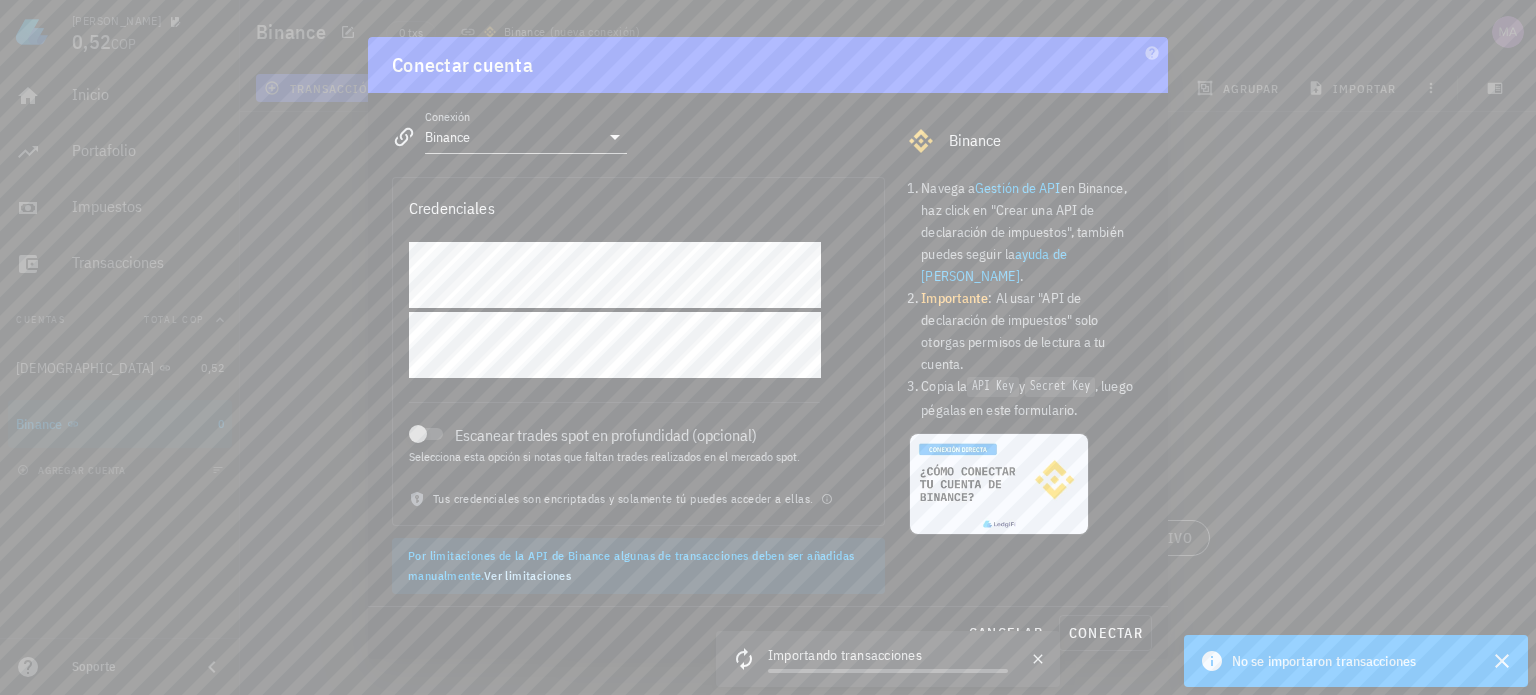 click on "Ver limitaciones" at bounding box center [527, 575] 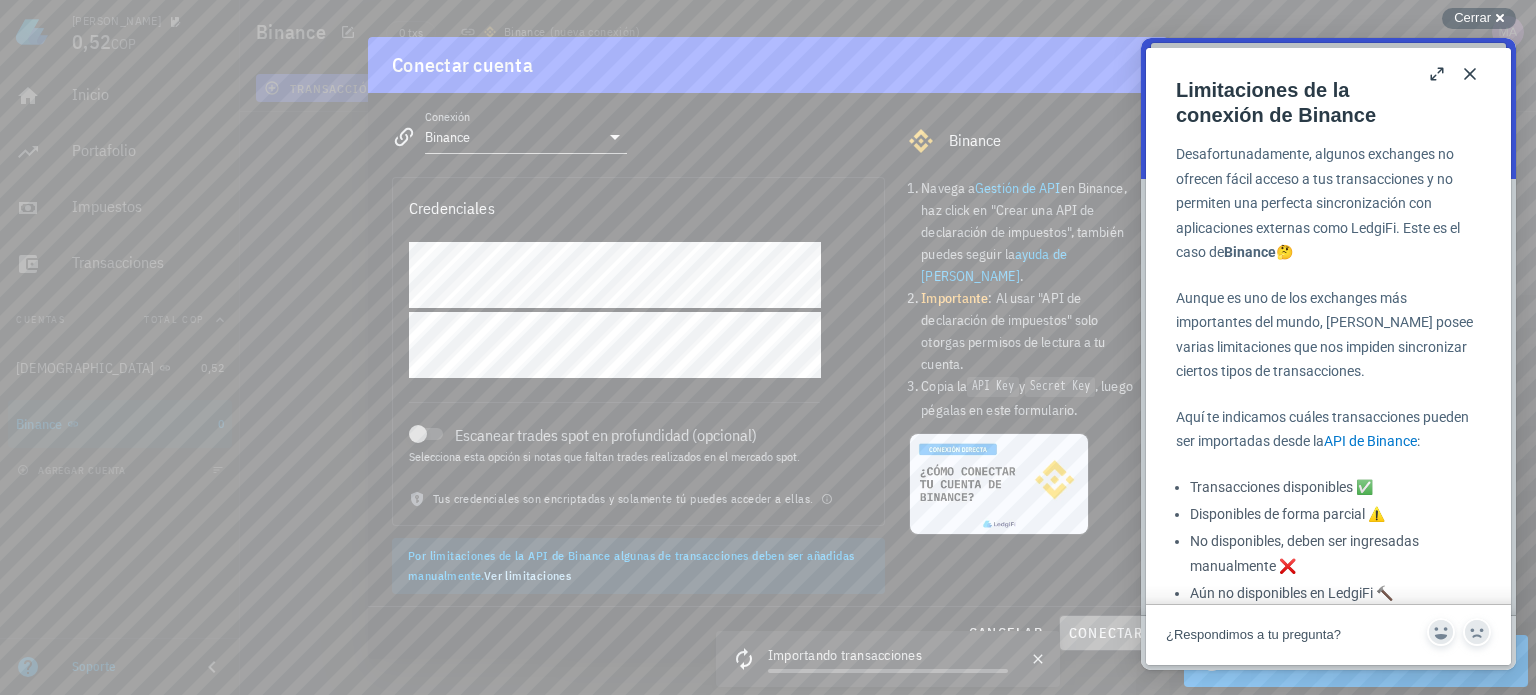 click on "conectar" at bounding box center [1105, 633] 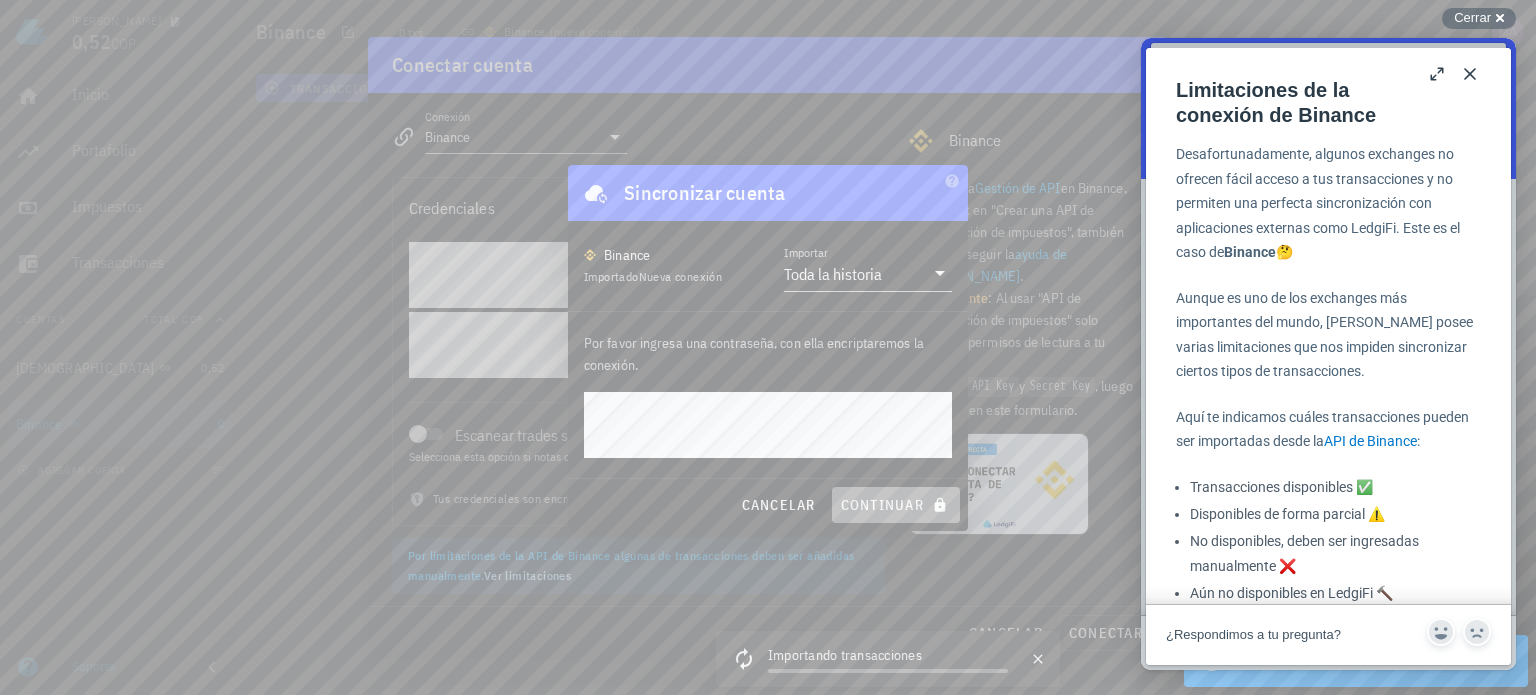click on "continuar" at bounding box center (896, 505) 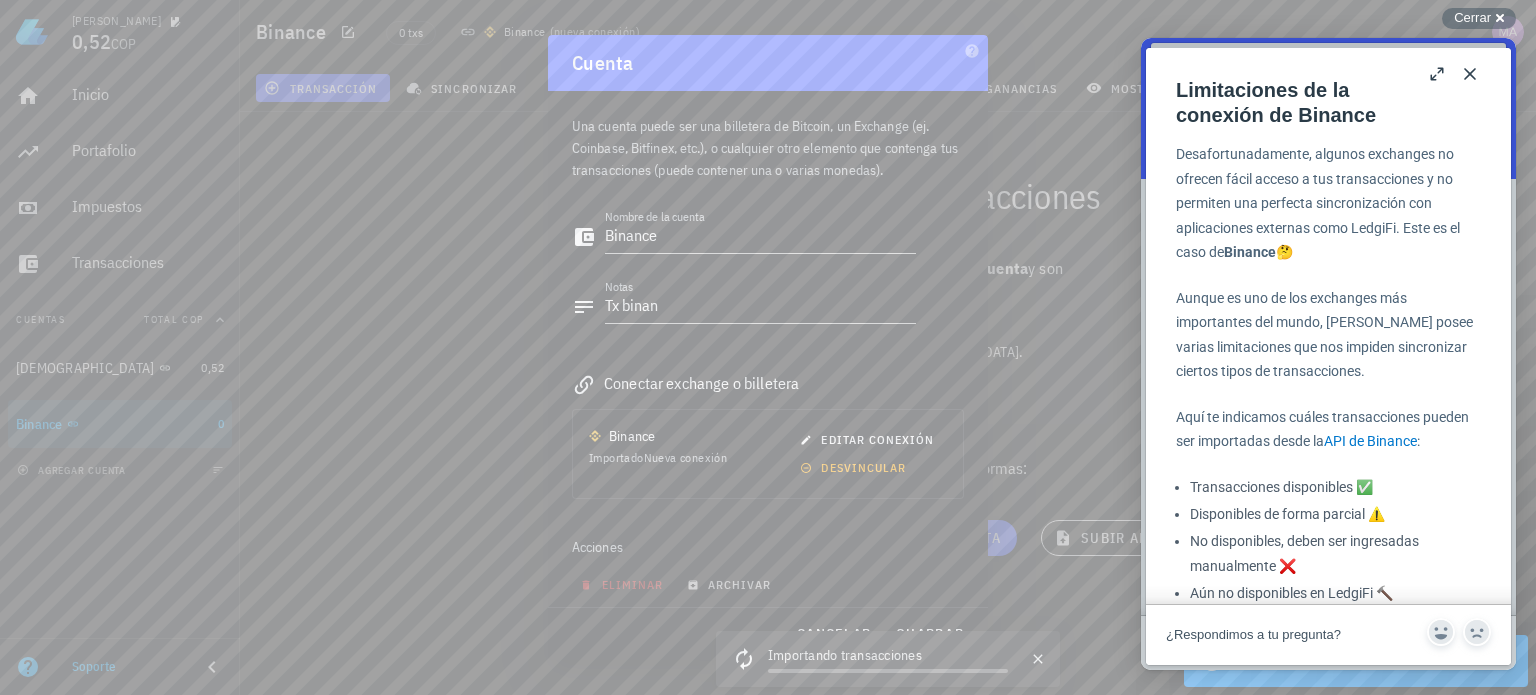 scroll, scrollTop: 10, scrollLeft: 0, axis: vertical 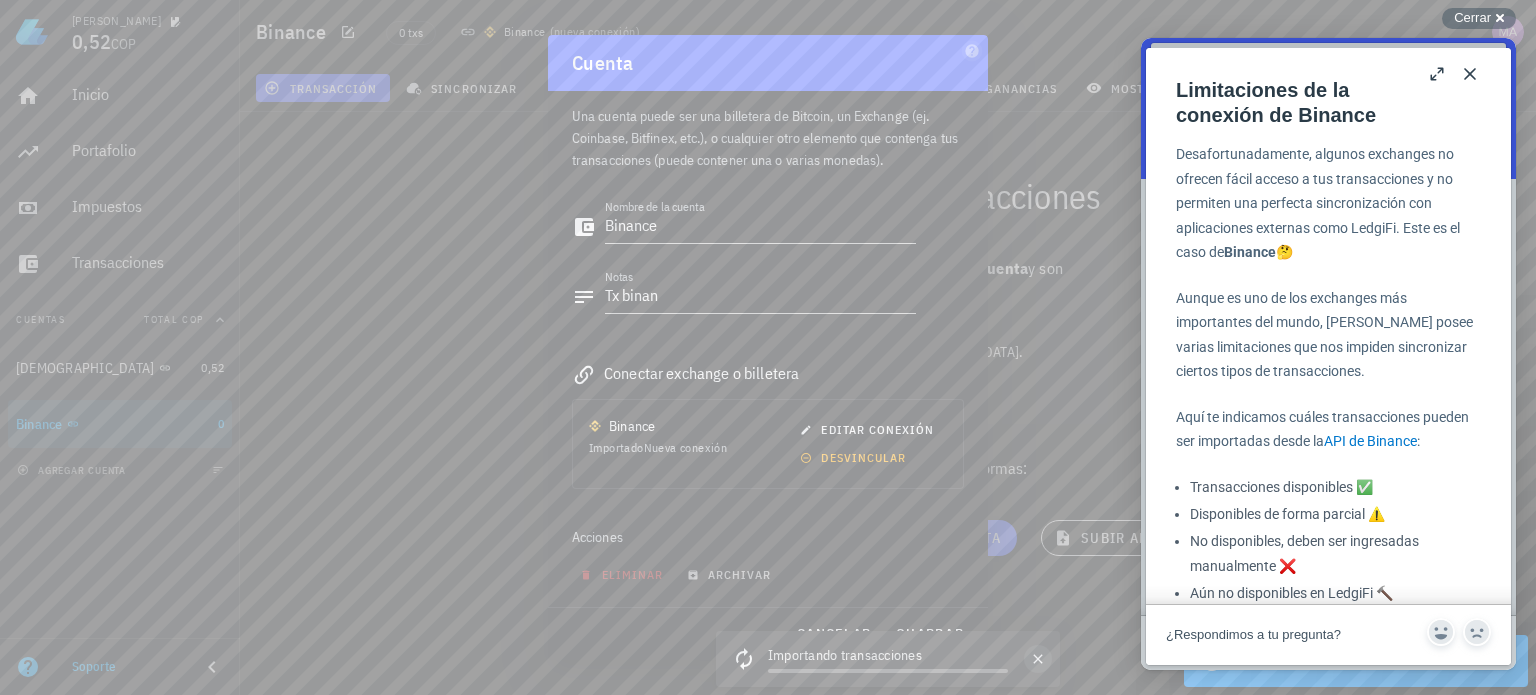 click at bounding box center [1038, 659] 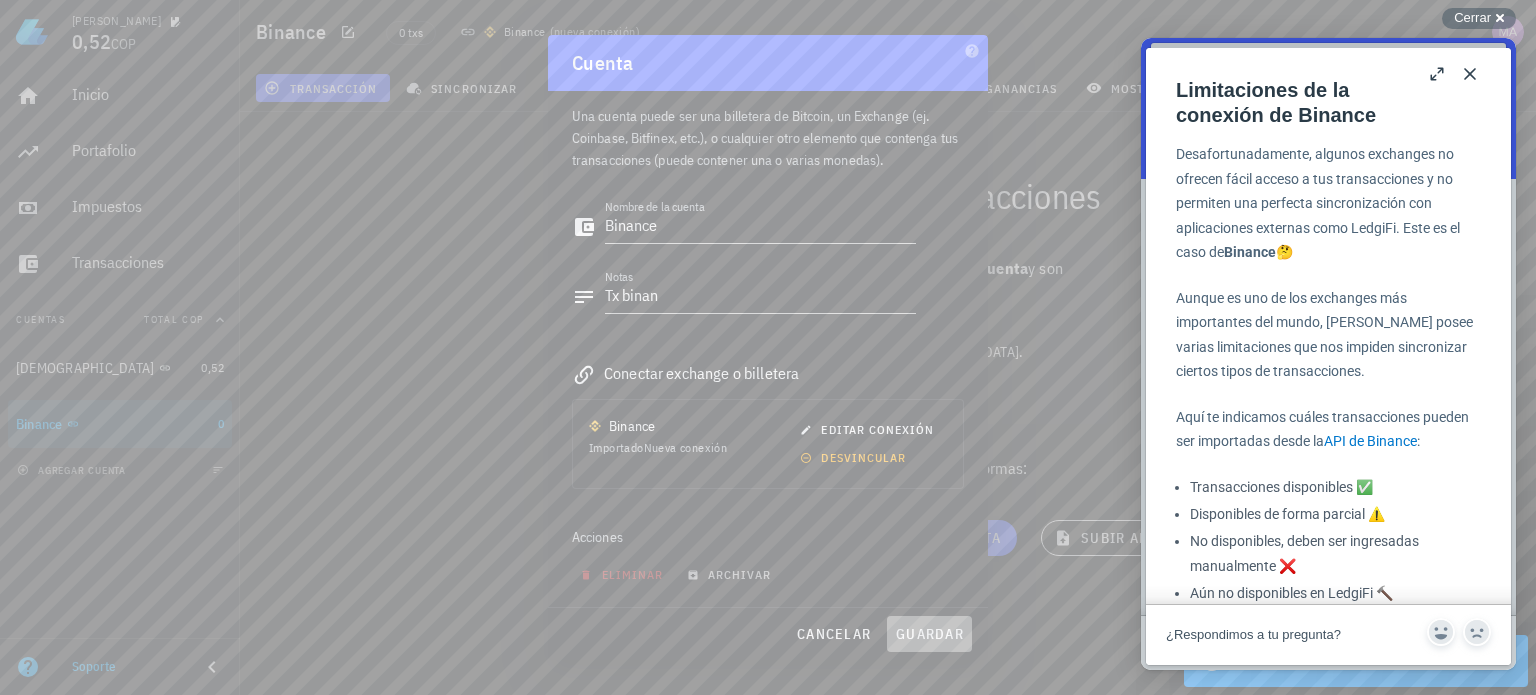 click on "guardar" at bounding box center (929, 634) 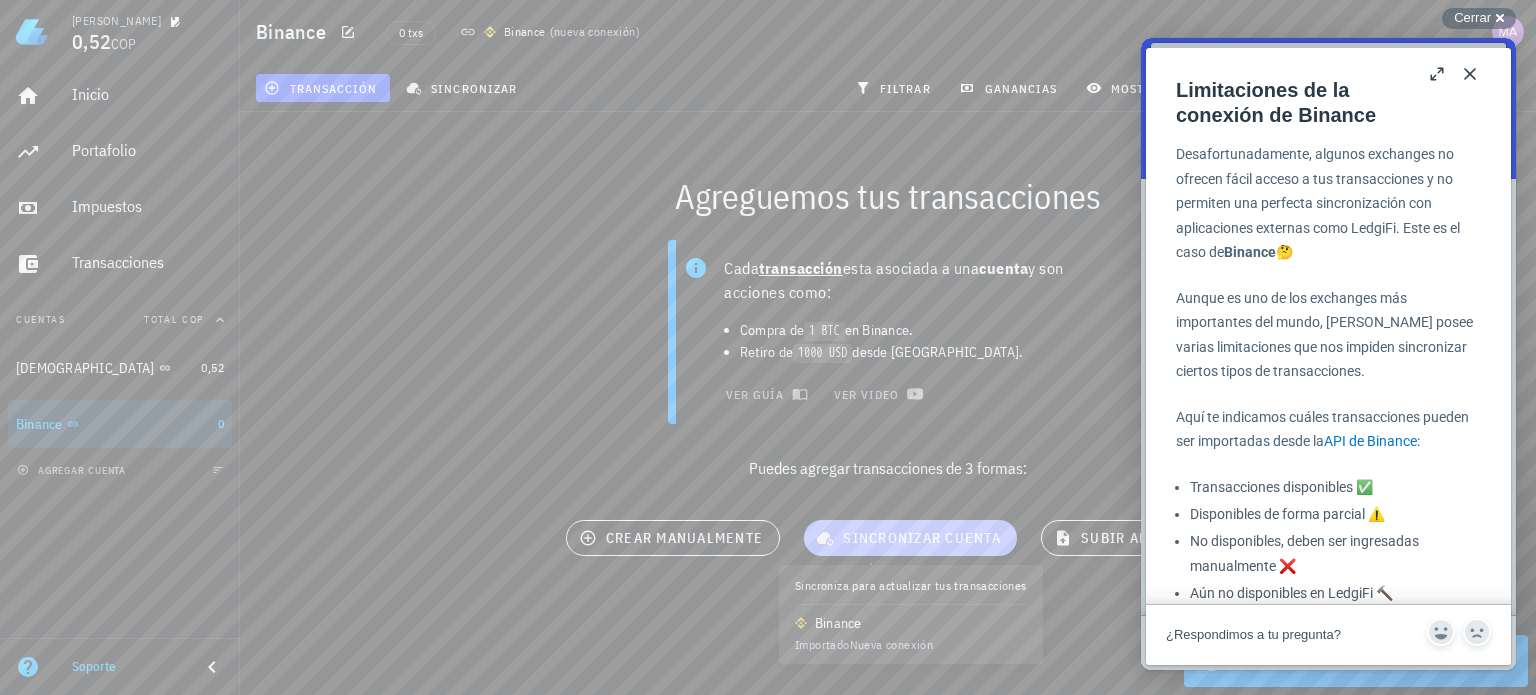 click on "sincronizar cuenta" at bounding box center [910, 538] 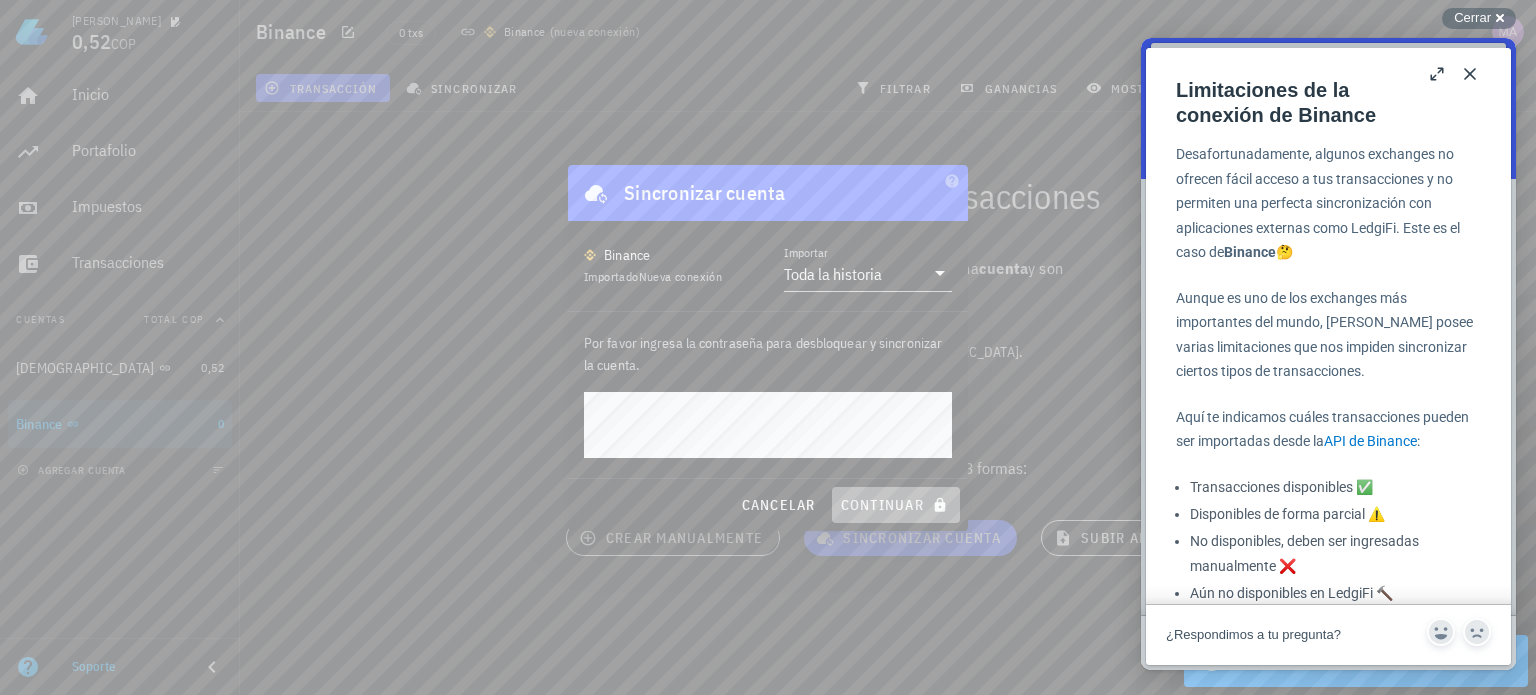 click on "continuar" at bounding box center (896, 505) 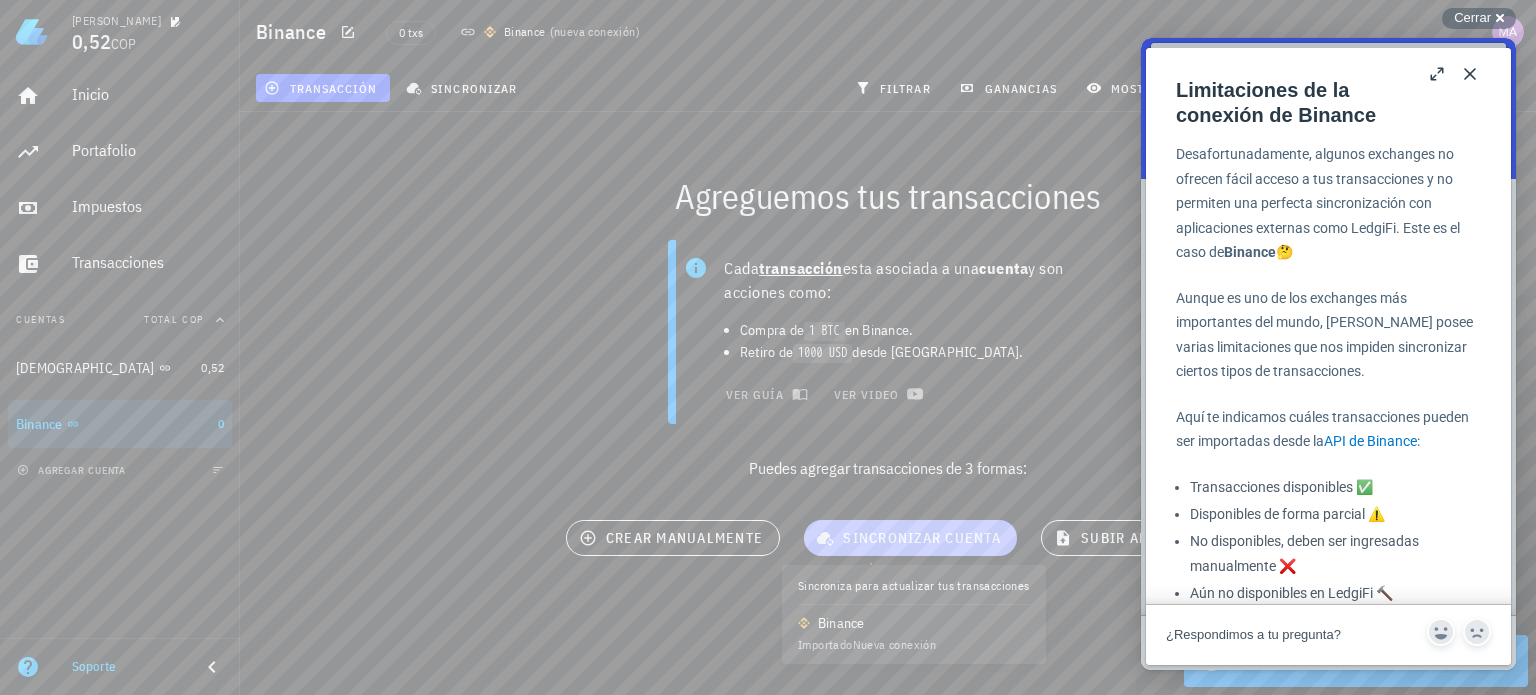 click on "sincronizar cuenta" at bounding box center [910, 538] 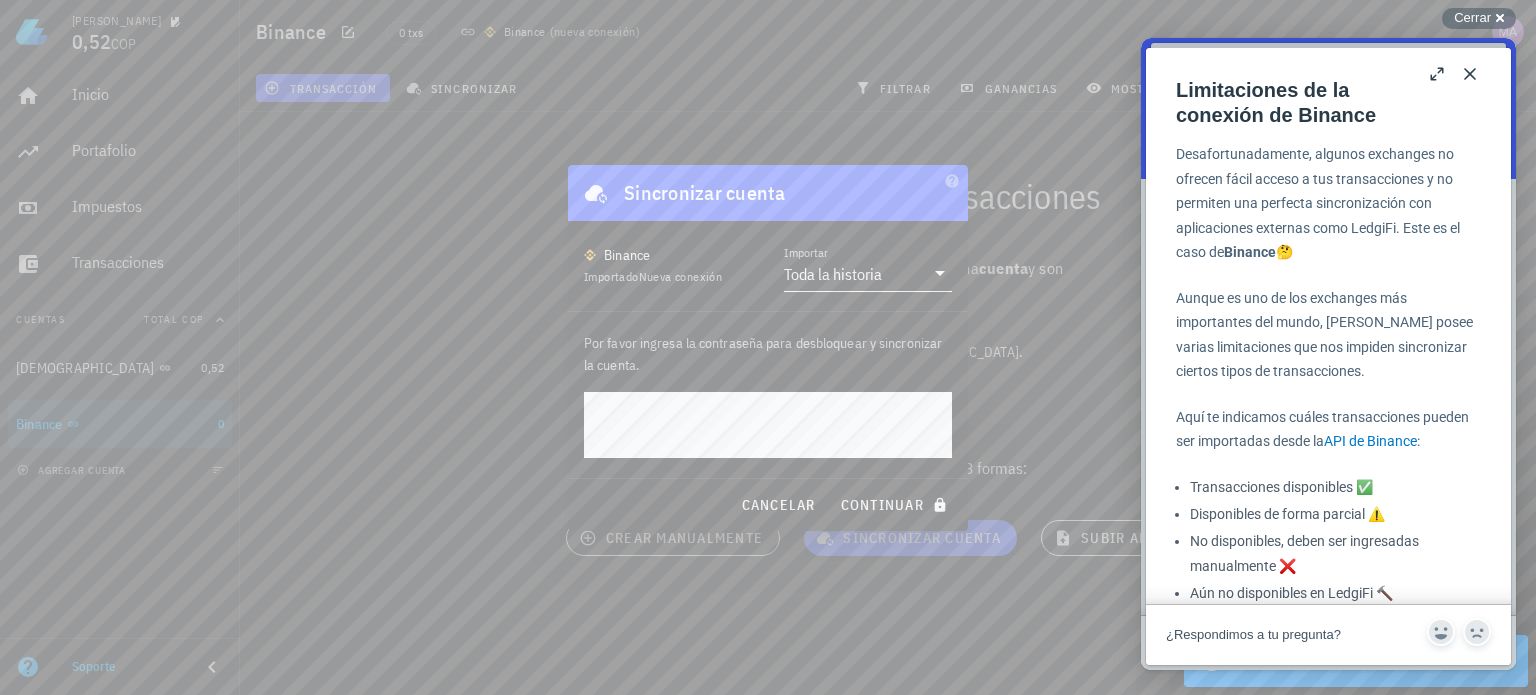 click 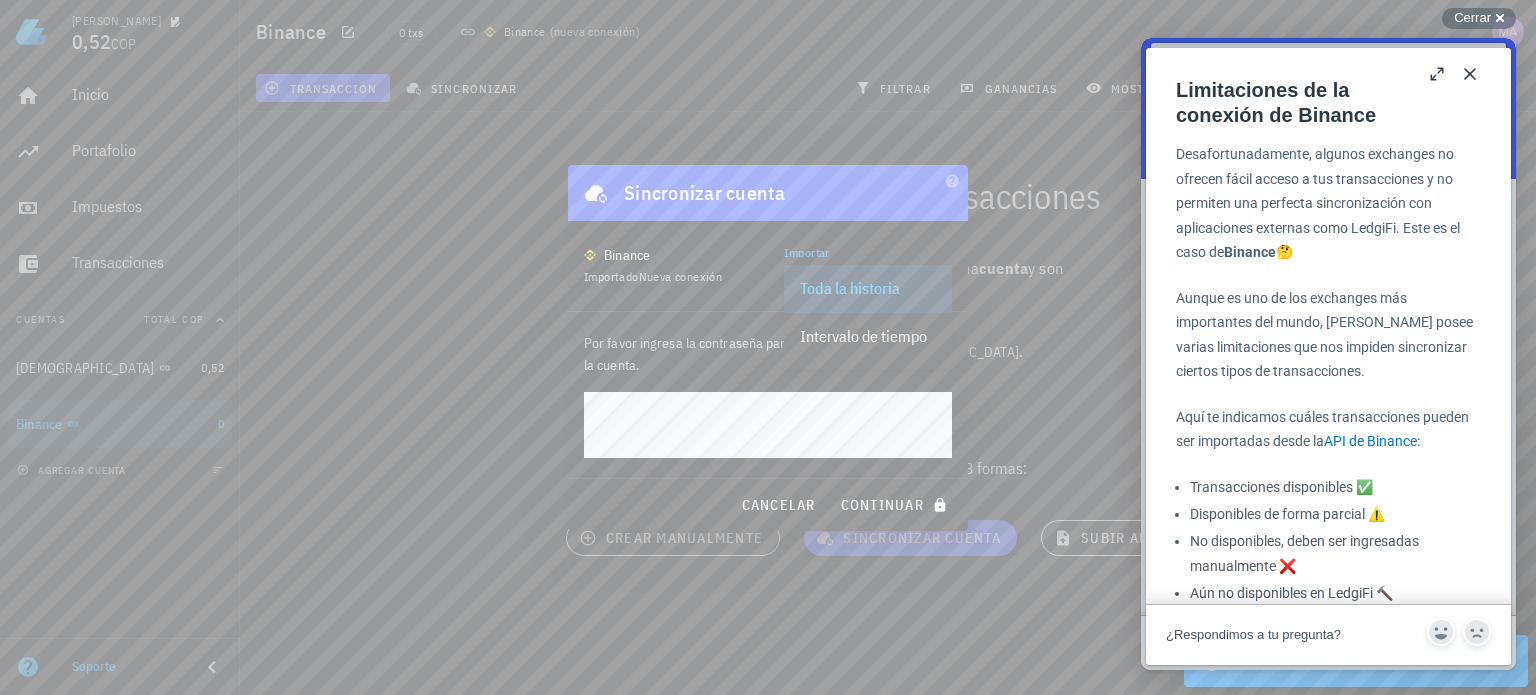 click on "Binance   Importado  Nueva conexión   Importar Toda la historia" at bounding box center [768, 266] 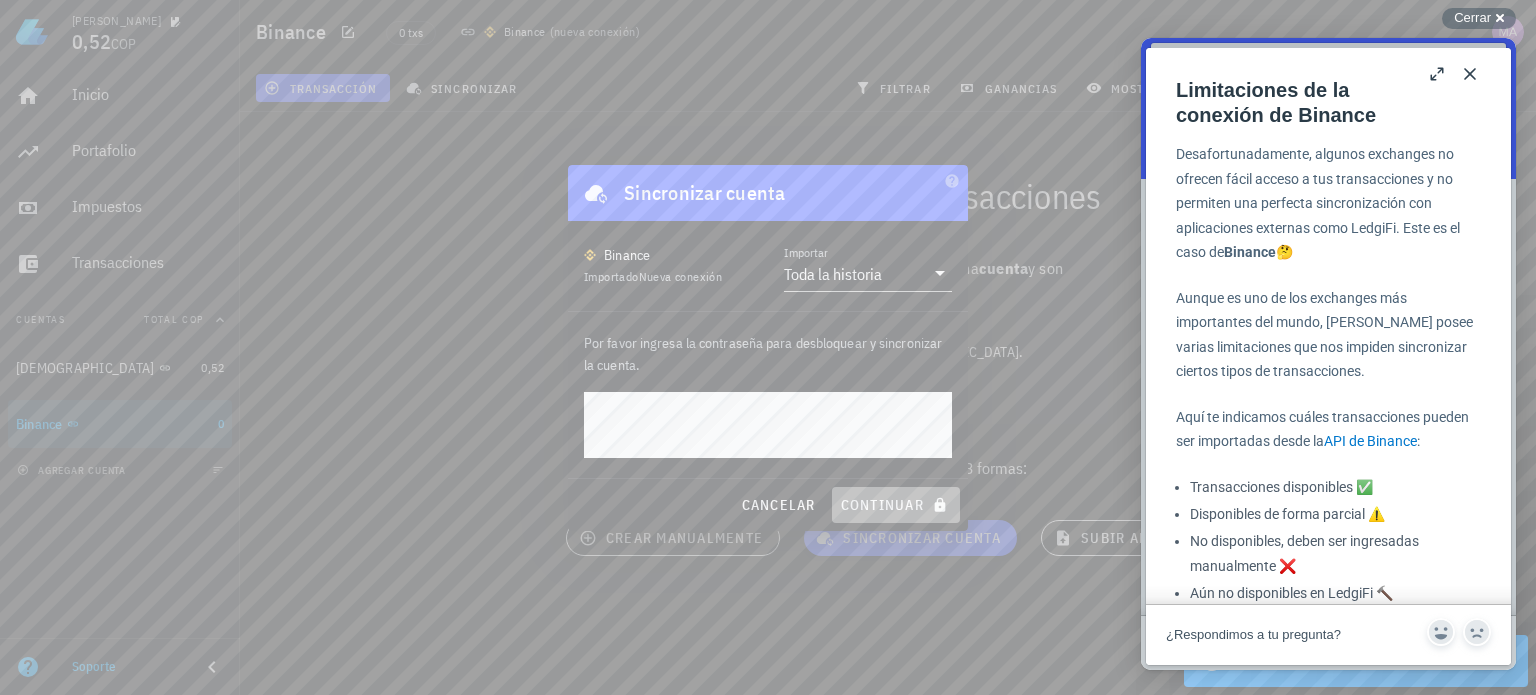 click on "continuar" at bounding box center (896, 505) 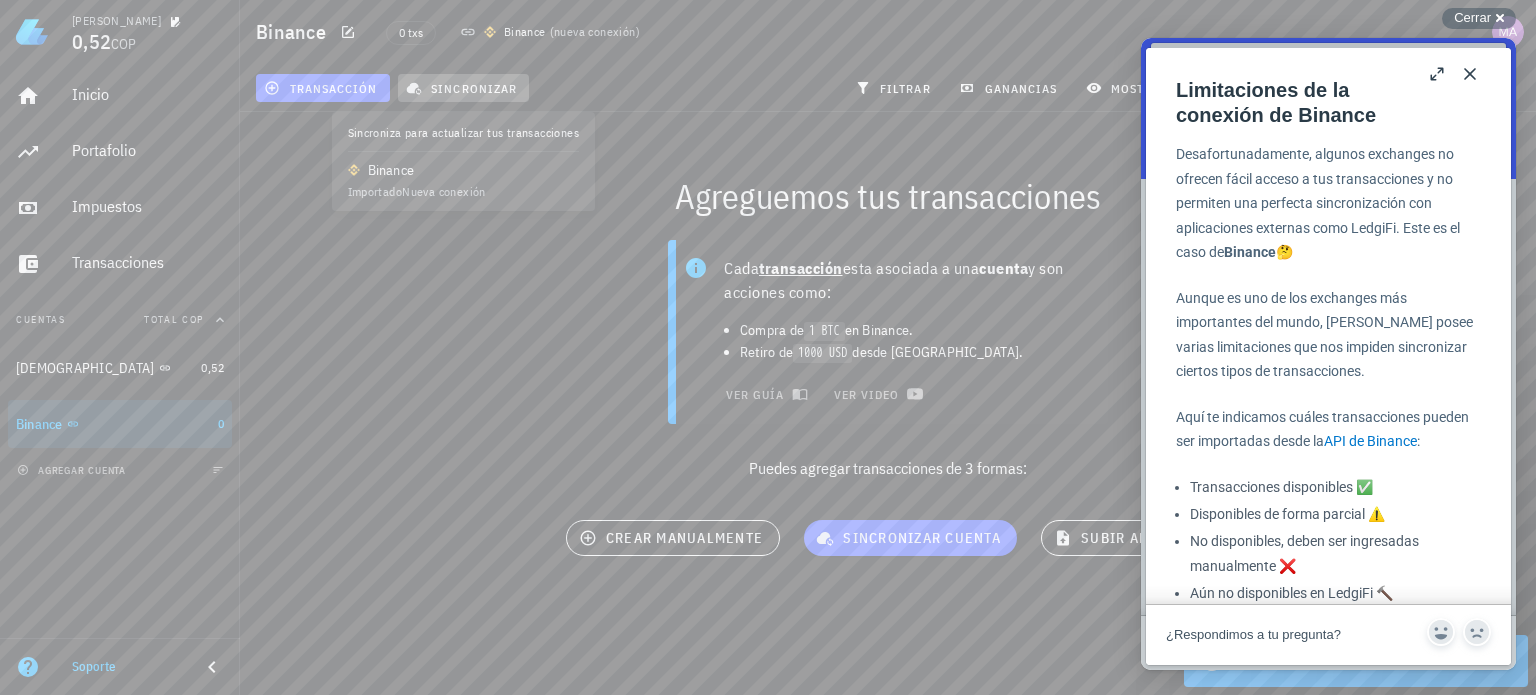 click on "sincronizar" at bounding box center (463, 88) 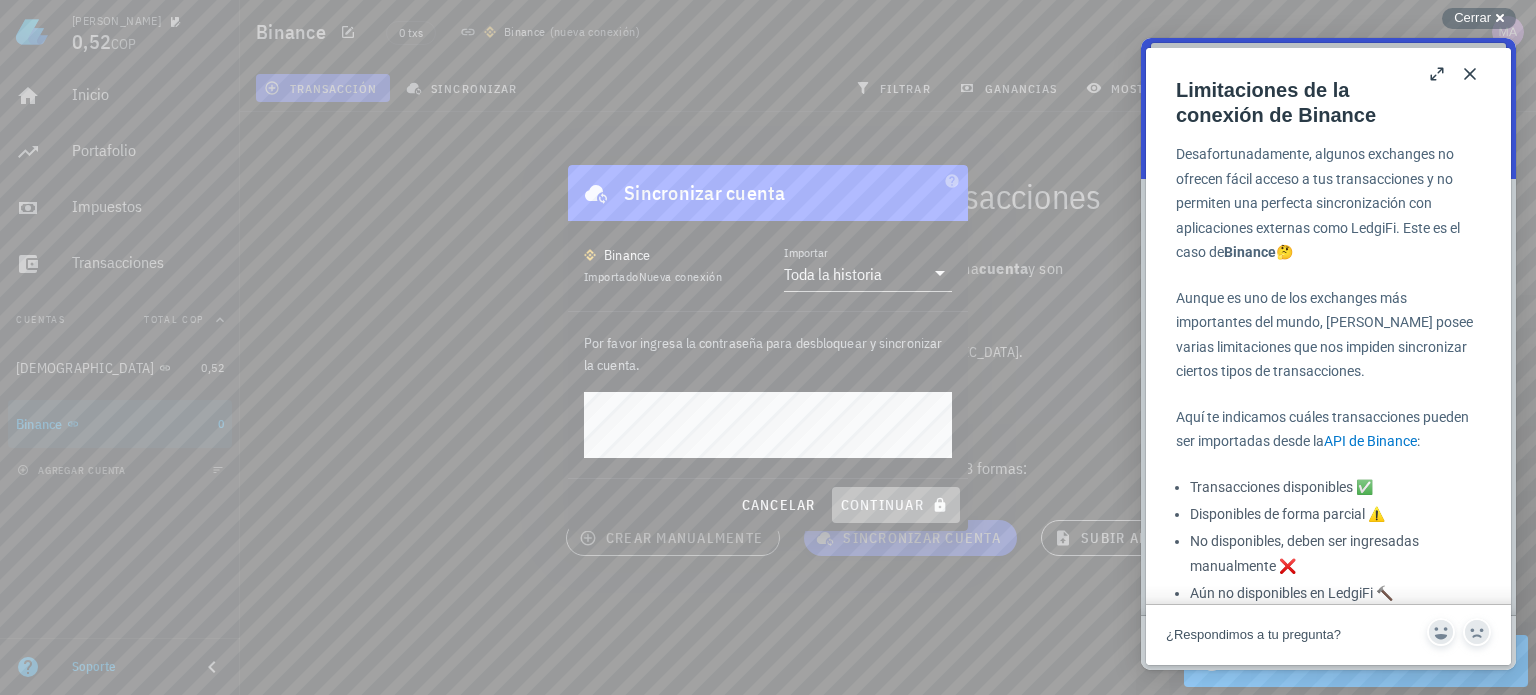 click on "continuar" at bounding box center [896, 505] 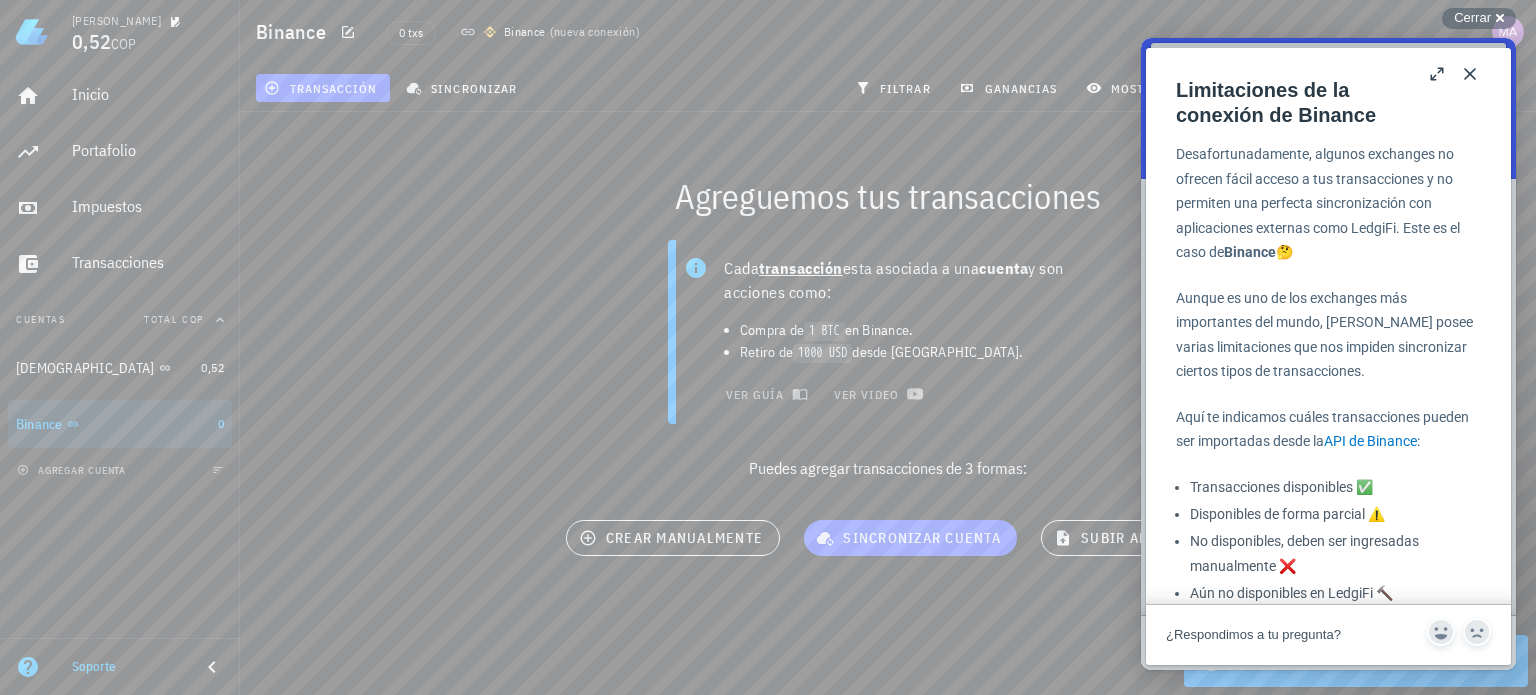 click at bounding box center (1328, 595) 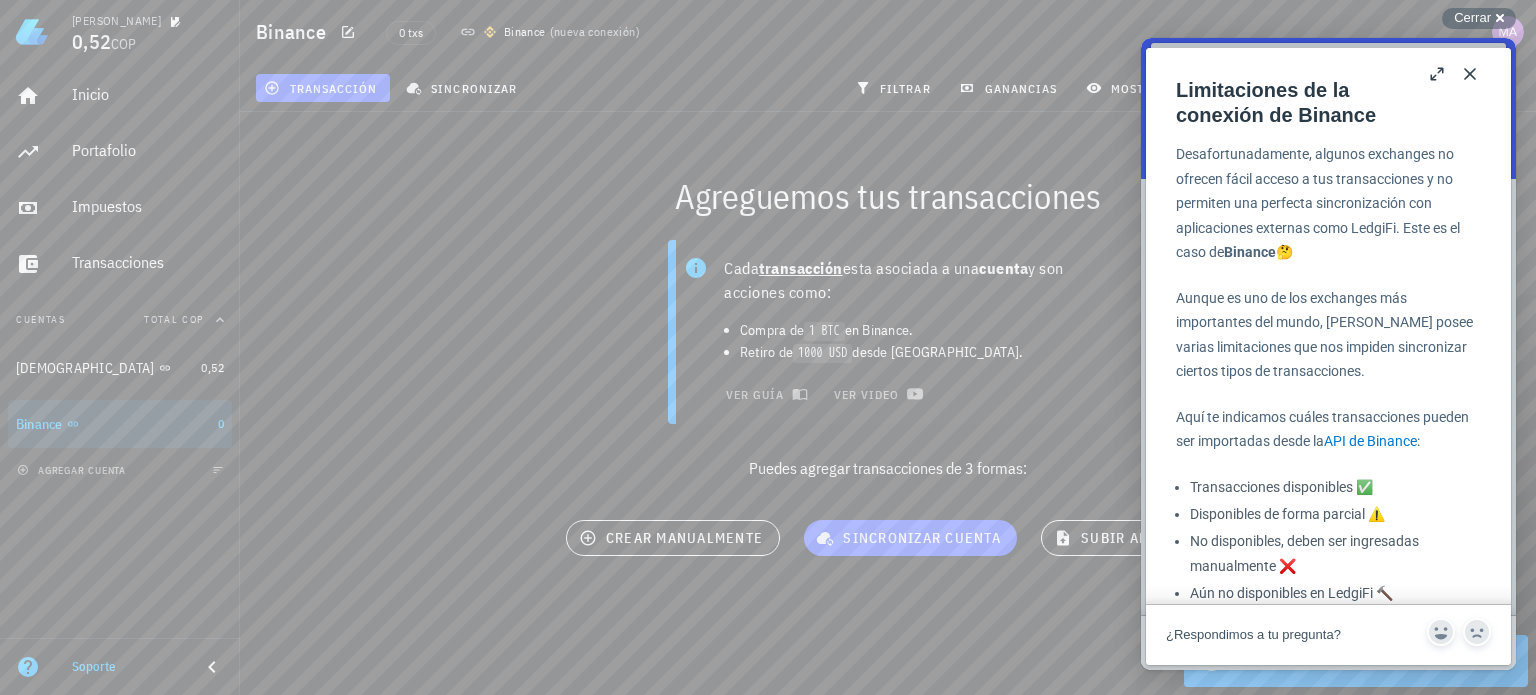 scroll, scrollTop: 1574, scrollLeft: 0, axis: vertical 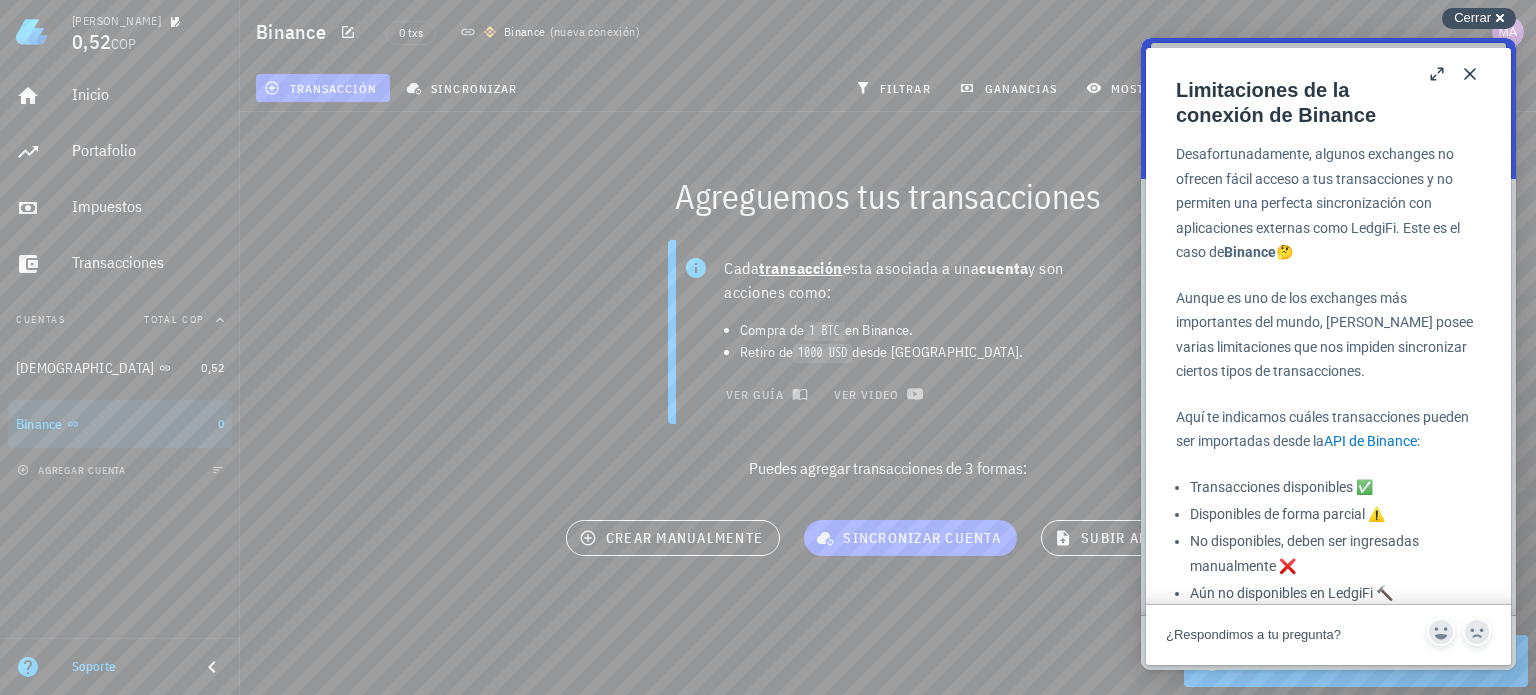click on "Cerrar" at bounding box center (1472, 17) 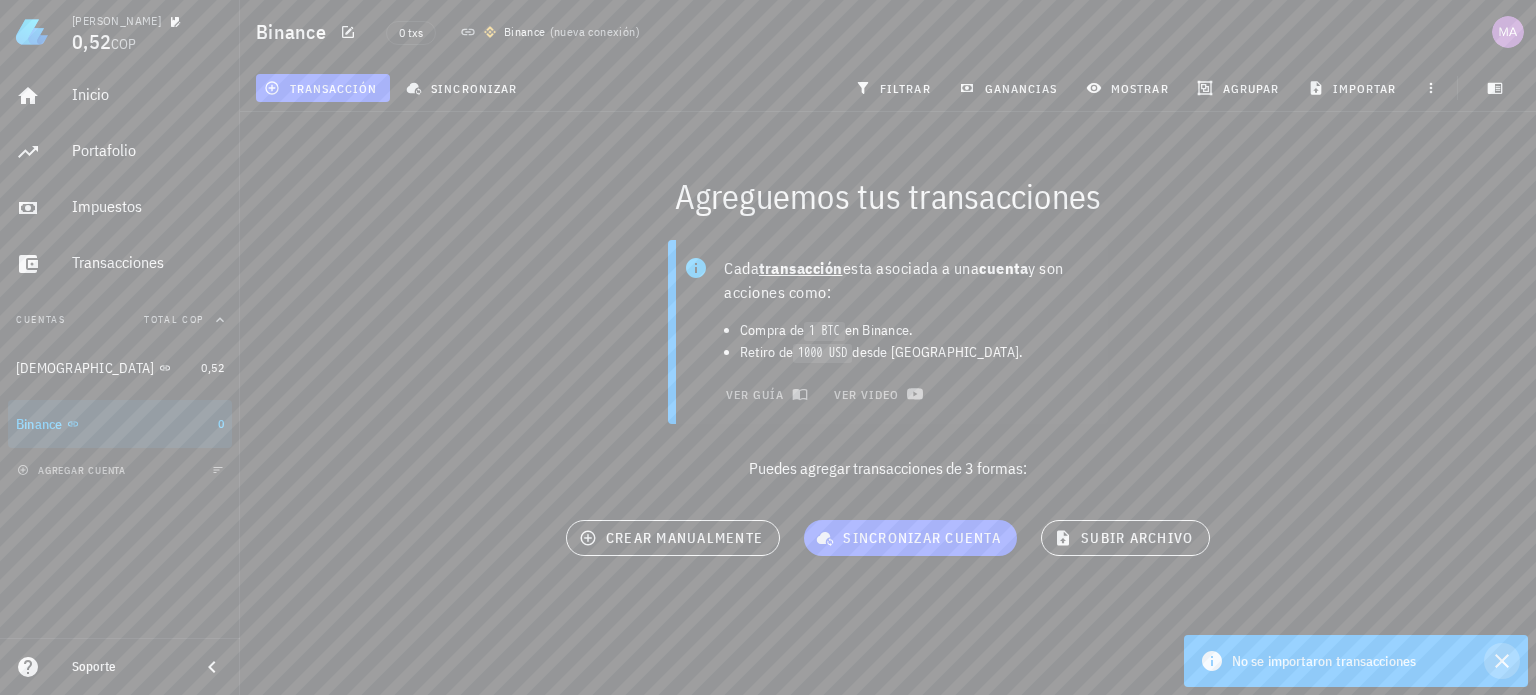 click 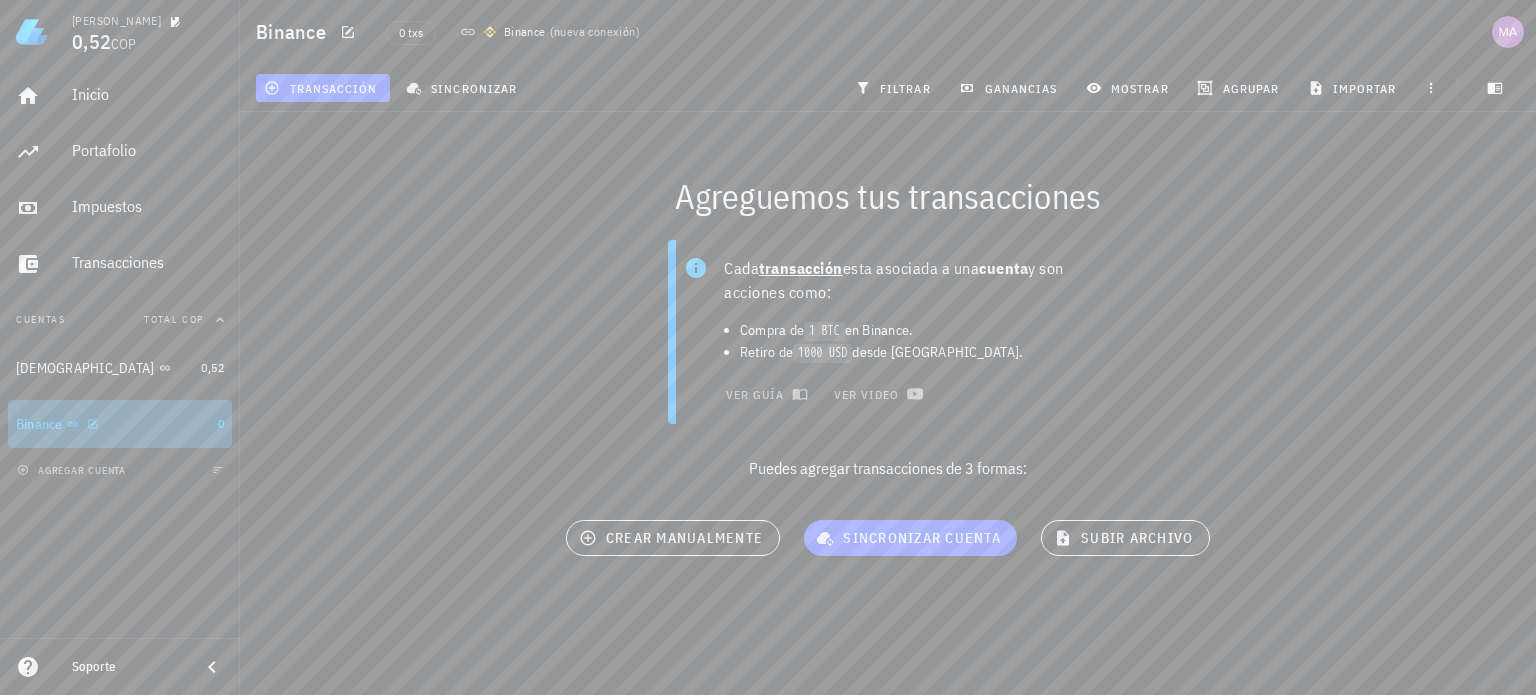 click on "Binance" at bounding box center (113, 424) 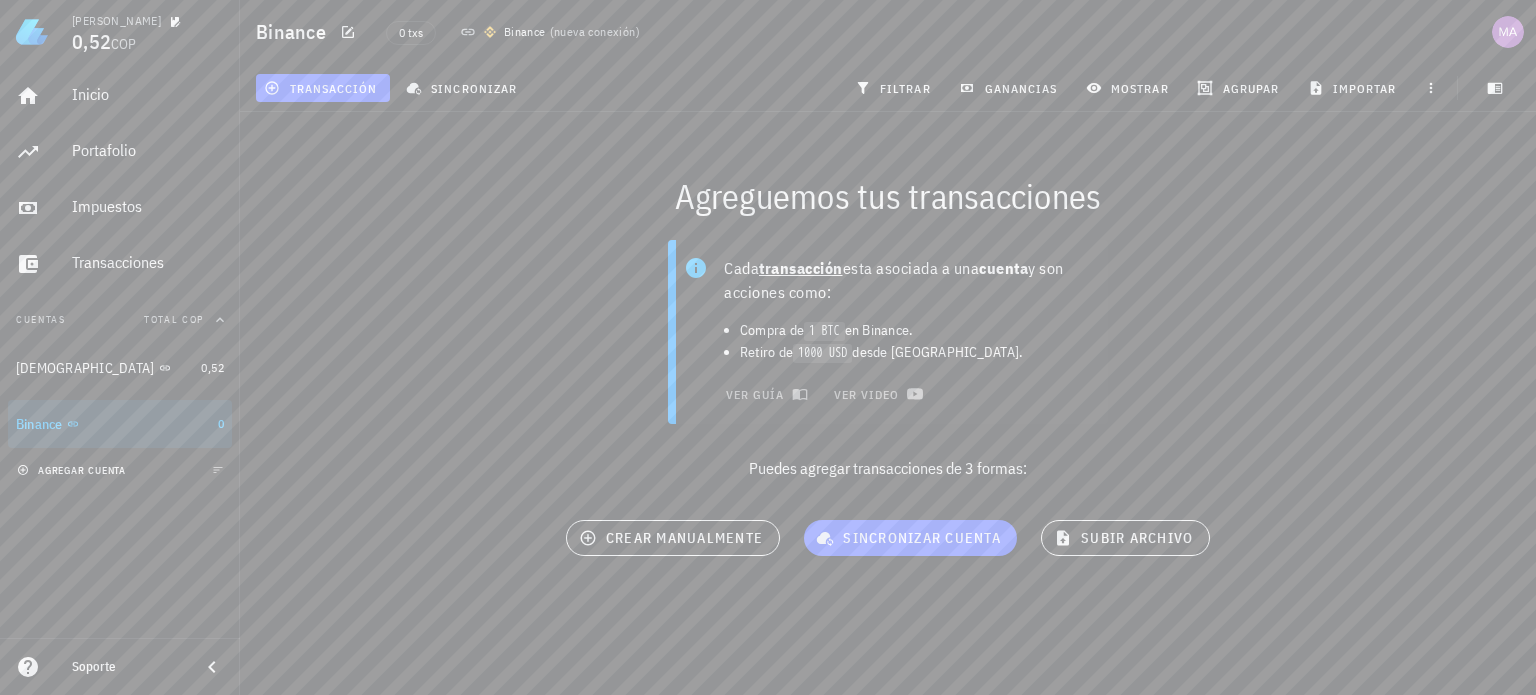 click on "agregar cuenta" at bounding box center [73, 470] 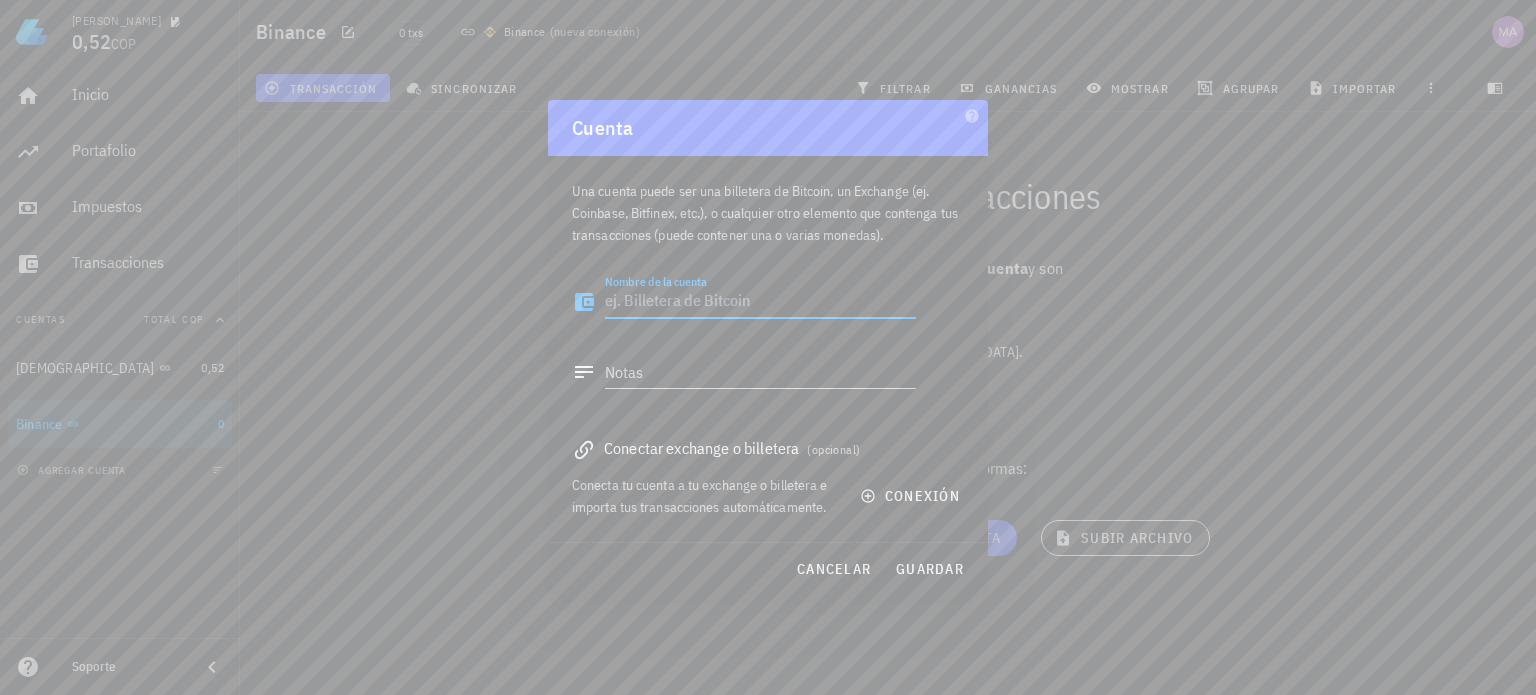 click on "Nombre de la cuenta" at bounding box center (760, 302) 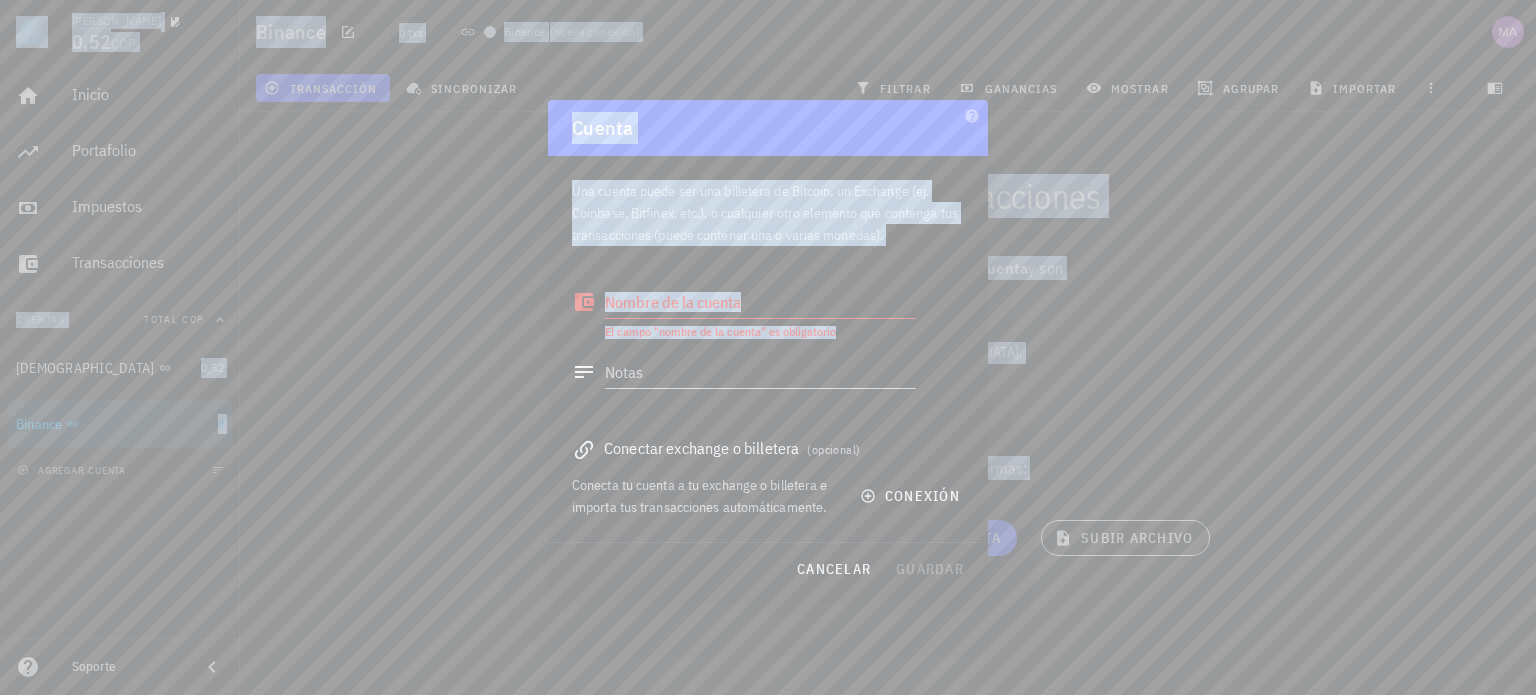 drag, startPoint x: 696, startPoint y: 391, endPoint x: 512, endPoint y: 383, distance: 184.17383 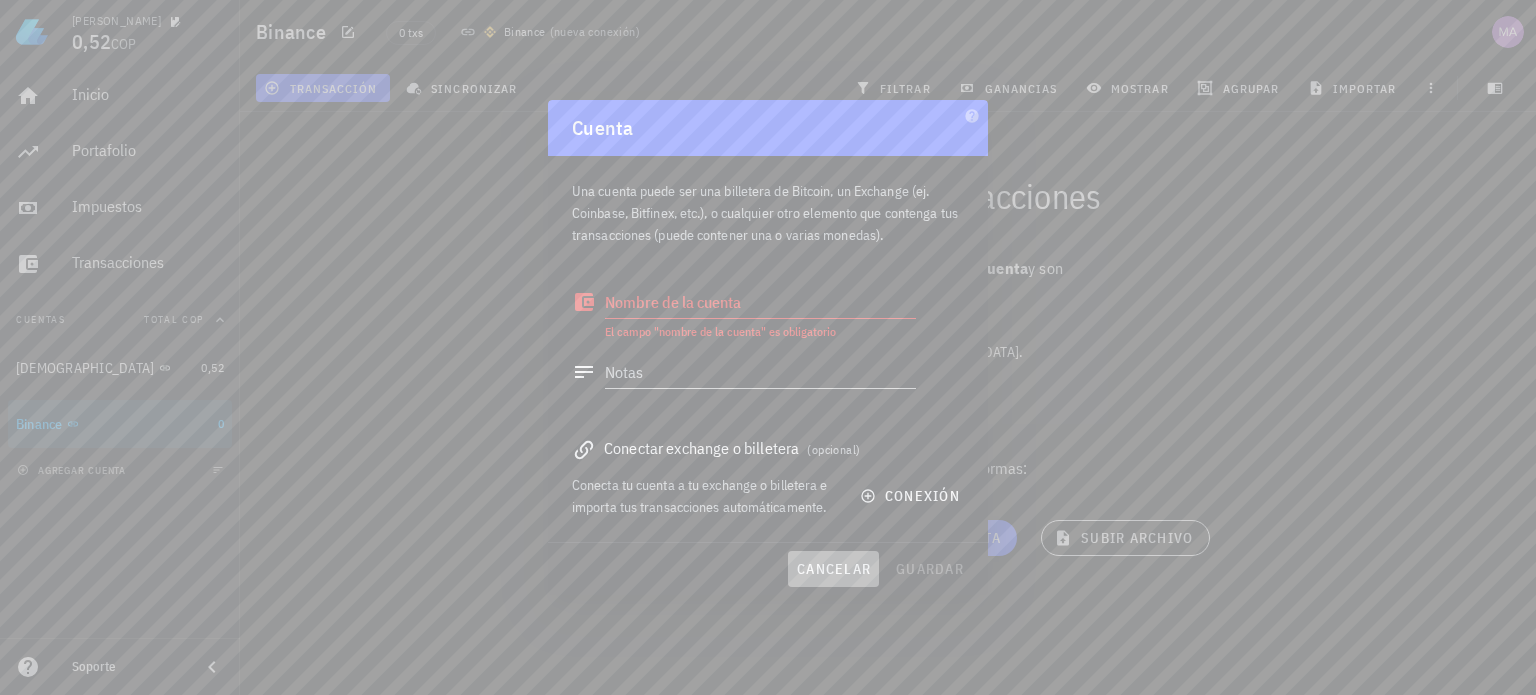 click on "cancelar" at bounding box center [833, 569] 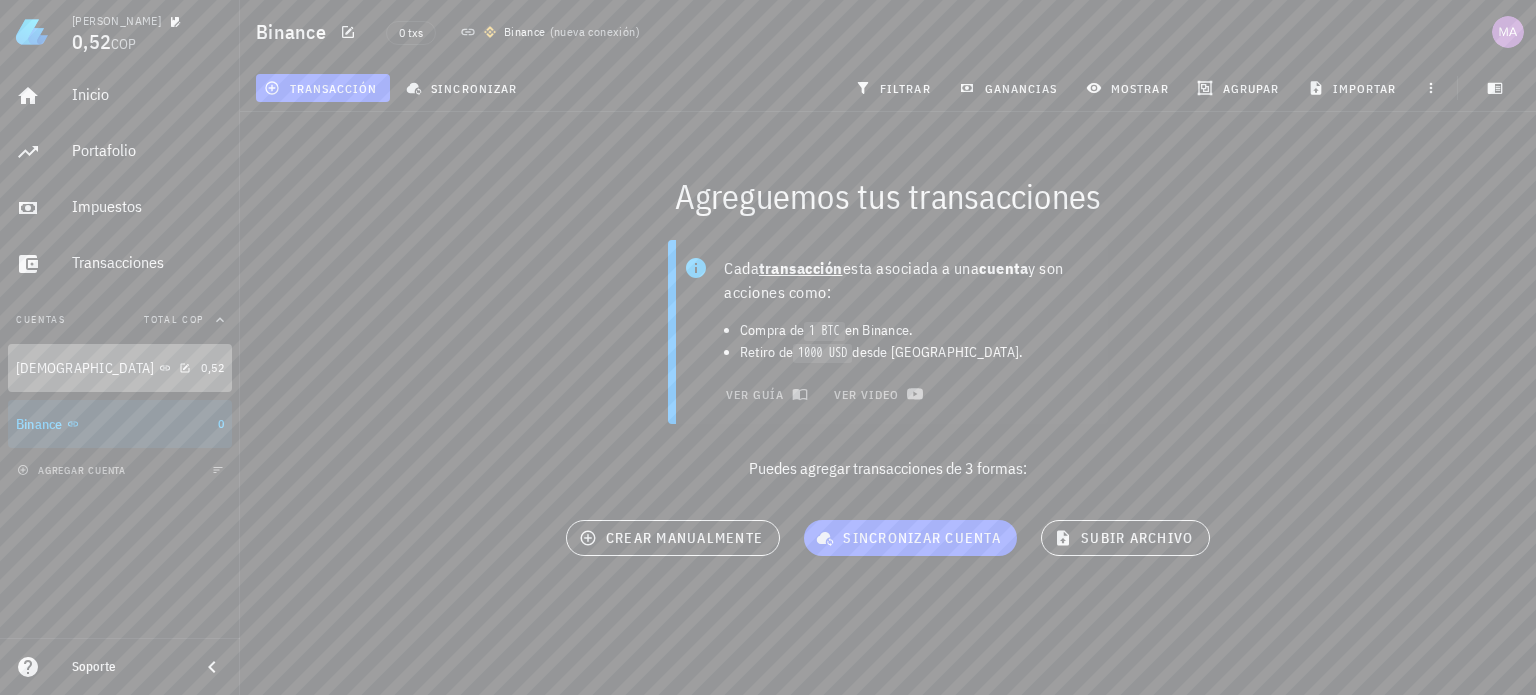 click on "[DEMOGRAPHIC_DATA]" at bounding box center (104, 368) 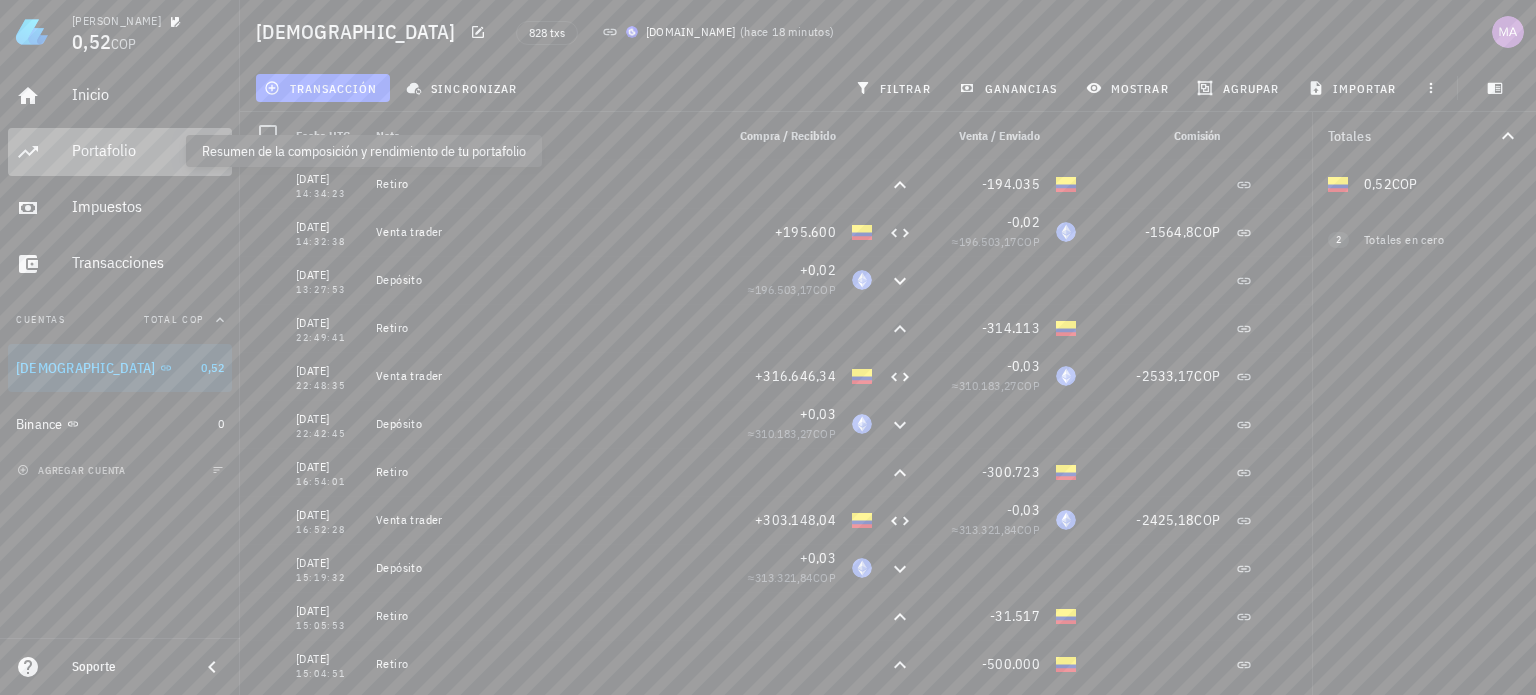 click on "Portafolio" at bounding box center (148, 150) 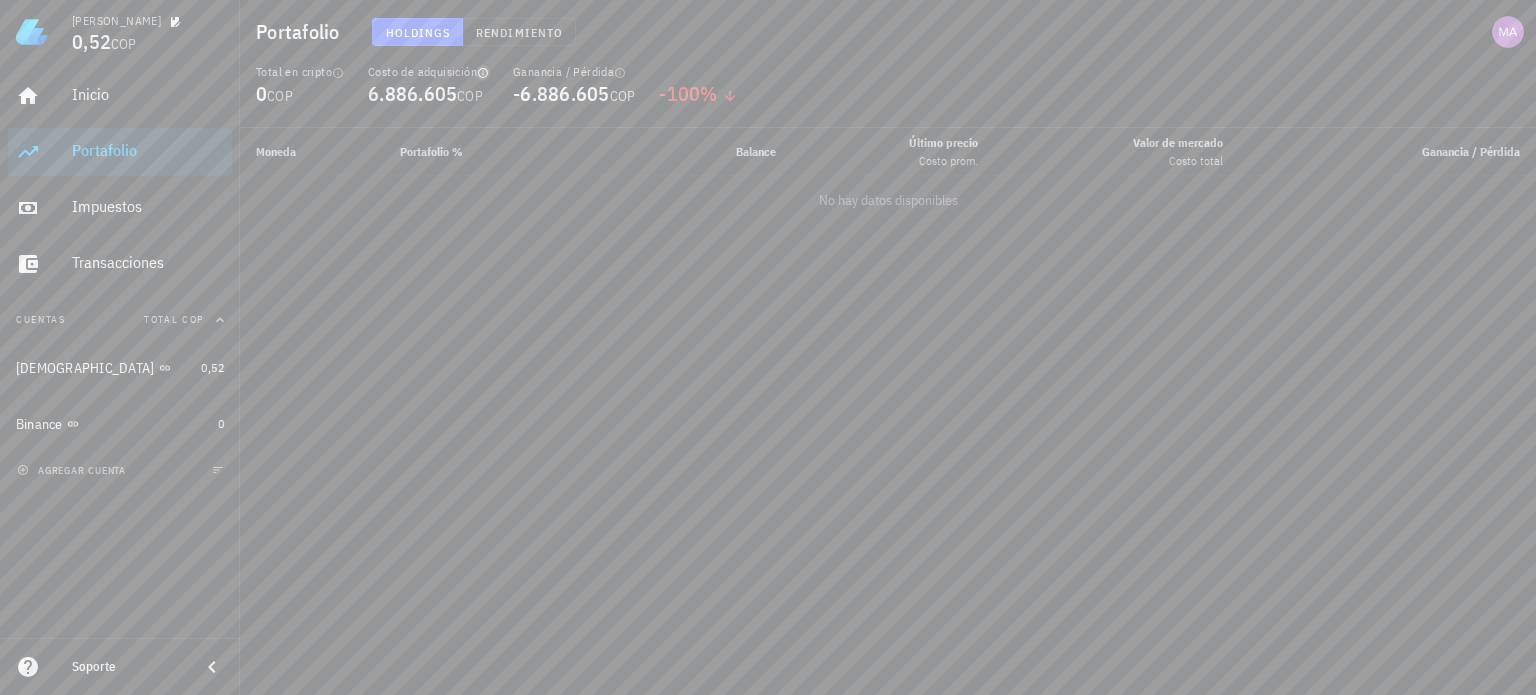 click 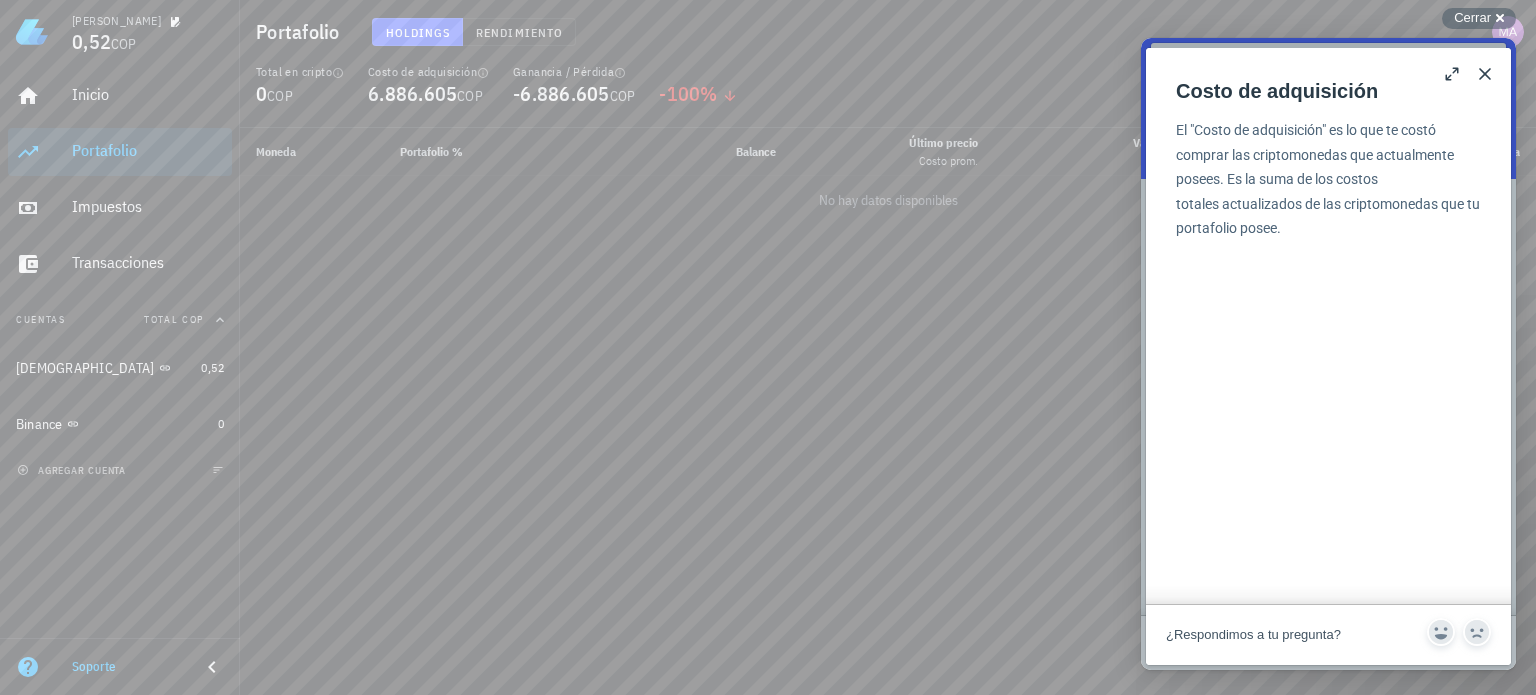 click on "Close" at bounding box center (1485, 74) 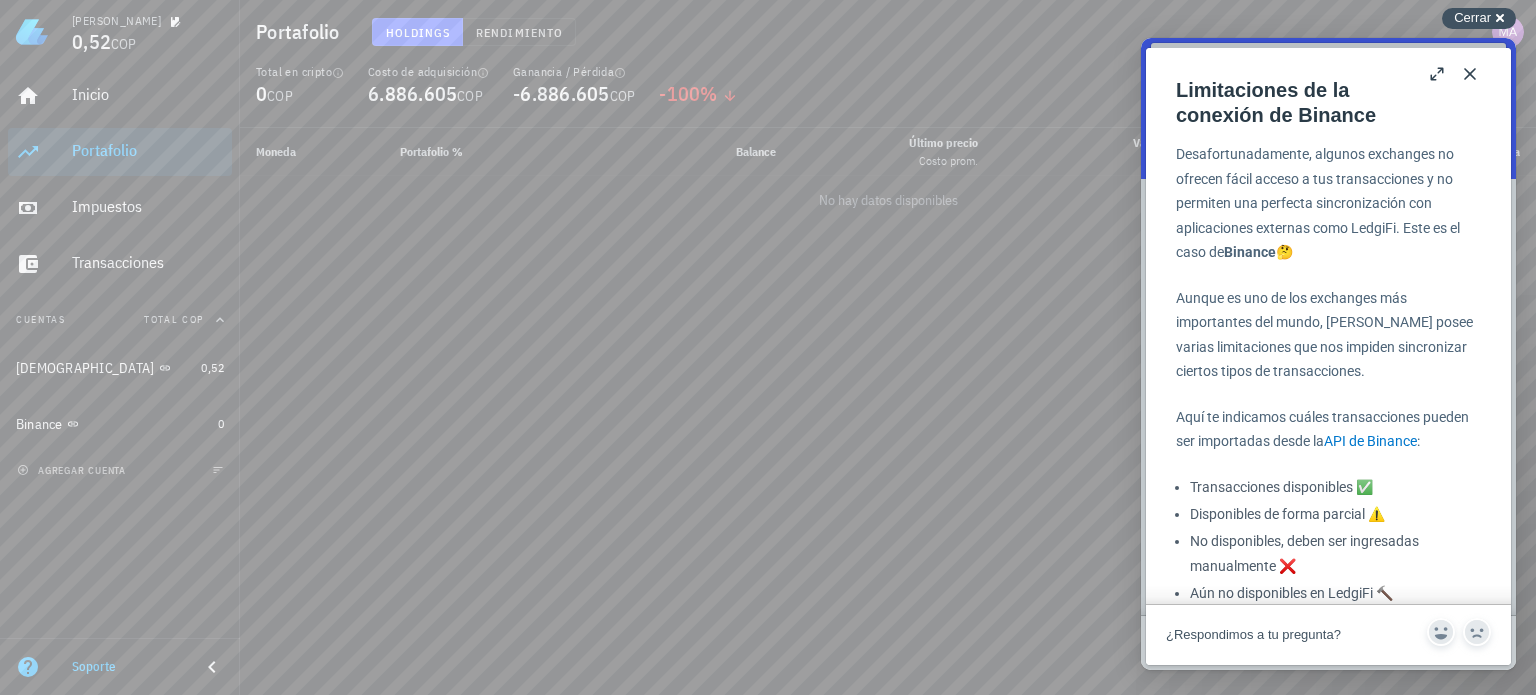 click on "Cerrar" at bounding box center (1472, 17) 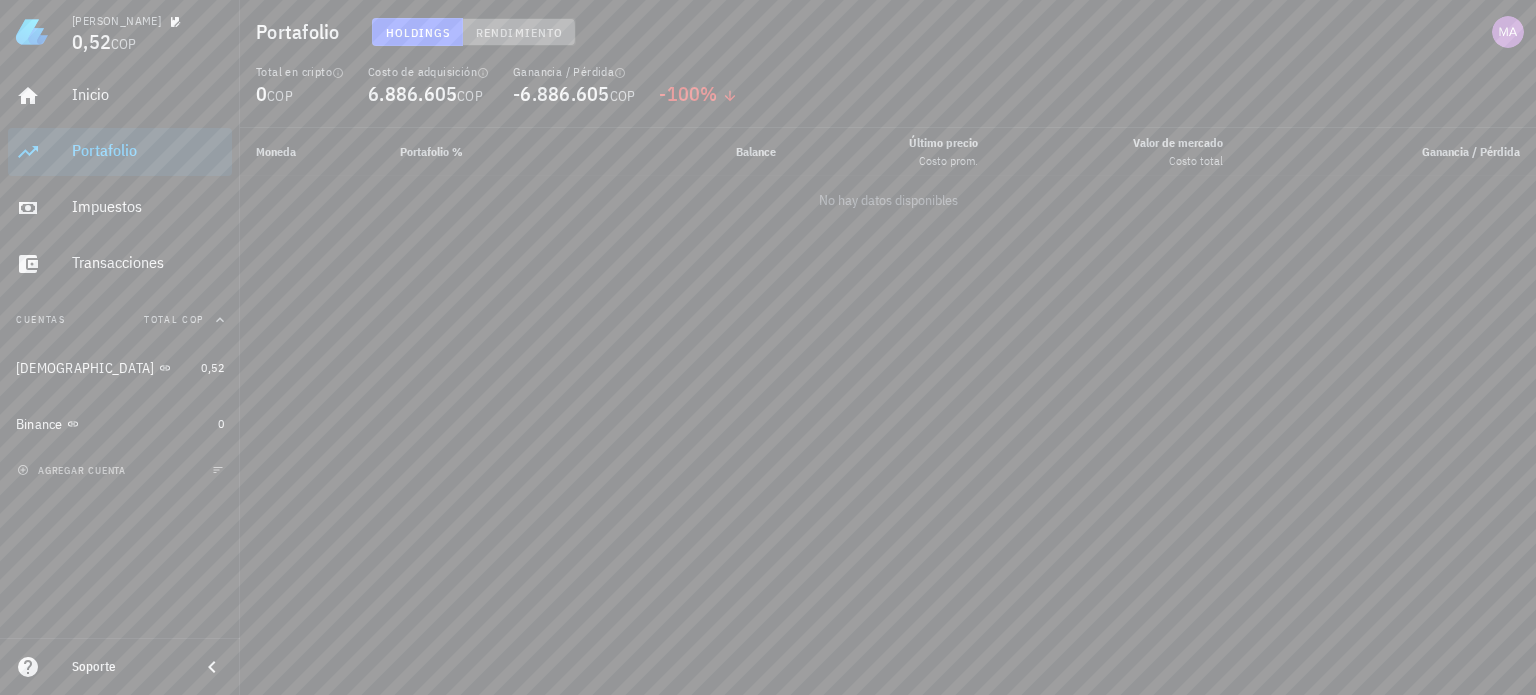 click on "Rendimiento" at bounding box center [519, 32] 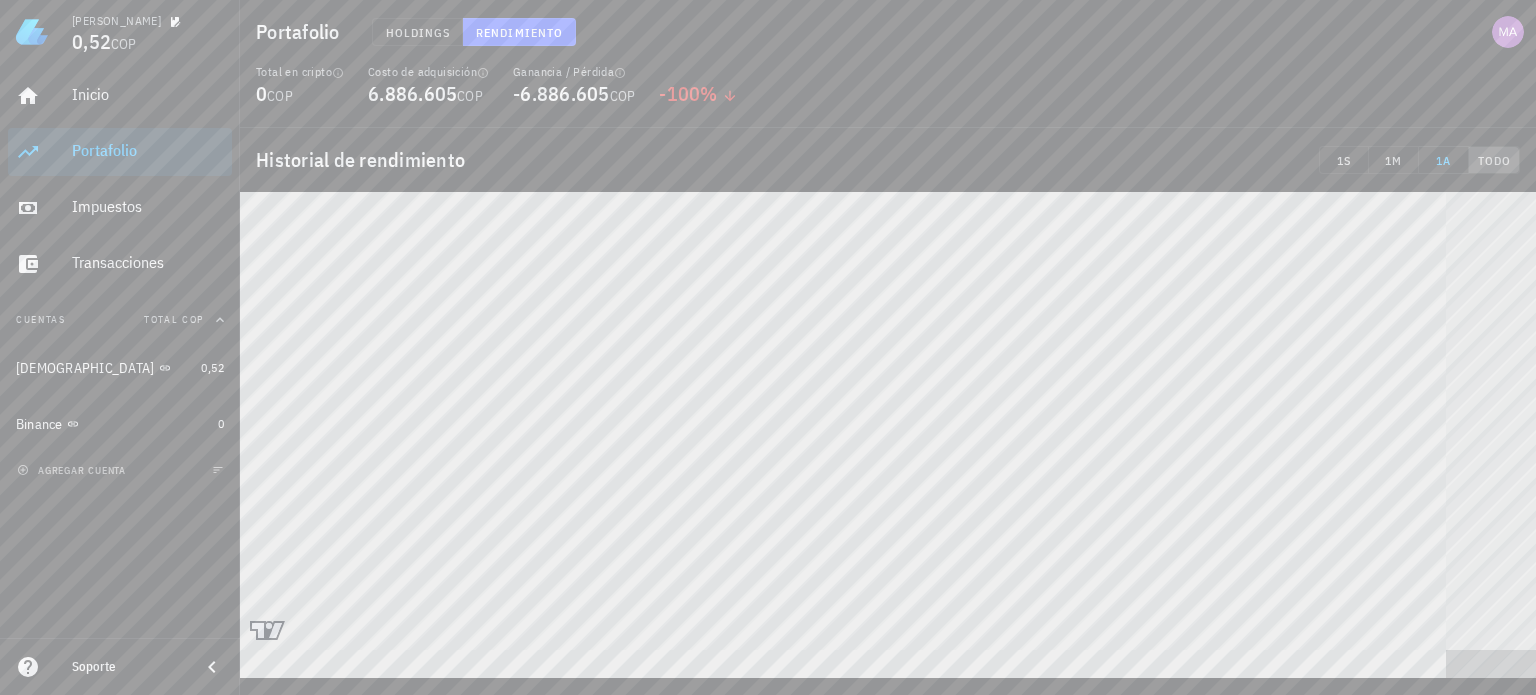 click on "TODO" at bounding box center (1494, 160) 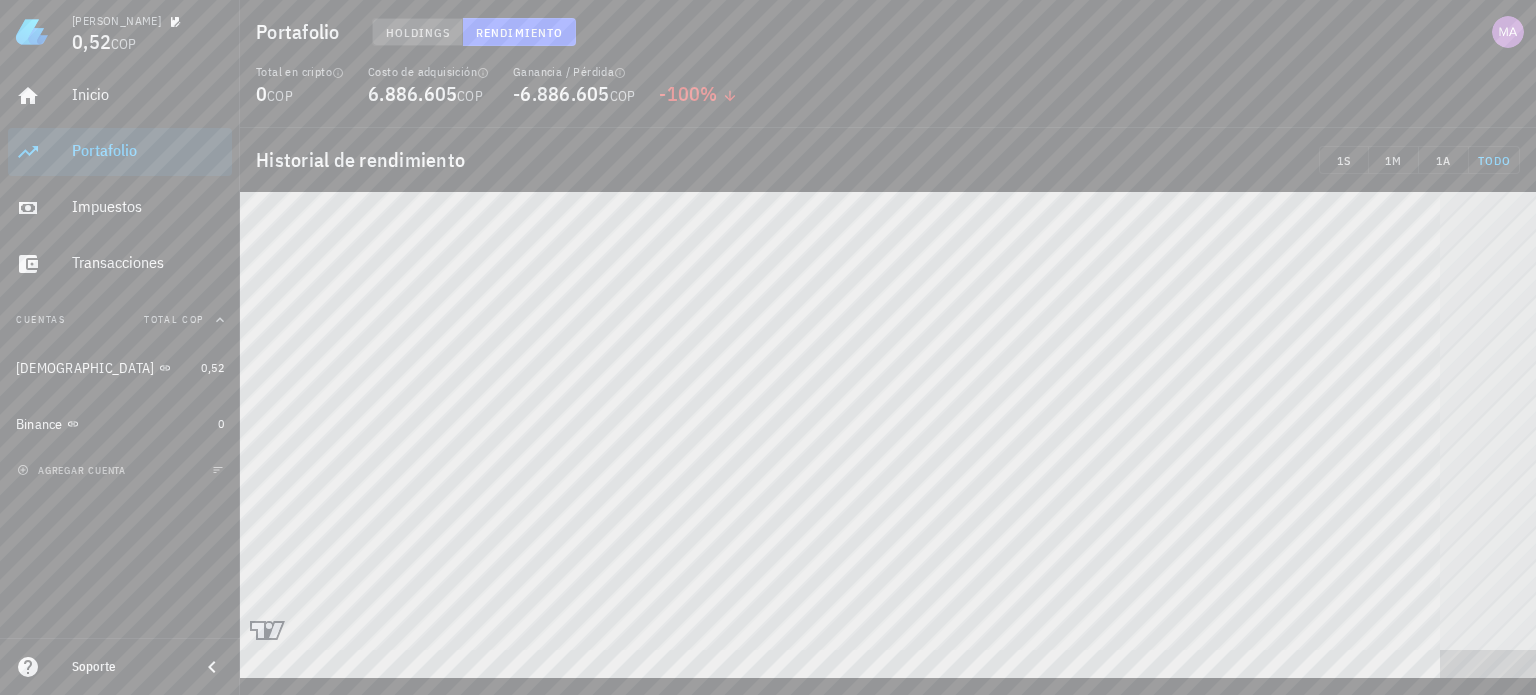 click on "Holdings" at bounding box center [418, 32] 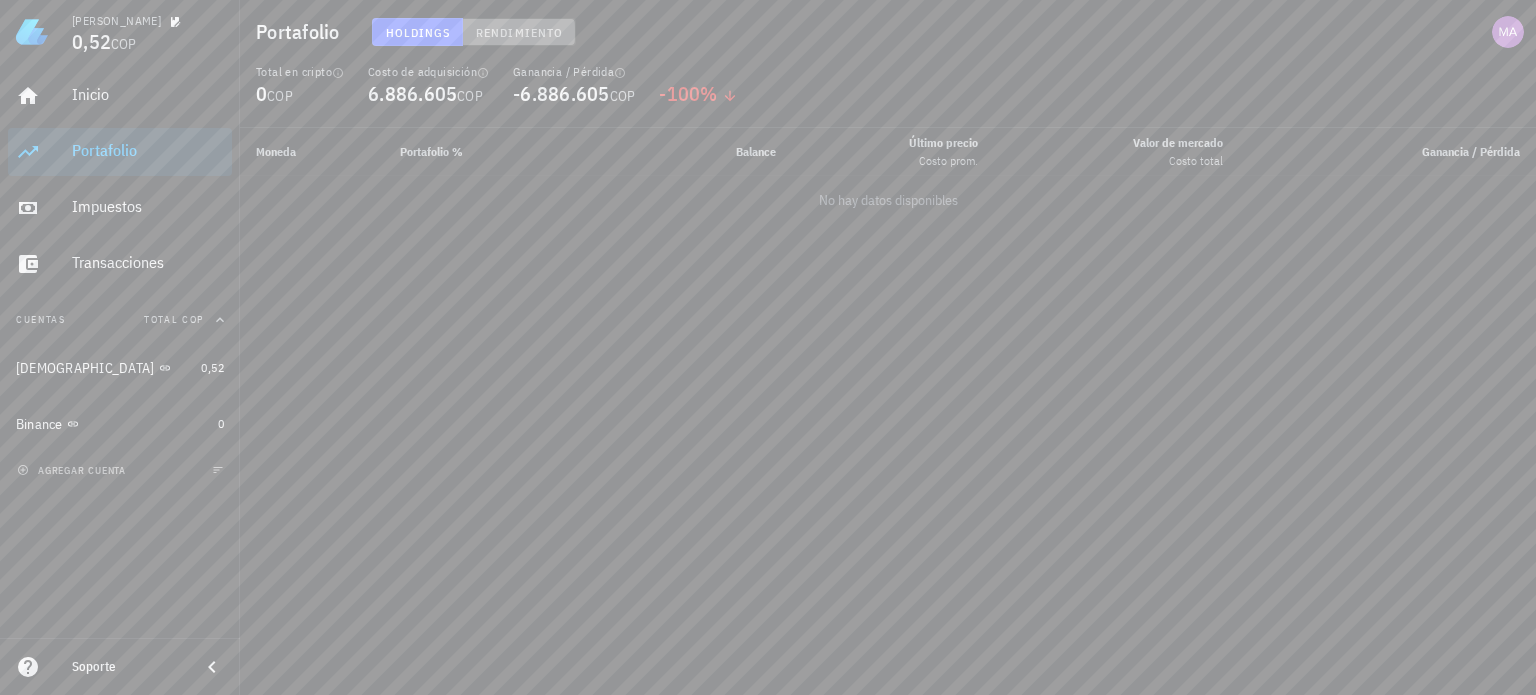 click on "Rendimiento" at bounding box center (519, 32) 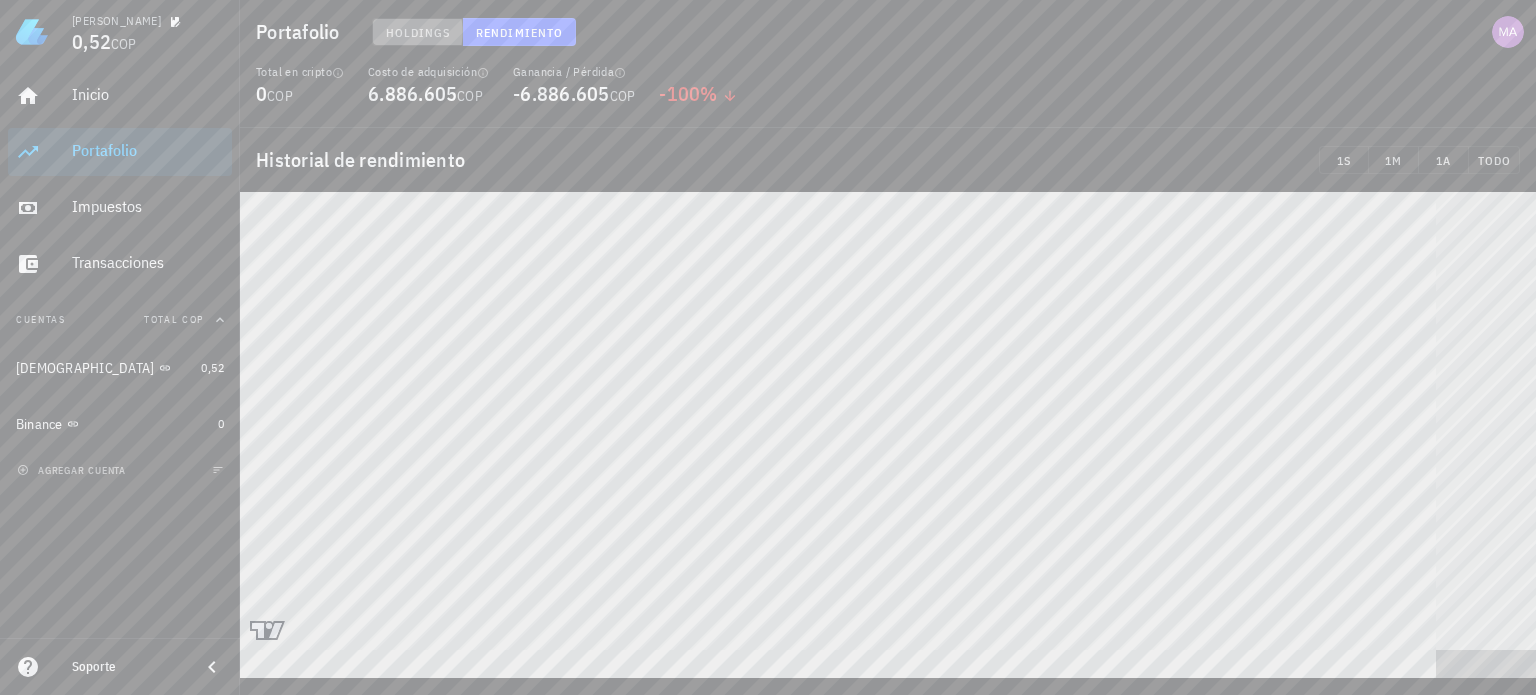 click on "Holdings" at bounding box center [418, 32] 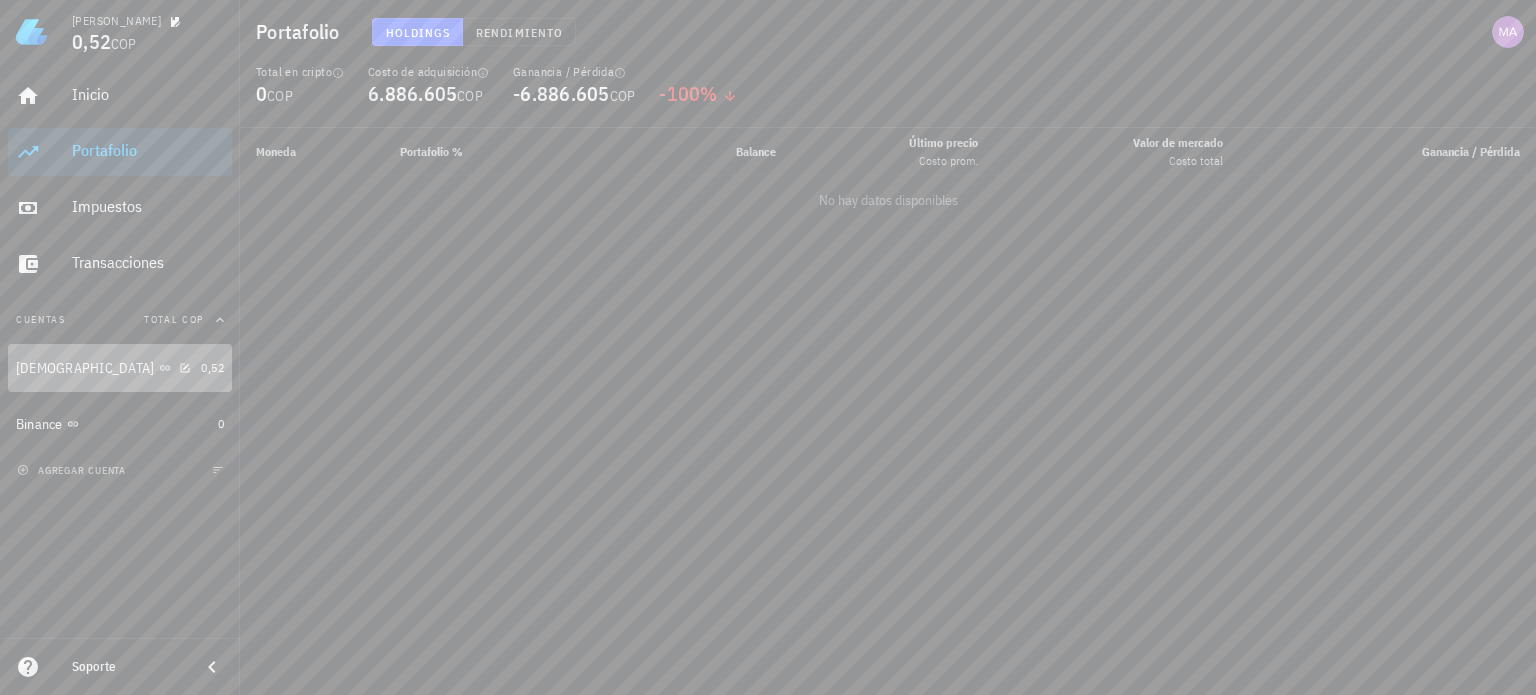 click on "[DEMOGRAPHIC_DATA]" at bounding box center (104, 368) 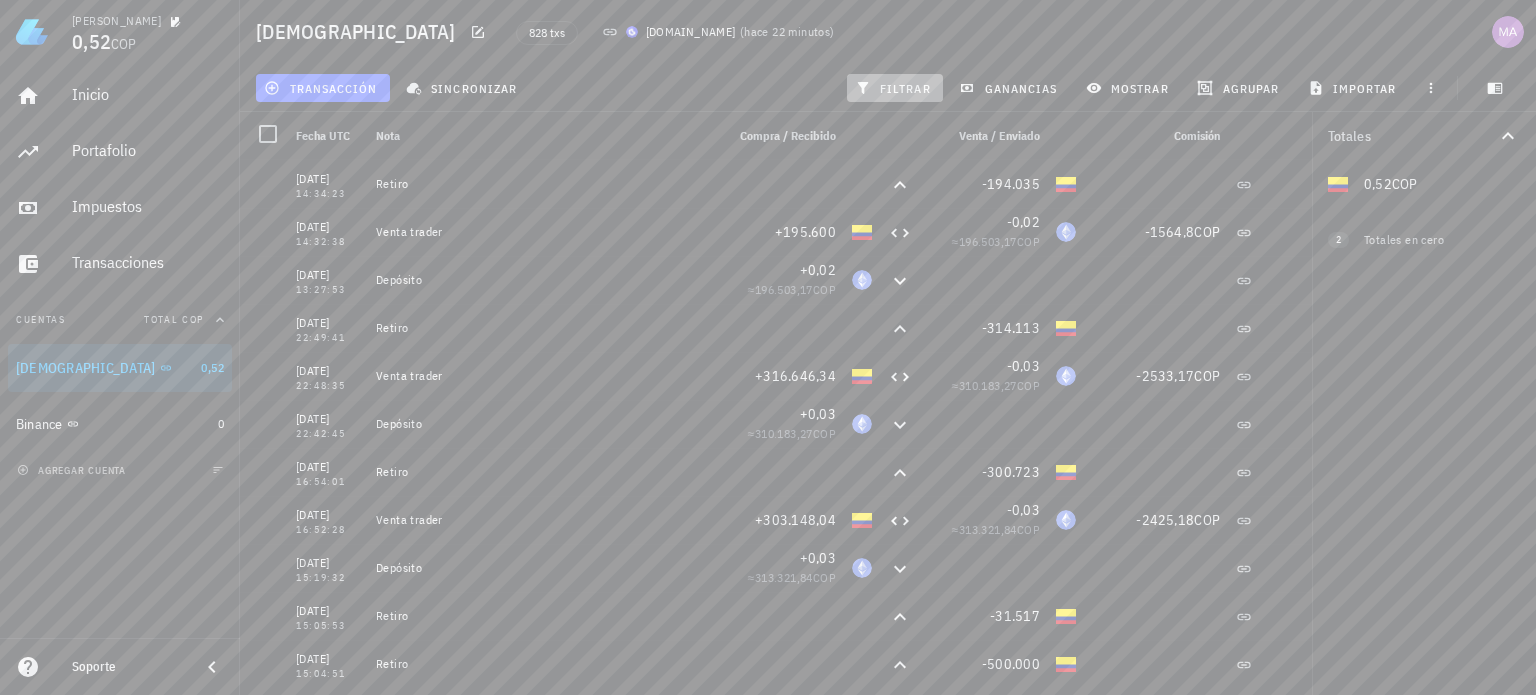 click on "filtrar" at bounding box center (895, 88) 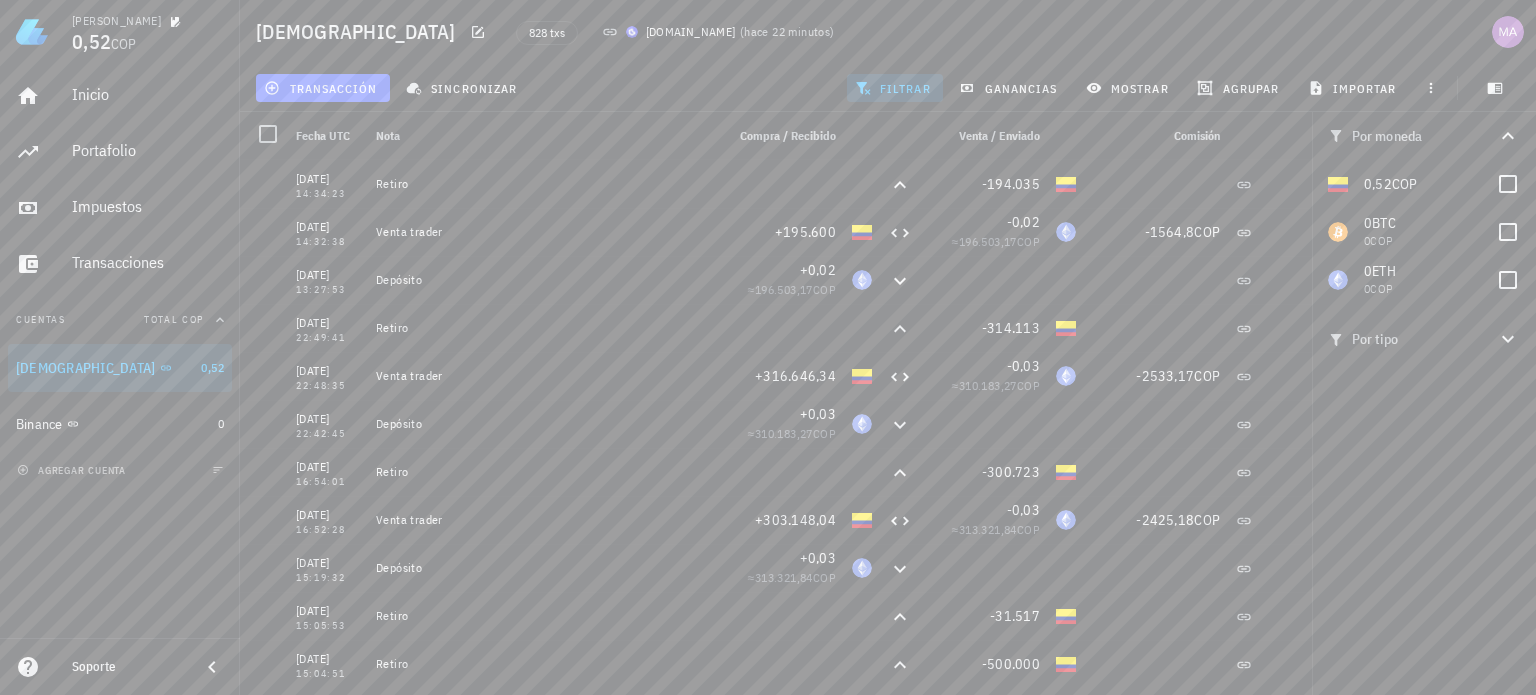 click 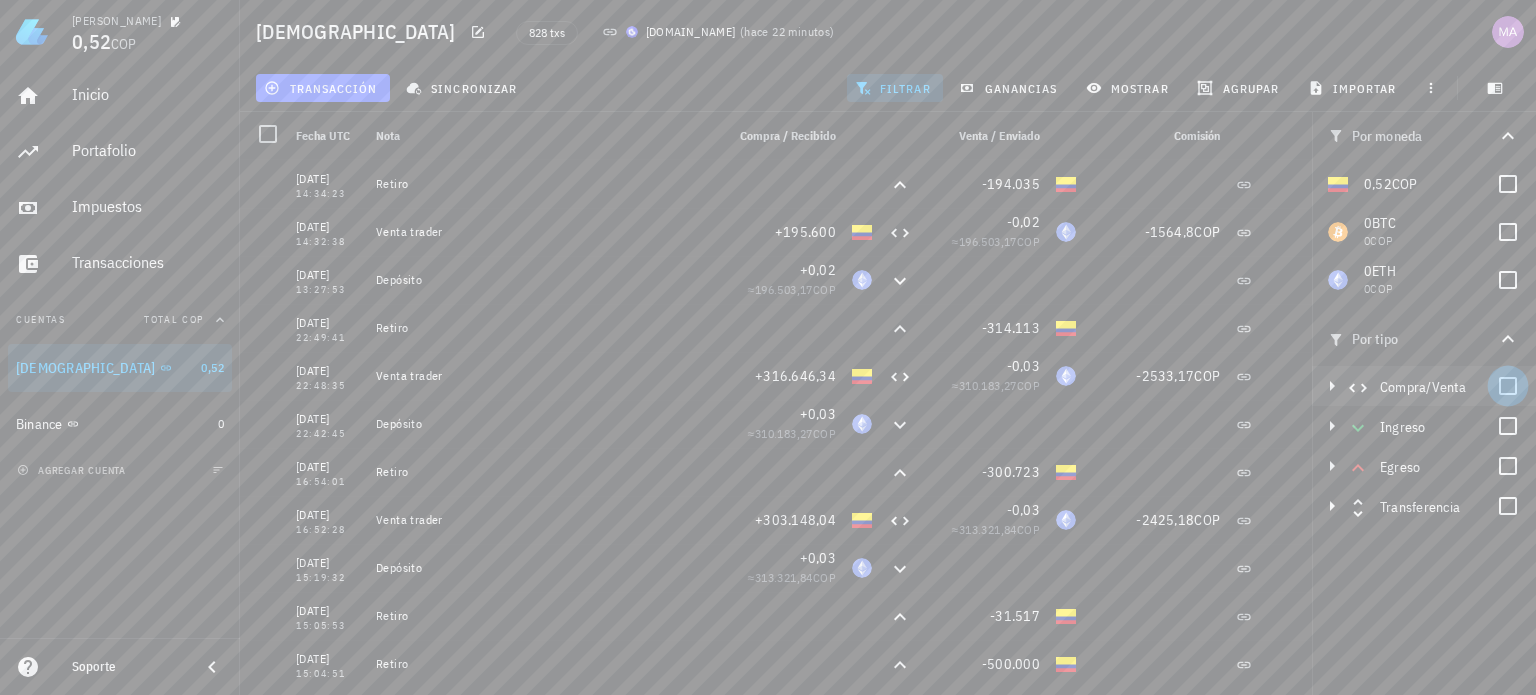 click at bounding box center (1508, 386) 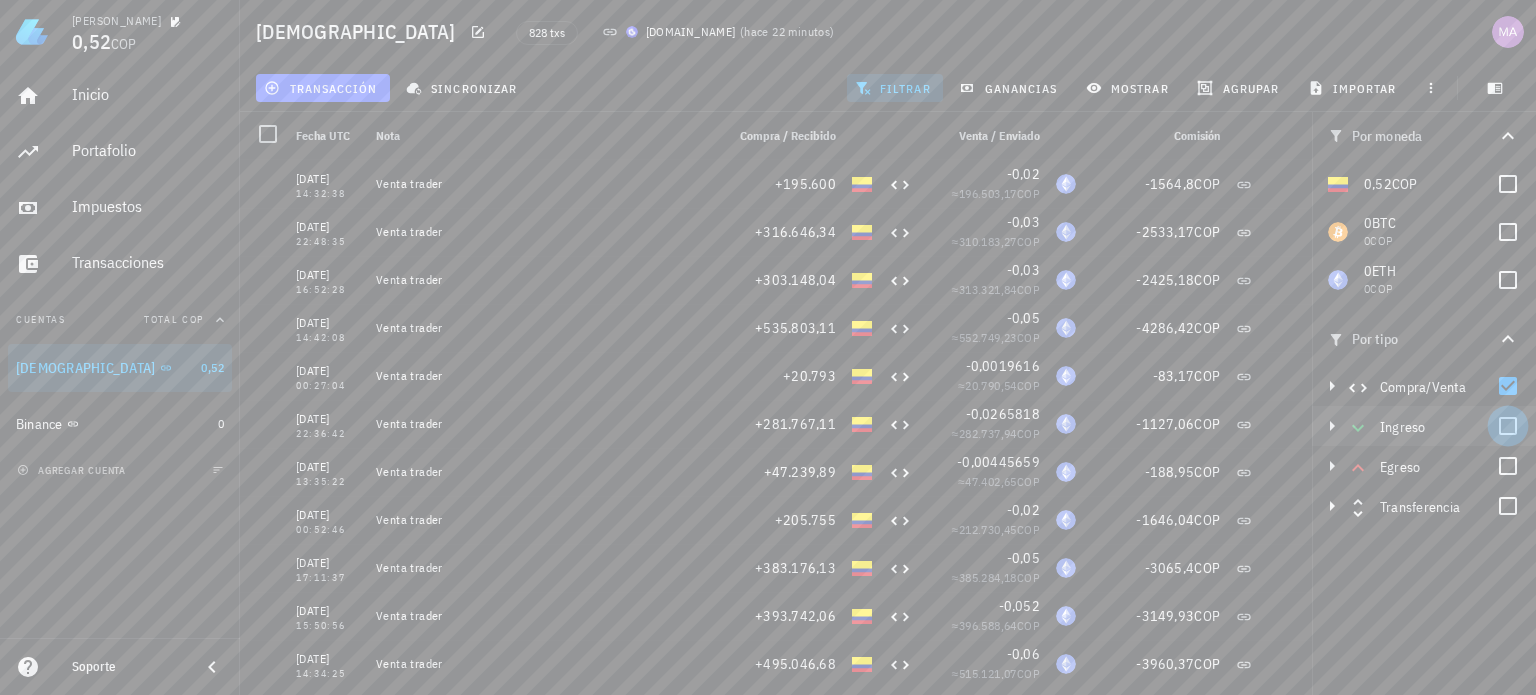 click at bounding box center (1508, 426) 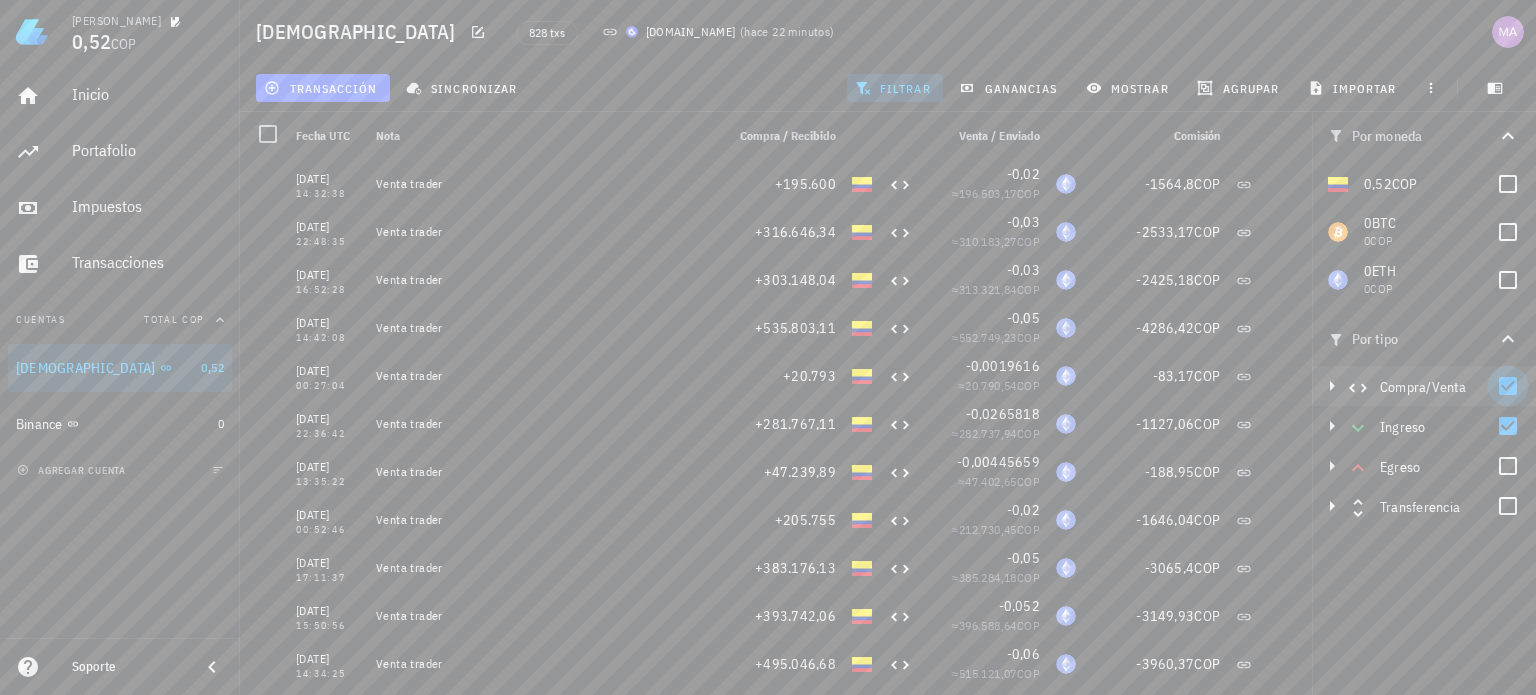 click at bounding box center [1508, 386] 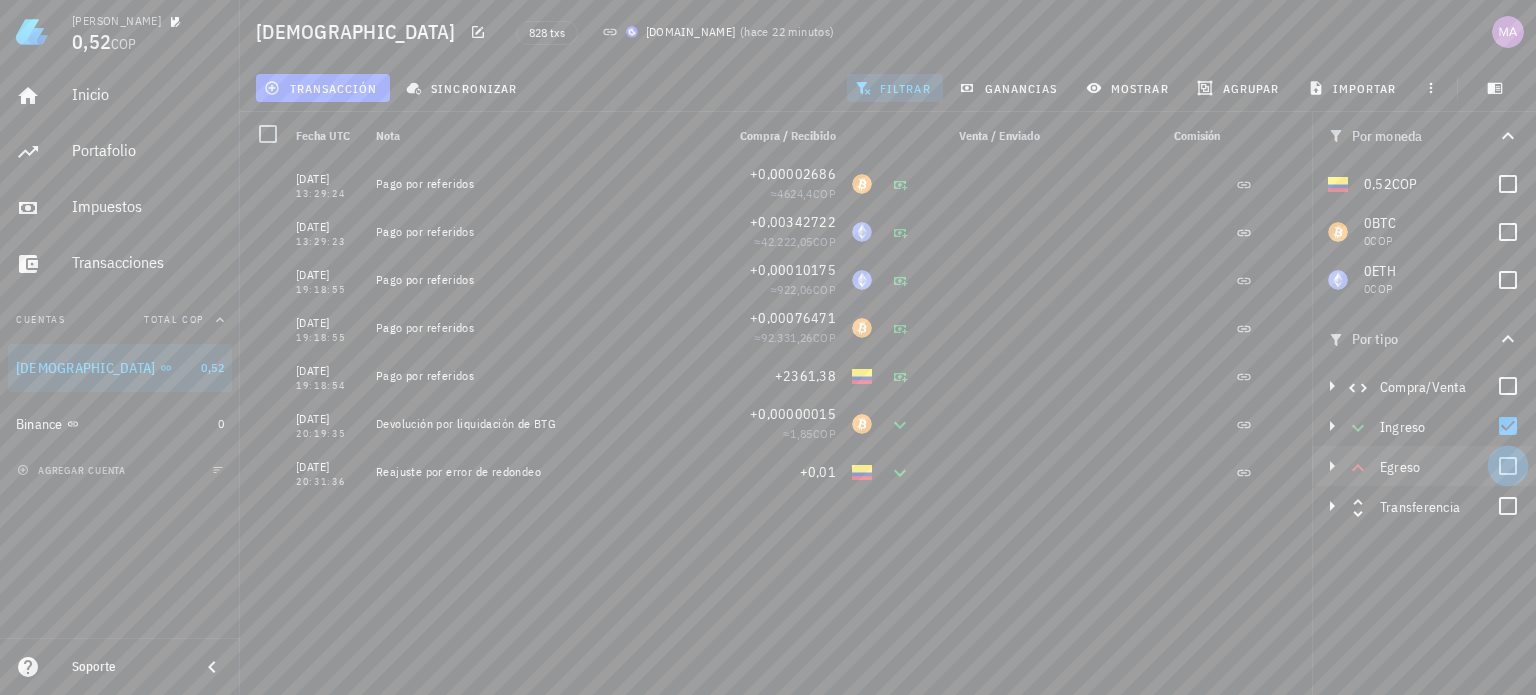 click at bounding box center (1508, 466) 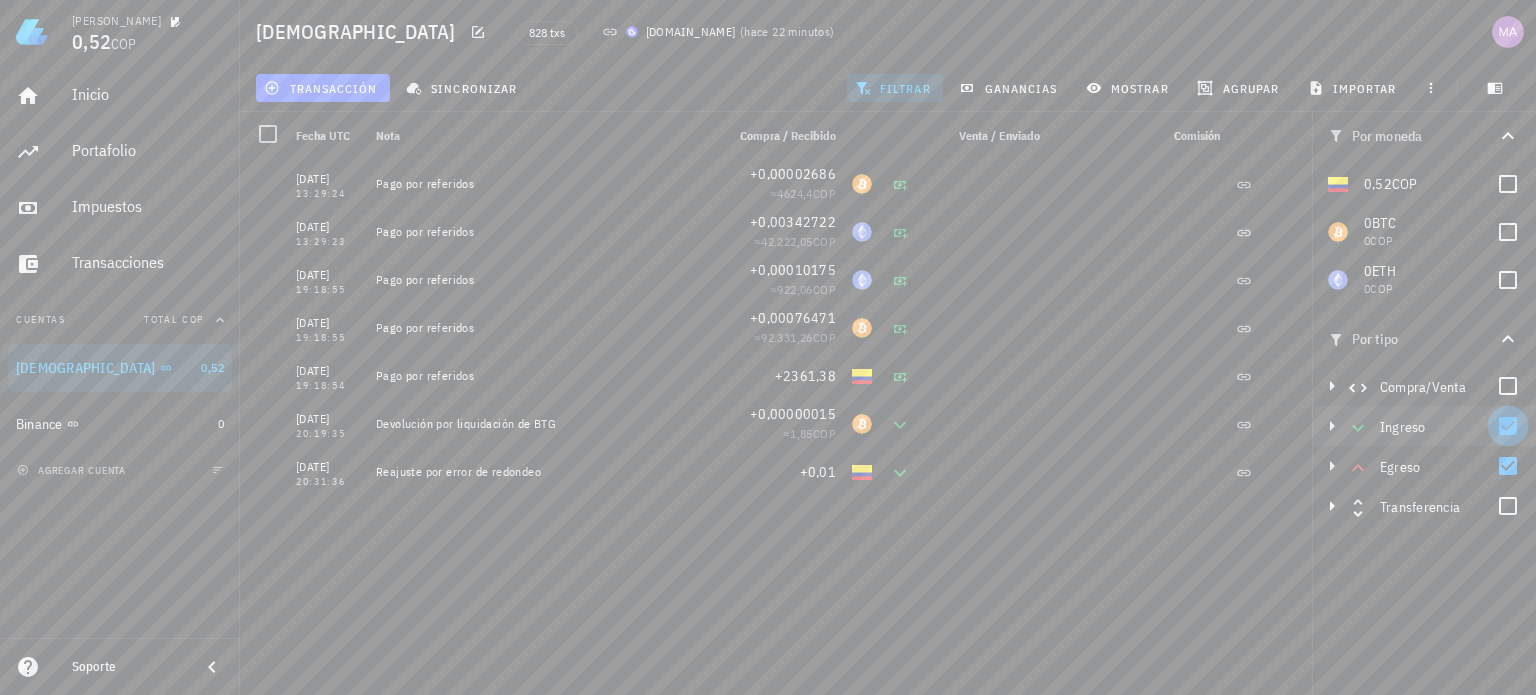 click at bounding box center (1508, 426) 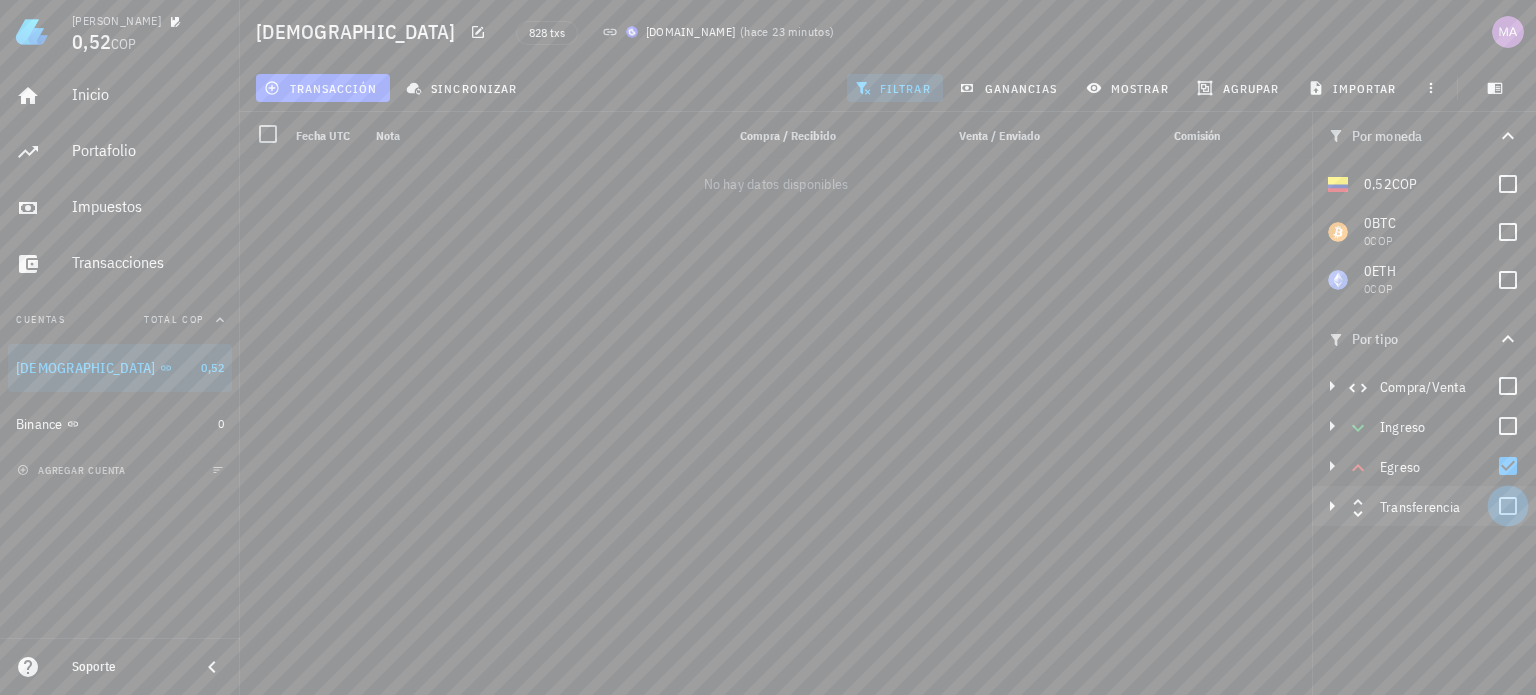 click at bounding box center (1508, 506) 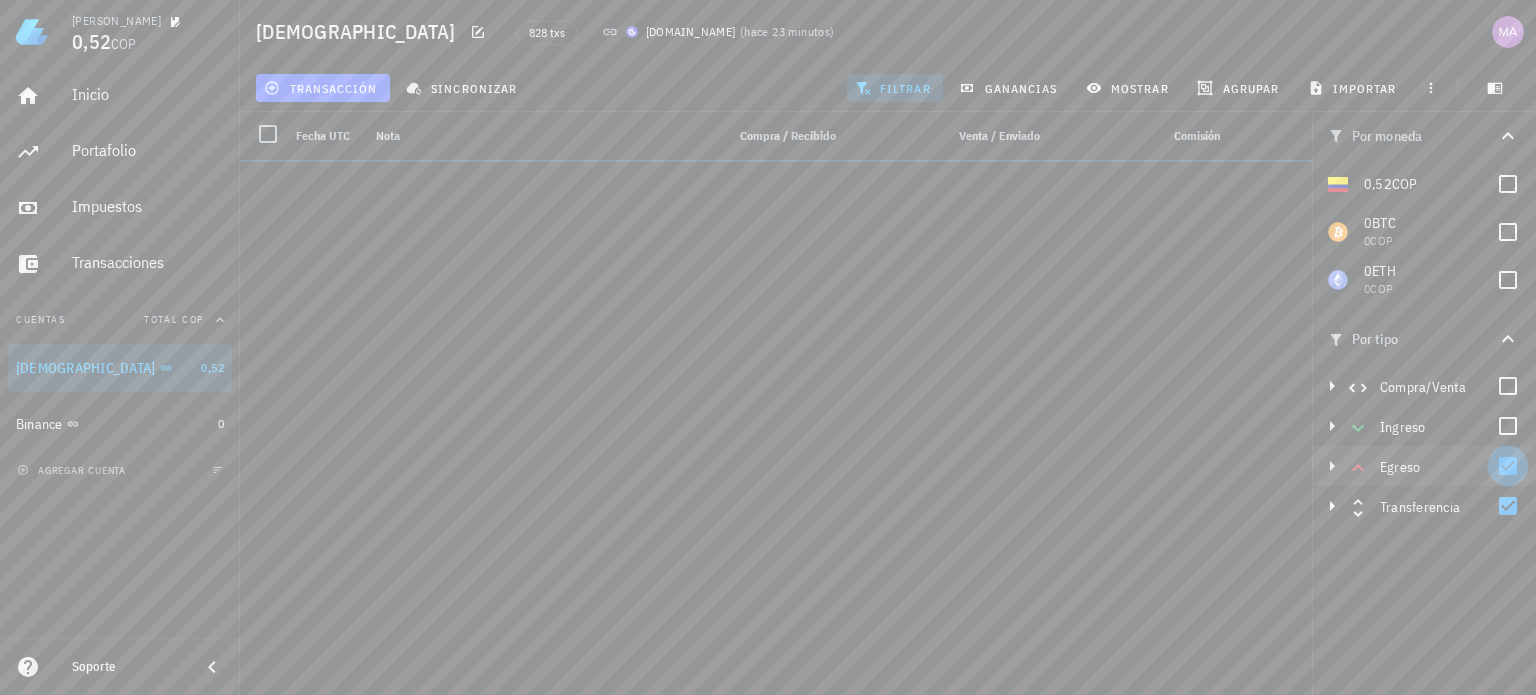 click at bounding box center (1508, 466) 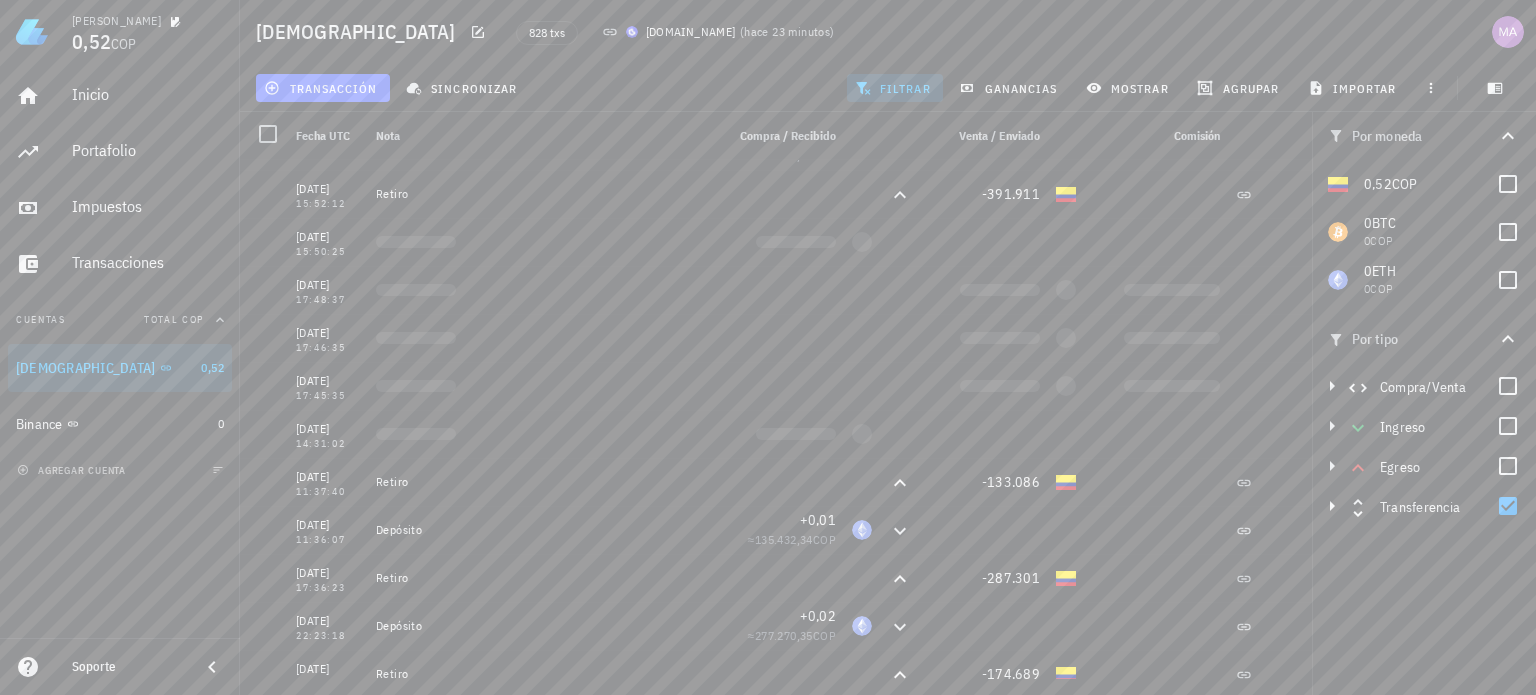 scroll, scrollTop: 0, scrollLeft: 0, axis: both 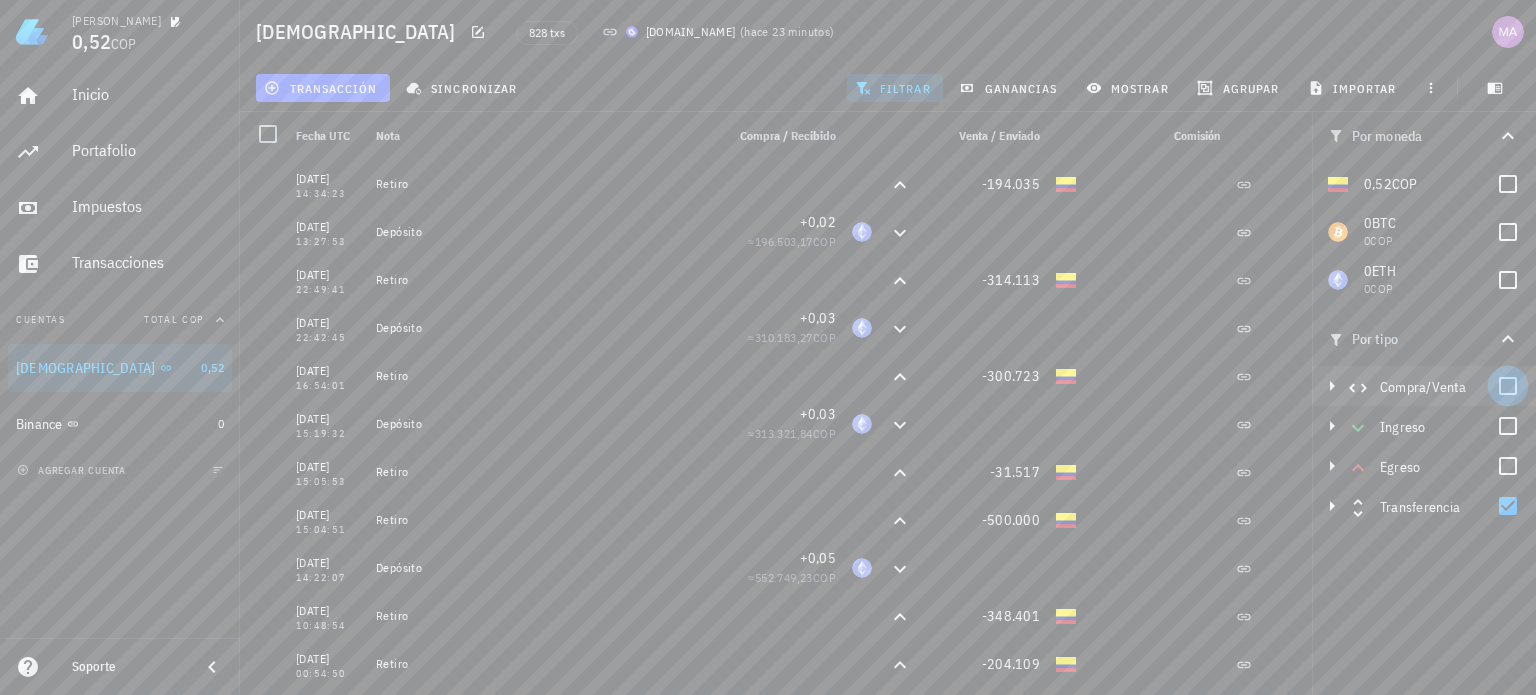 click at bounding box center (1508, 386) 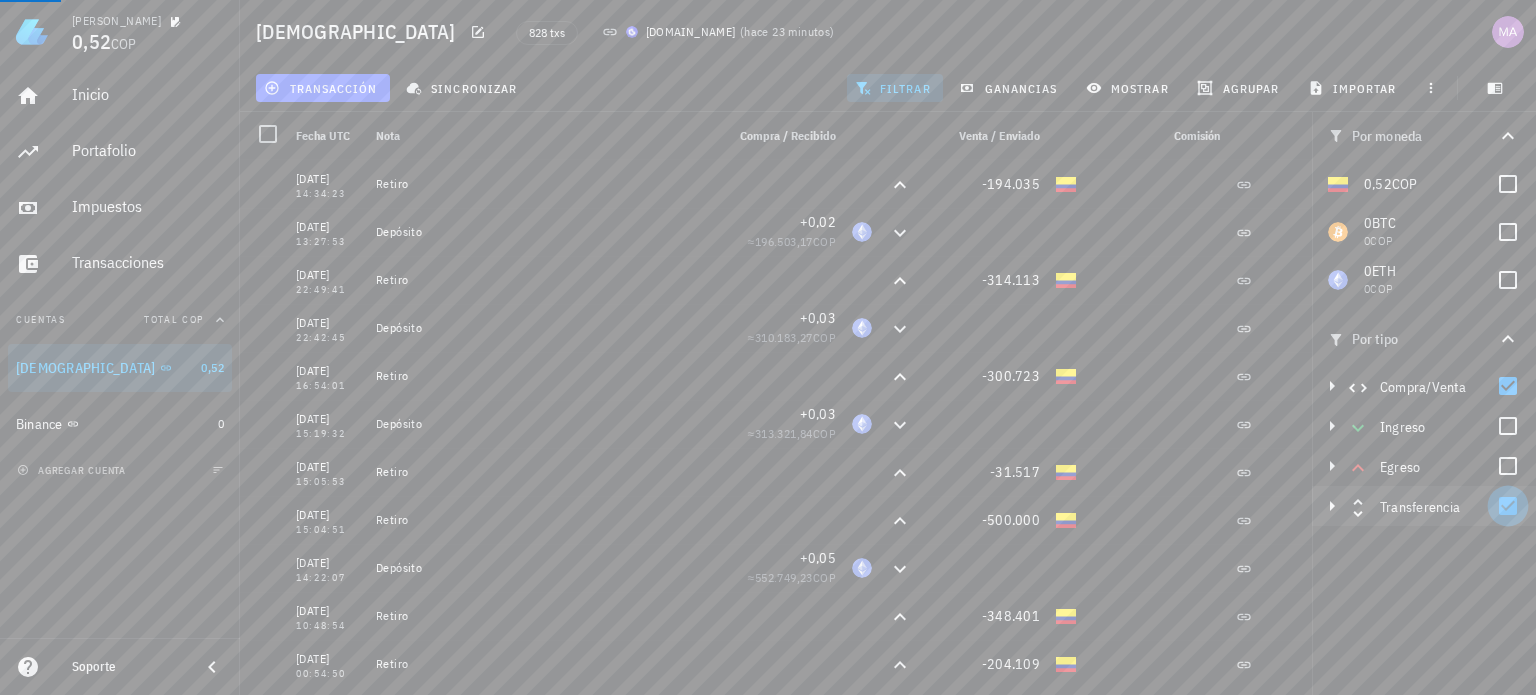 click at bounding box center (1508, 506) 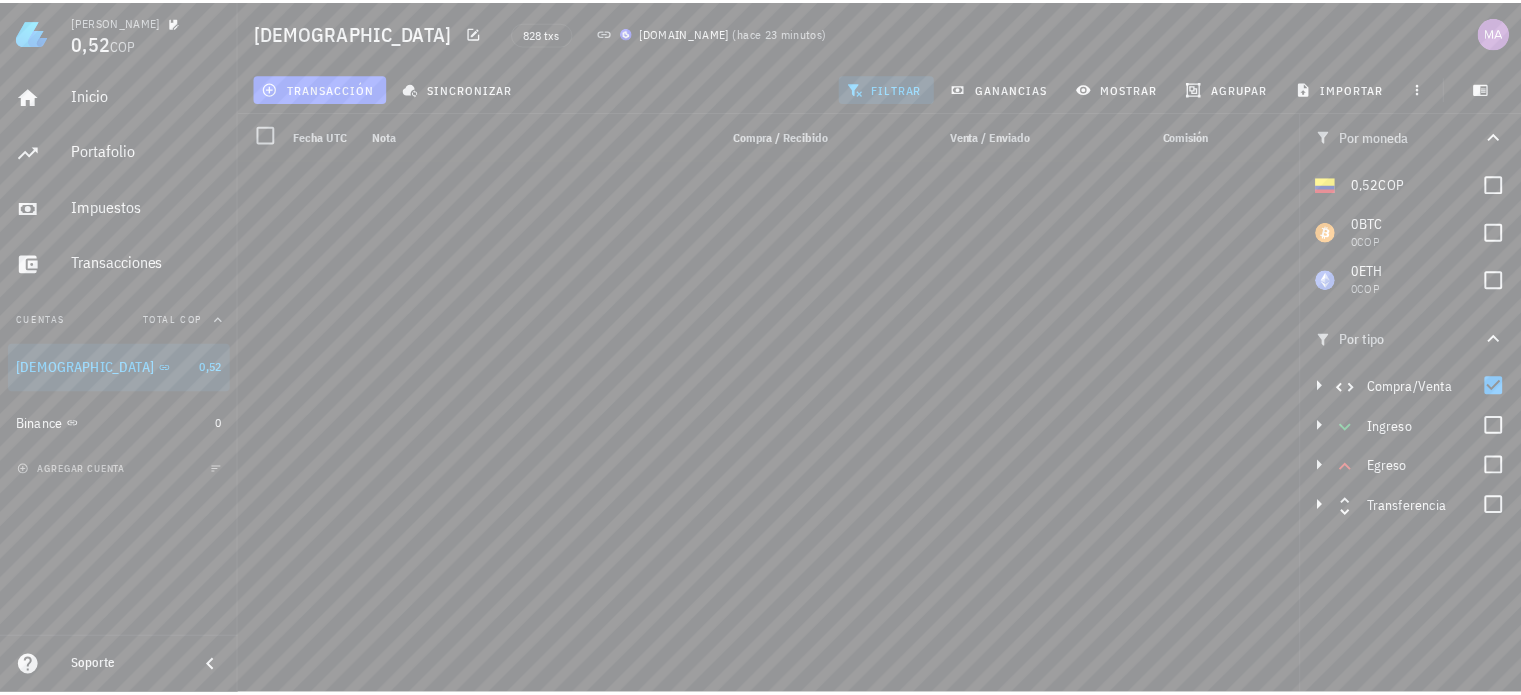 scroll, scrollTop: 0, scrollLeft: 0, axis: both 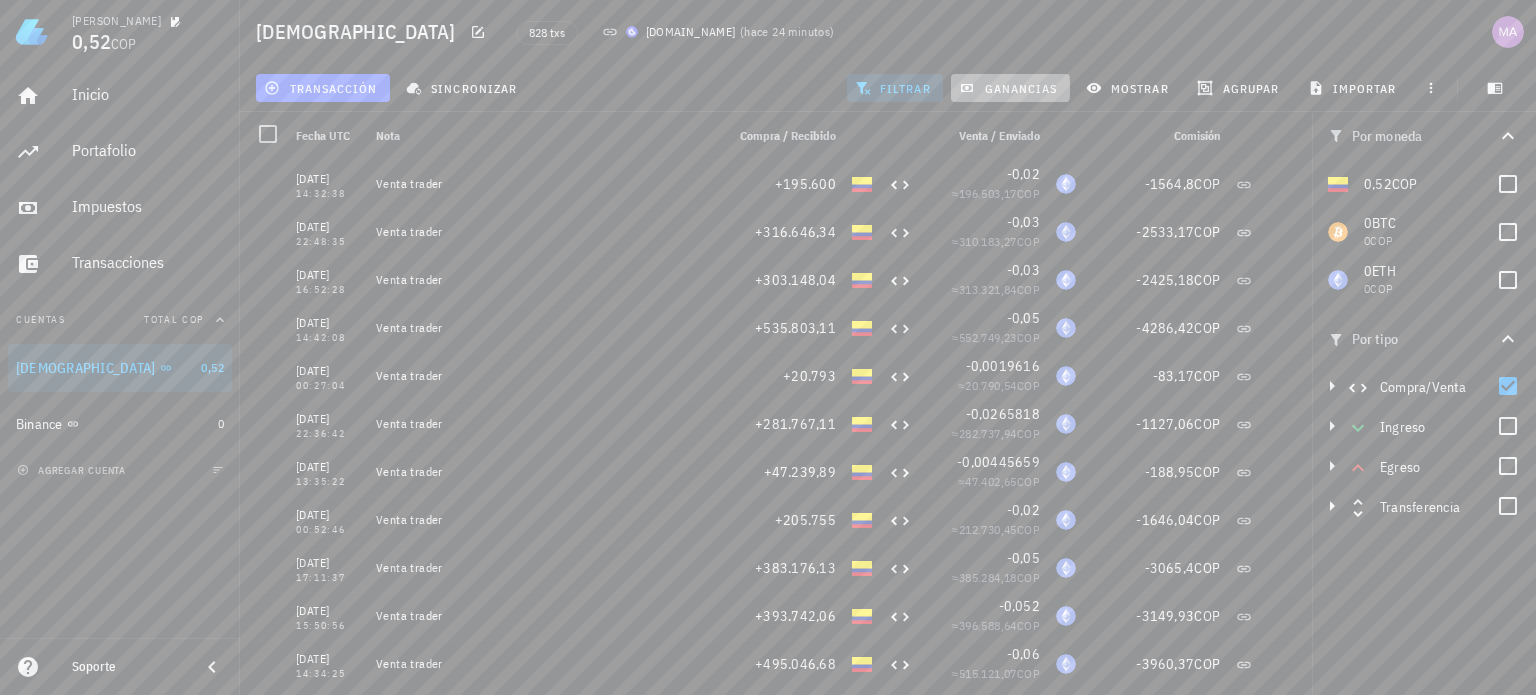 click on "ganancias" at bounding box center [1010, 88] 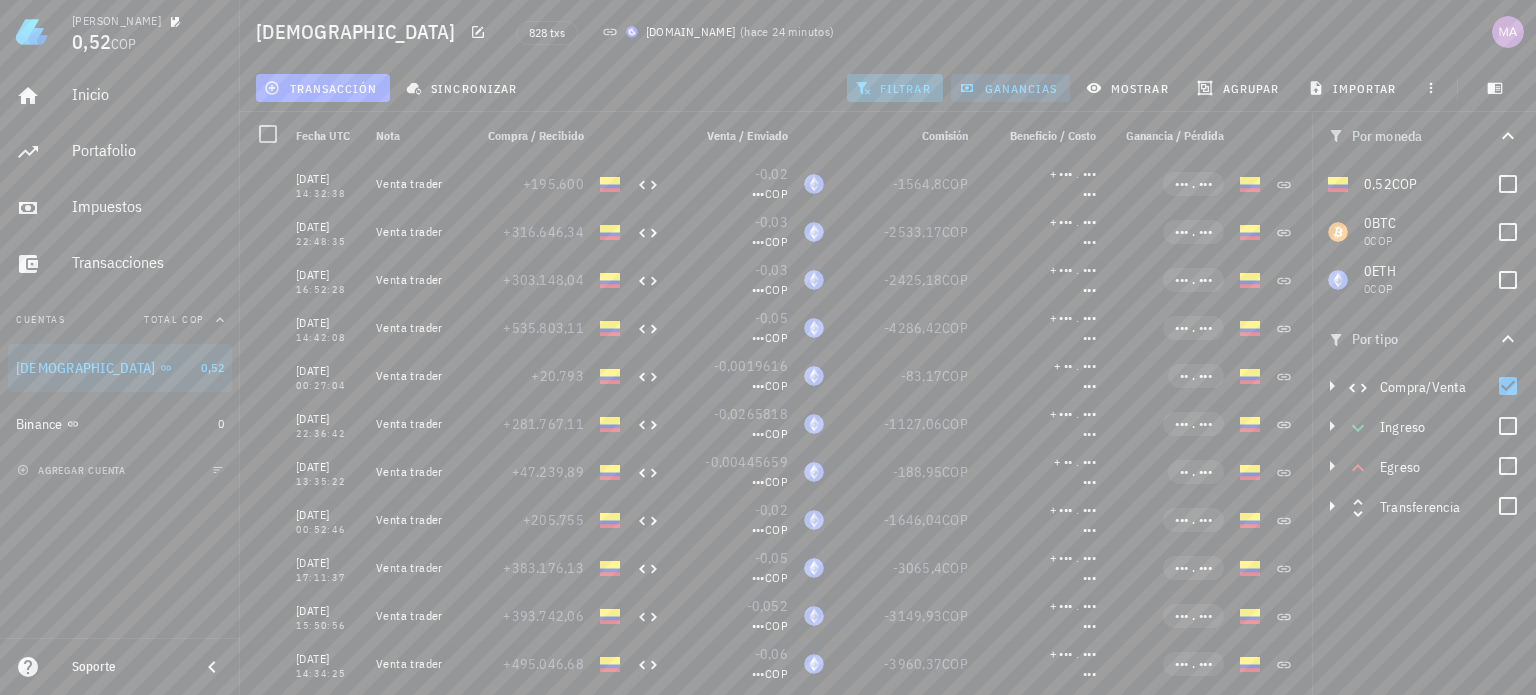 click on "filtrar" at bounding box center (895, 88) 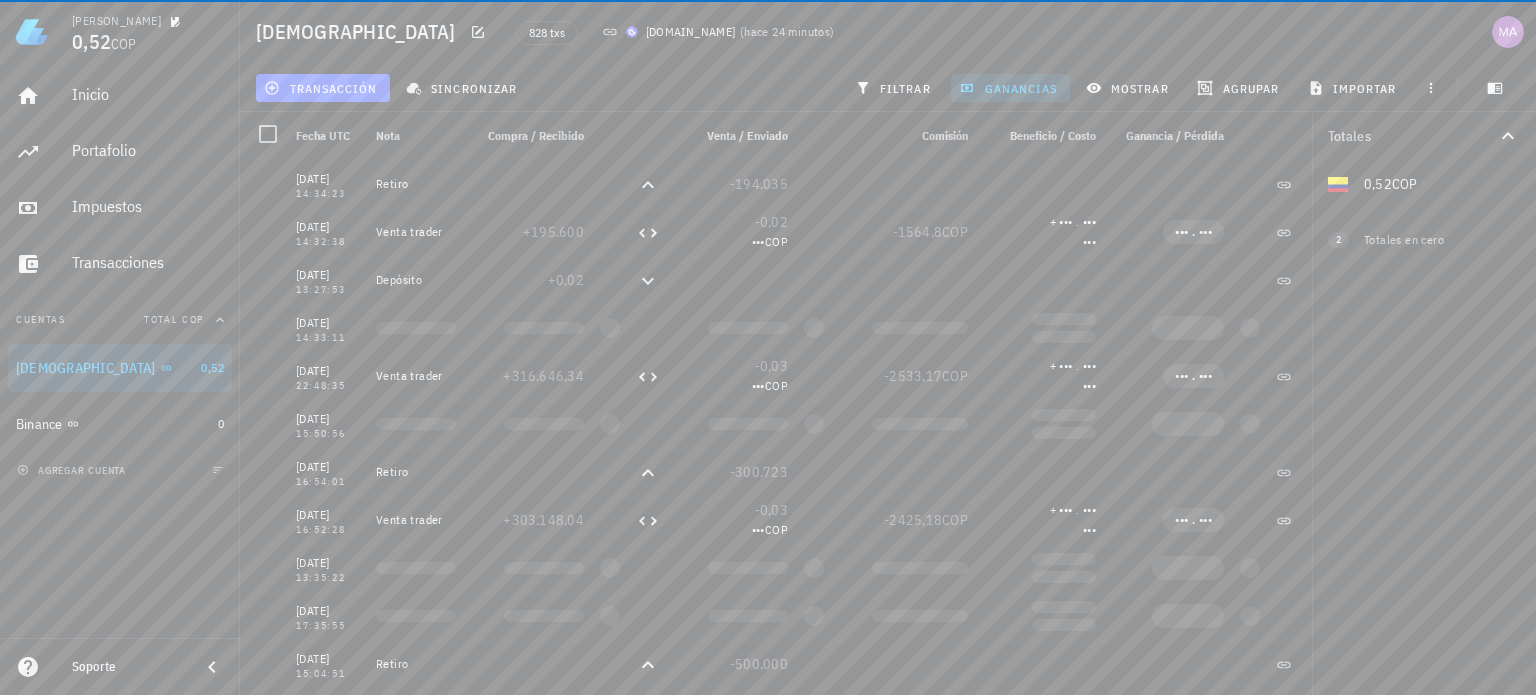 click on "ganancias" at bounding box center [1010, 88] 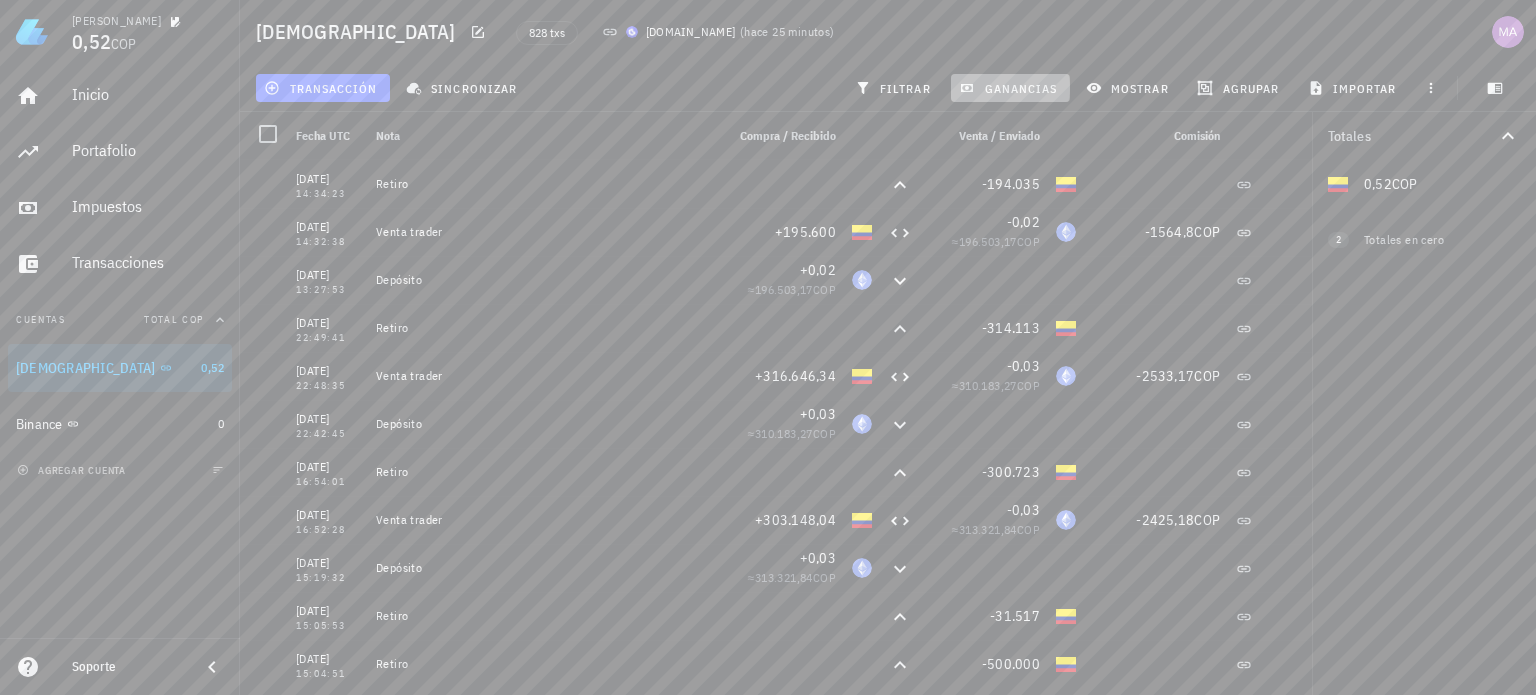 click on "ganancias" at bounding box center (1010, 88) 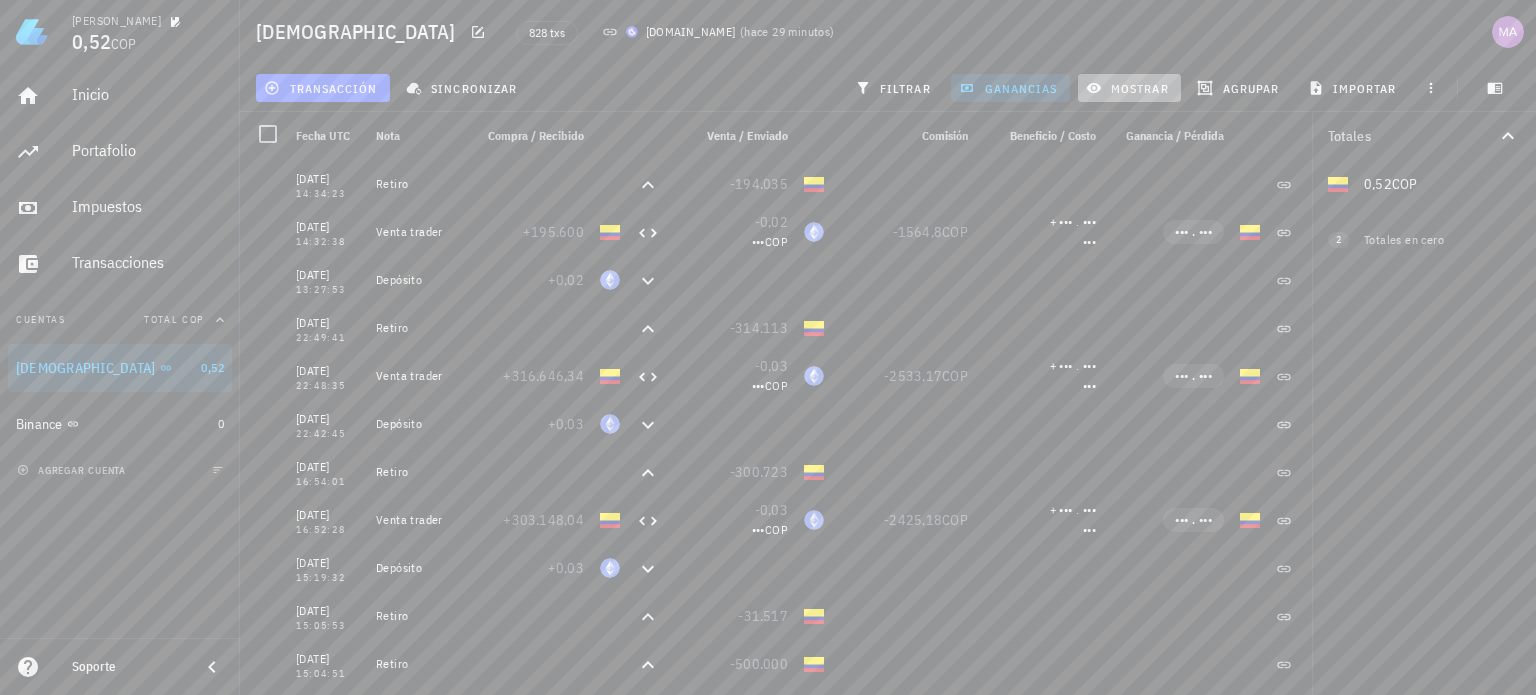 click on "mostrar" at bounding box center (1129, 88) 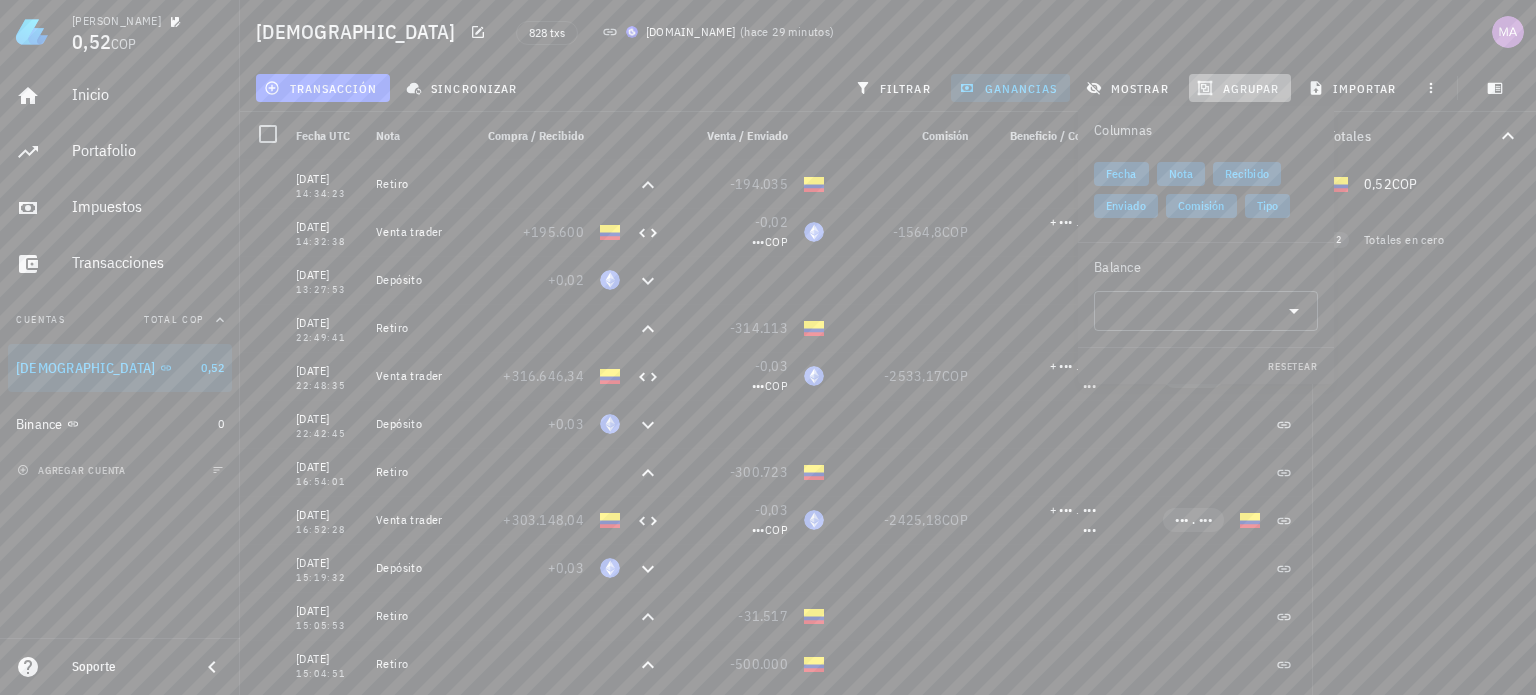 click on "agrupar" at bounding box center [1240, 88] 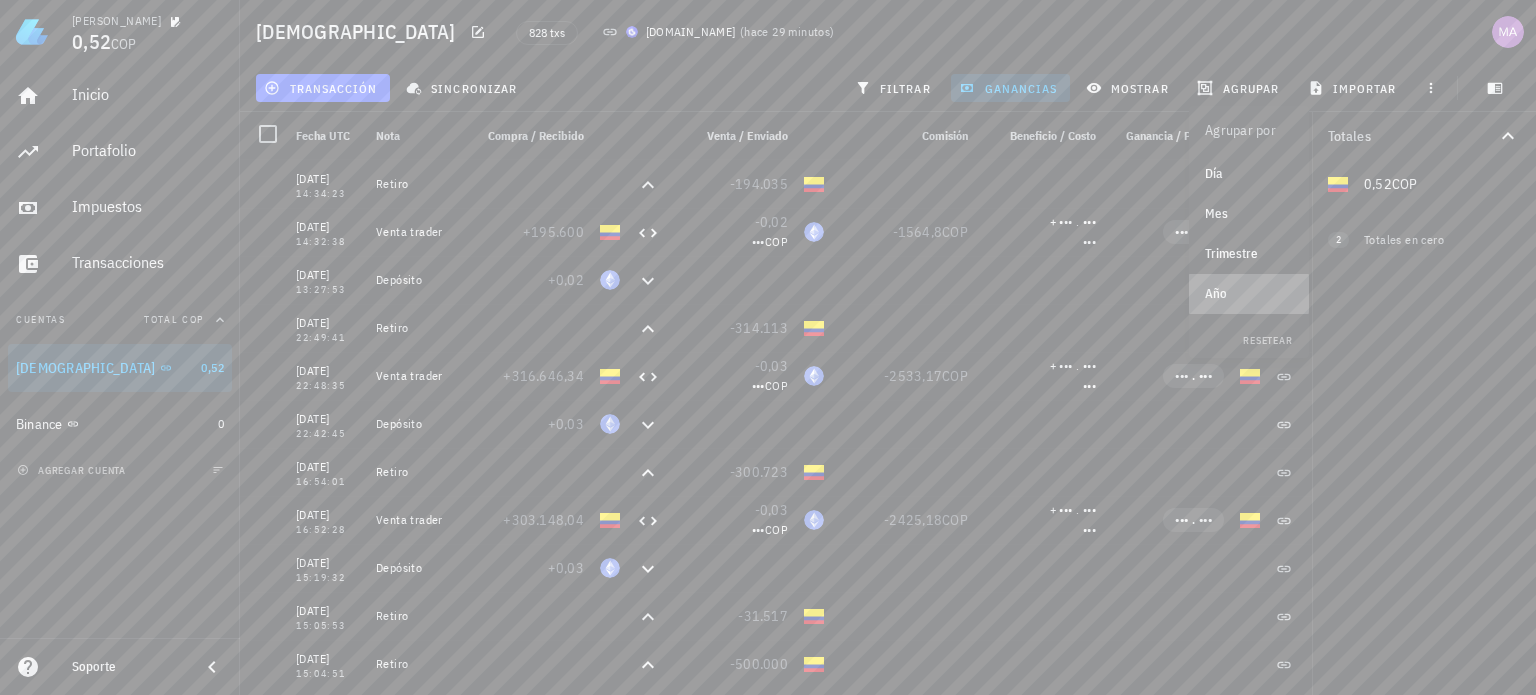 click on "Año" at bounding box center (1249, 294) 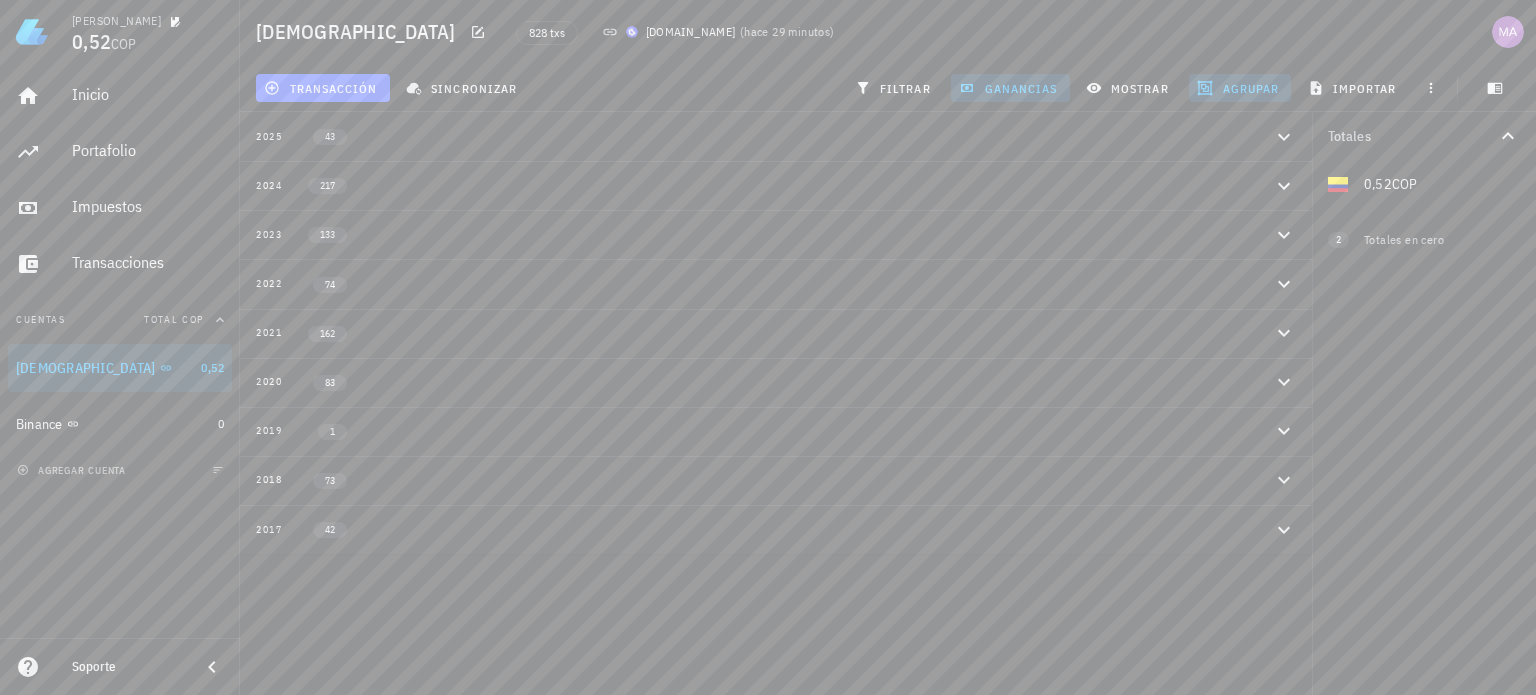 click 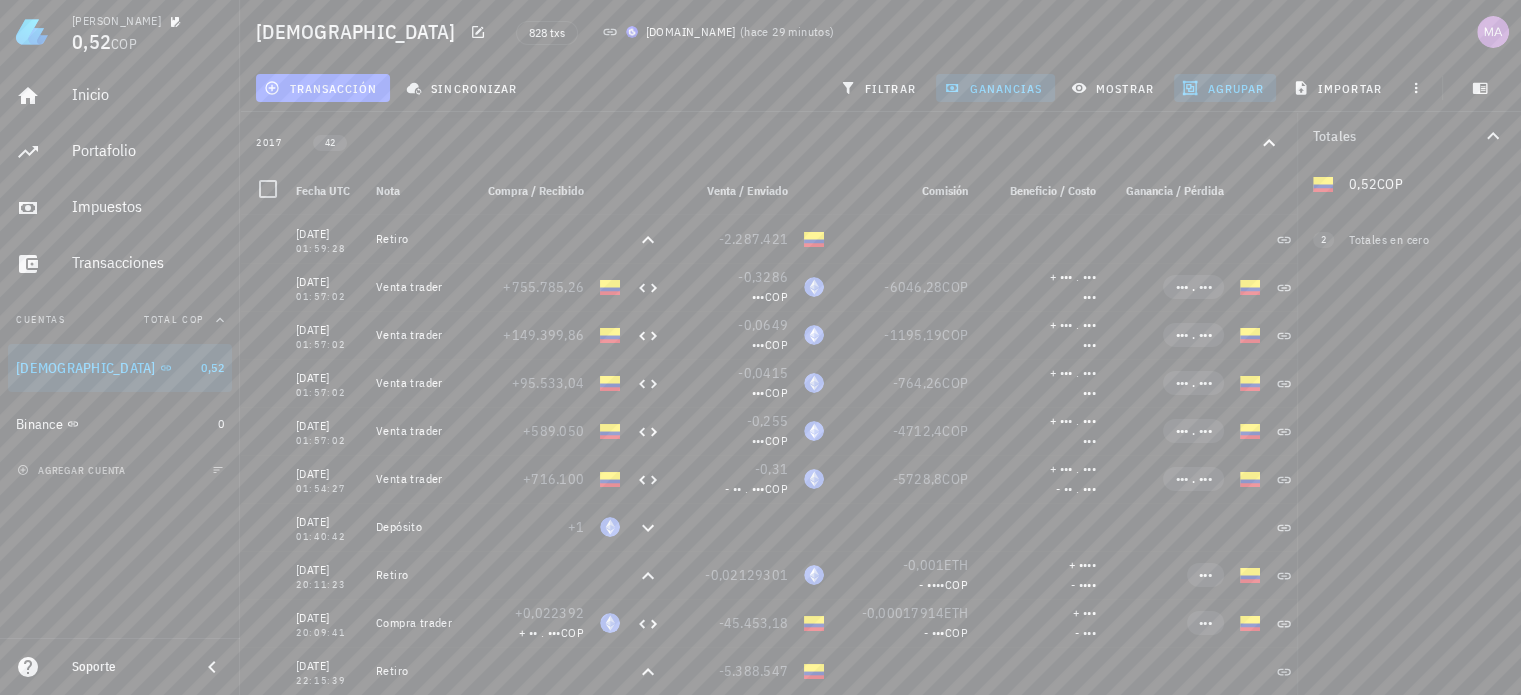 scroll, scrollTop: 416, scrollLeft: 0, axis: vertical 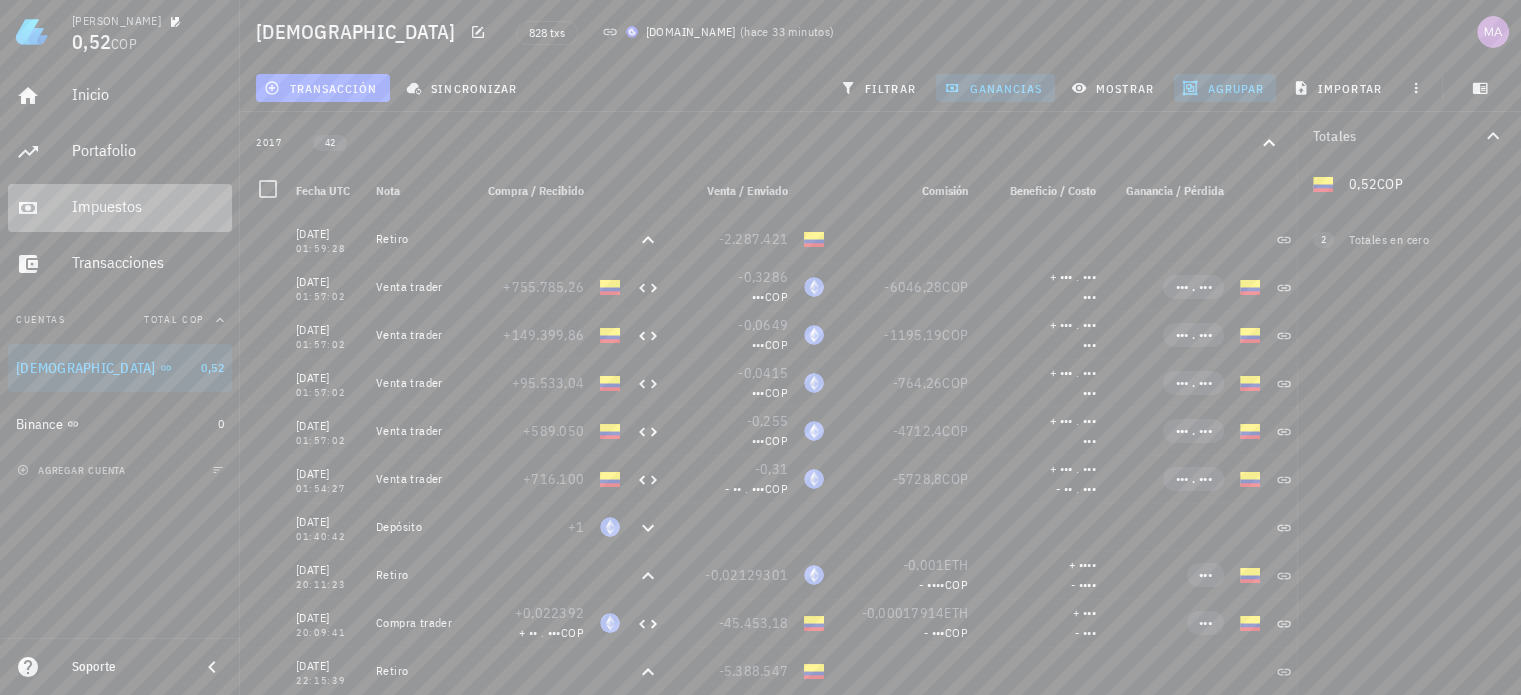 click on "Impuestos" at bounding box center (148, 206) 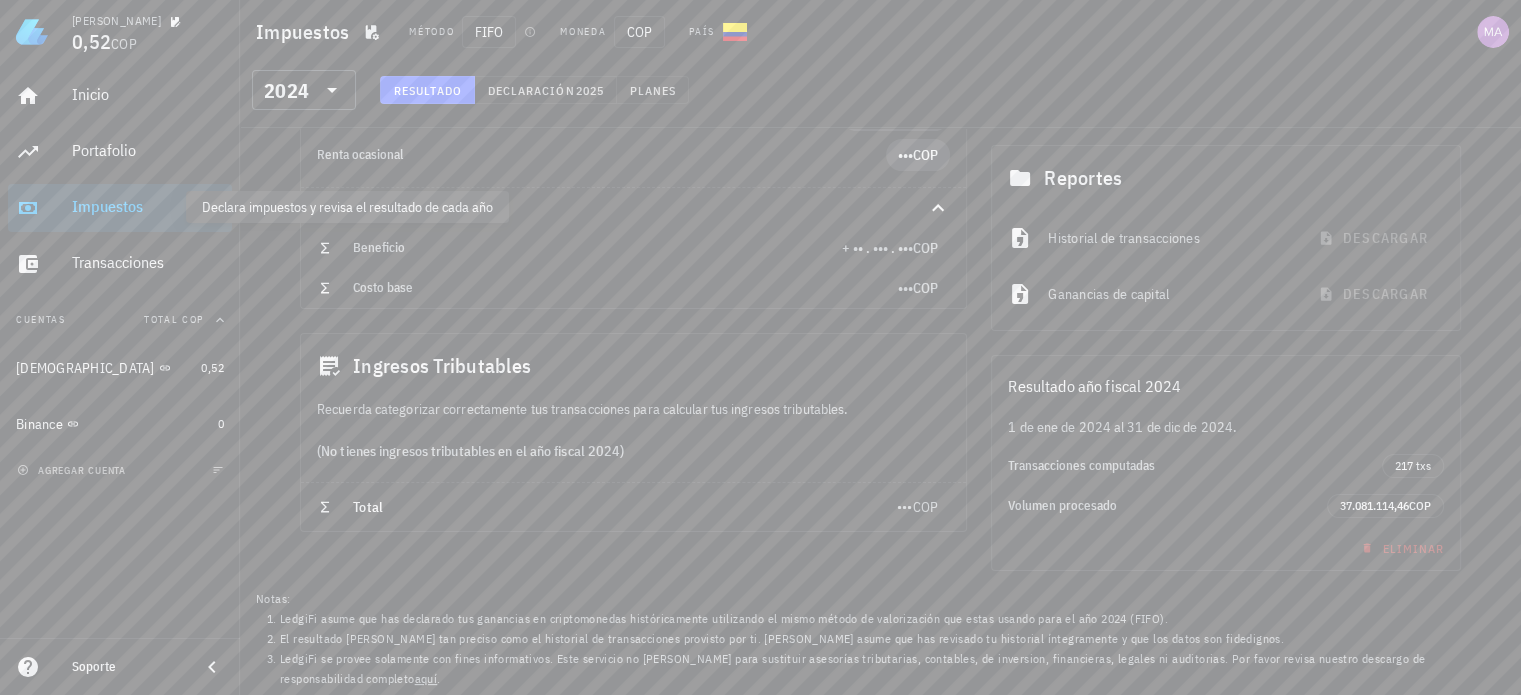 scroll, scrollTop: 0, scrollLeft: 0, axis: both 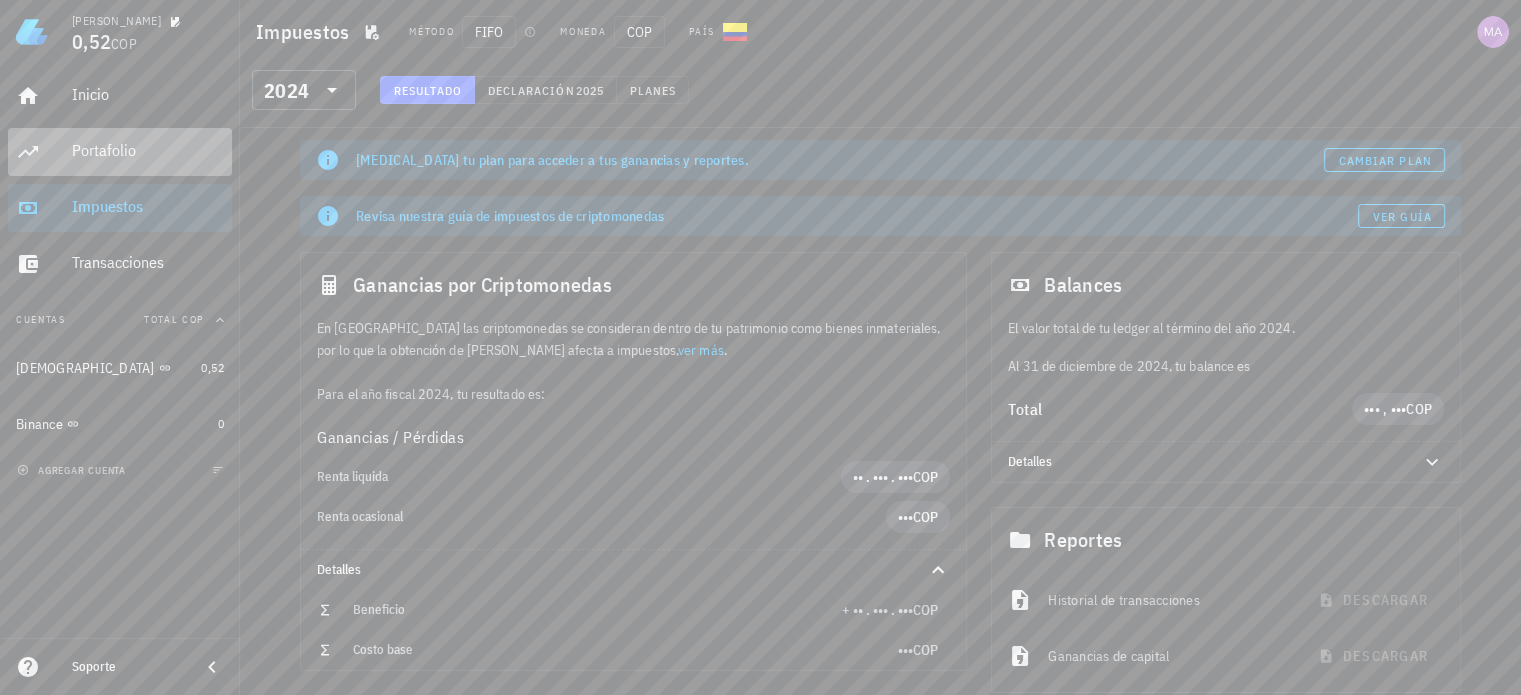 click on "Portafolio" at bounding box center (148, 150) 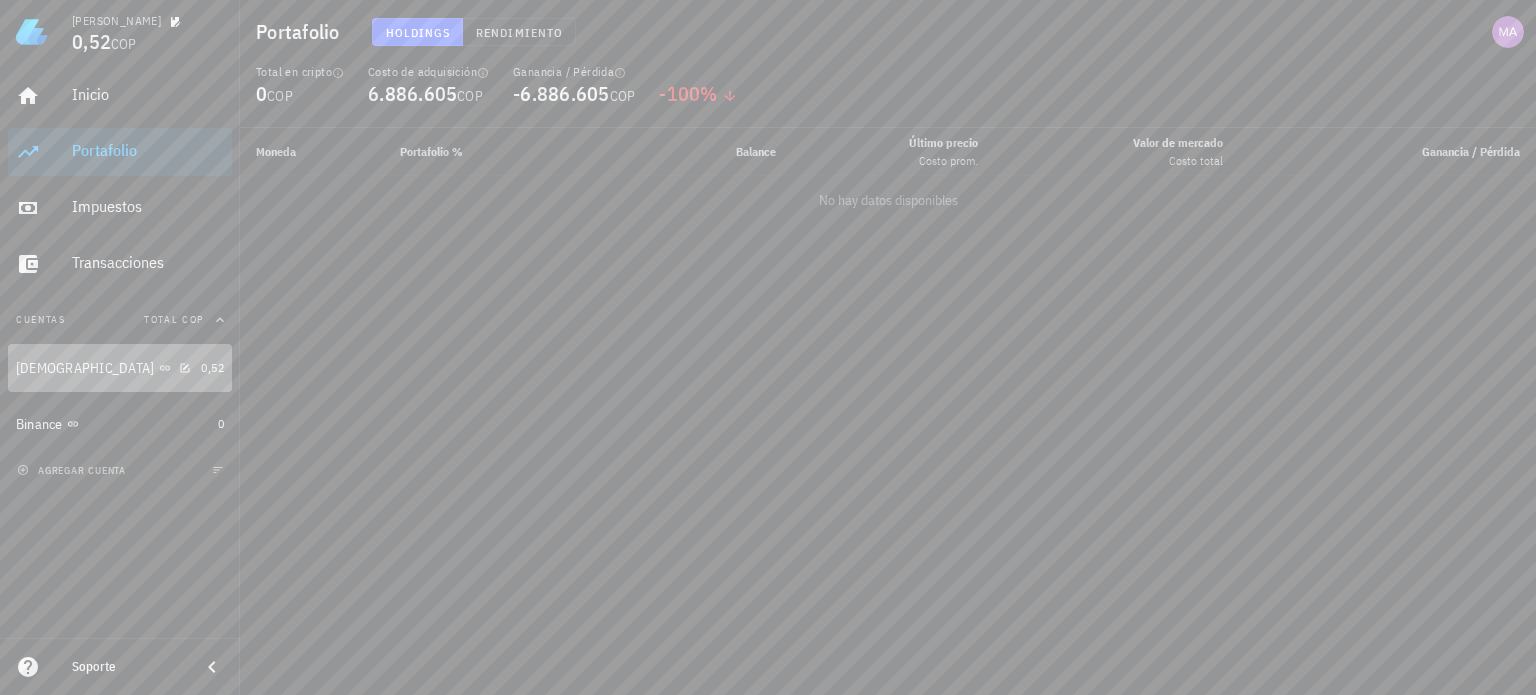click on "[DEMOGRAPHIC_DATA]" at bounding box center [104, 368] 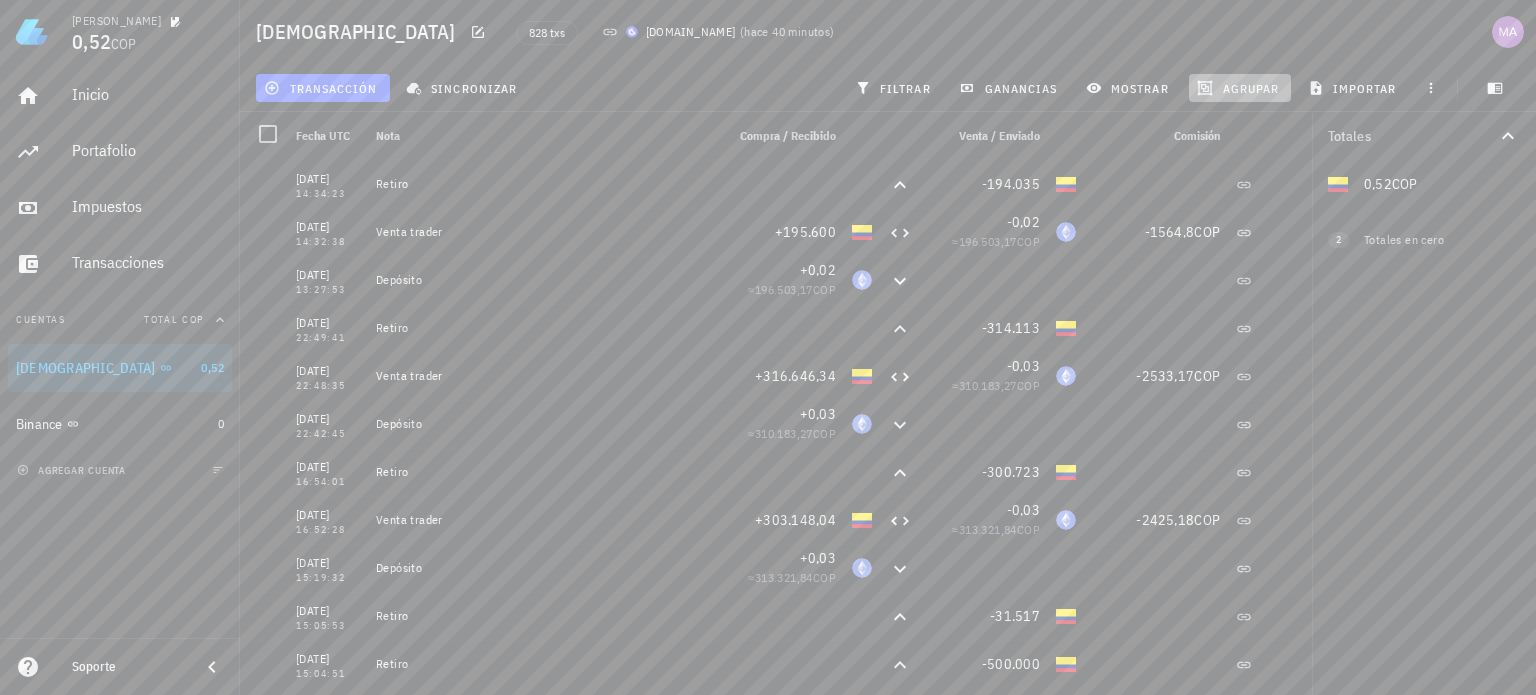 click 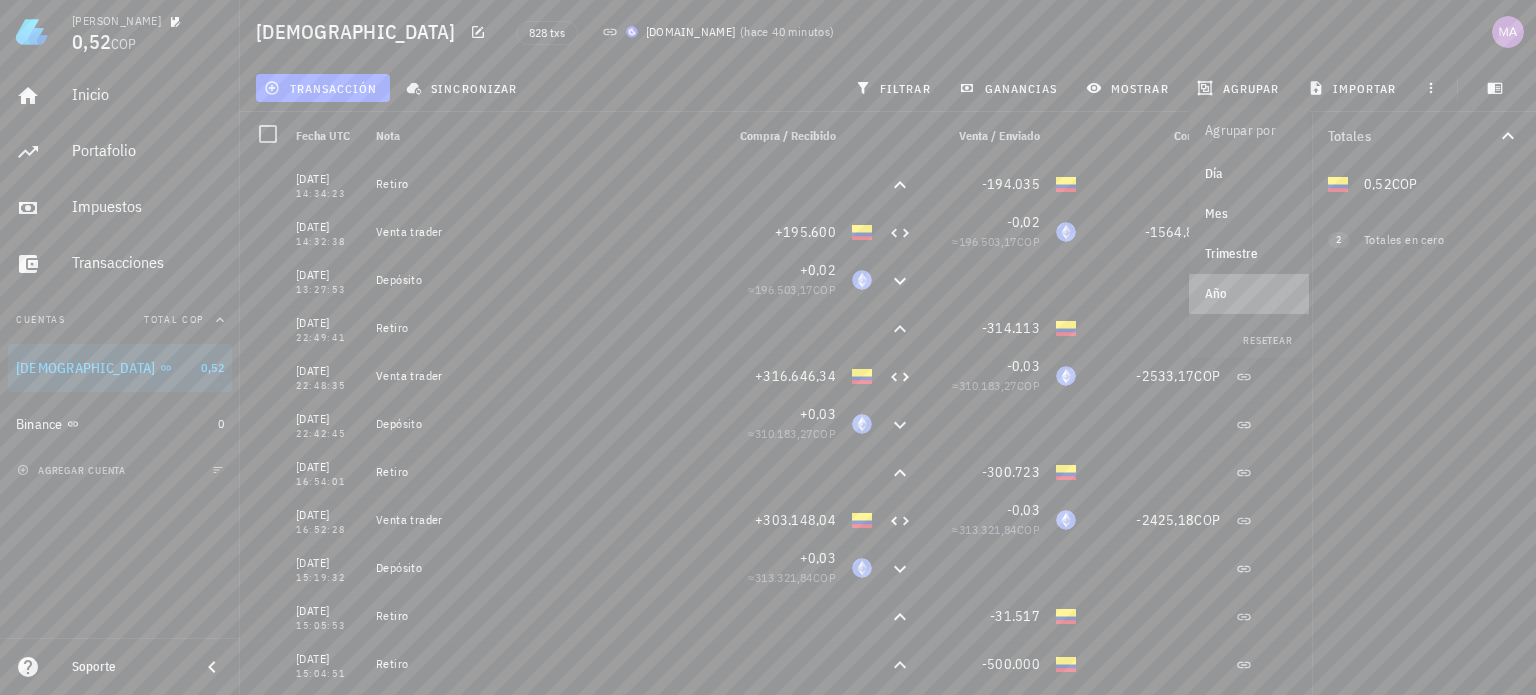 click on "Año" at bounding box center [1249, 294] 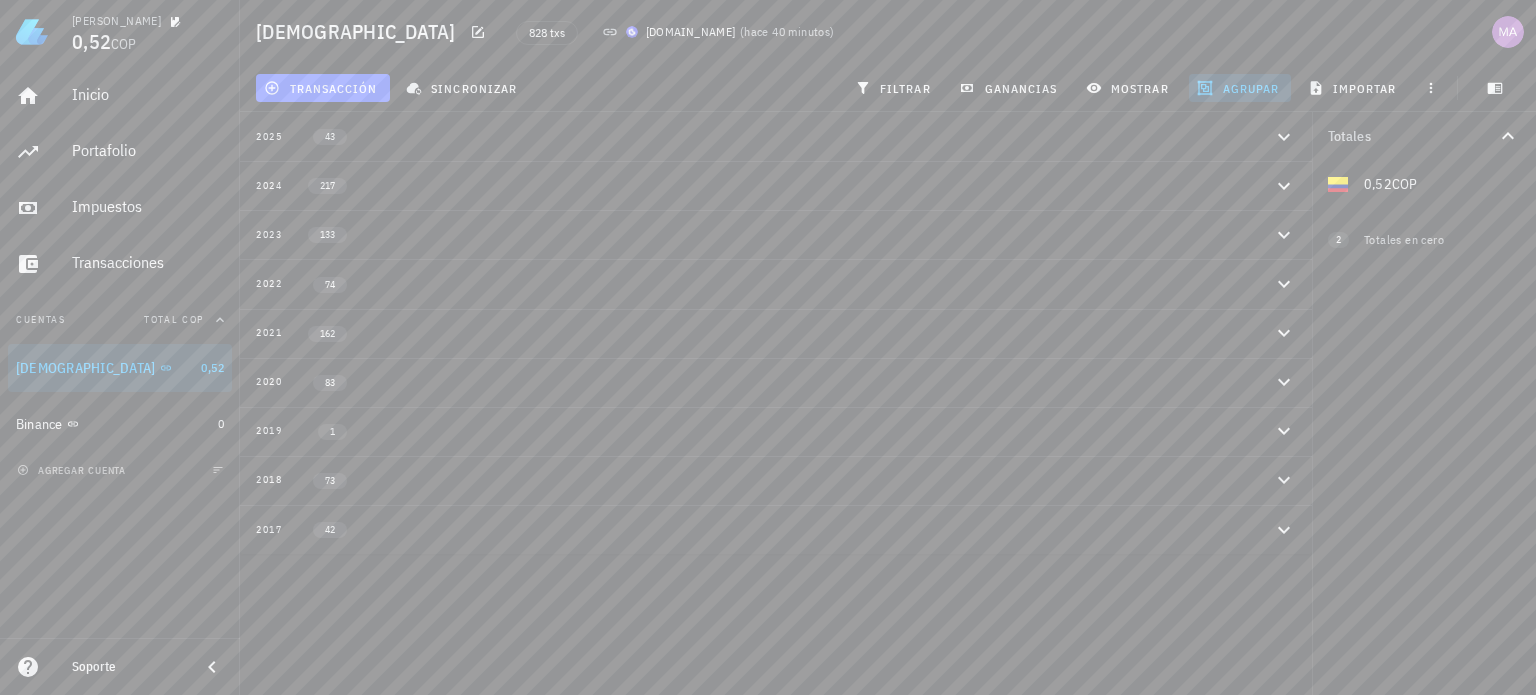 click 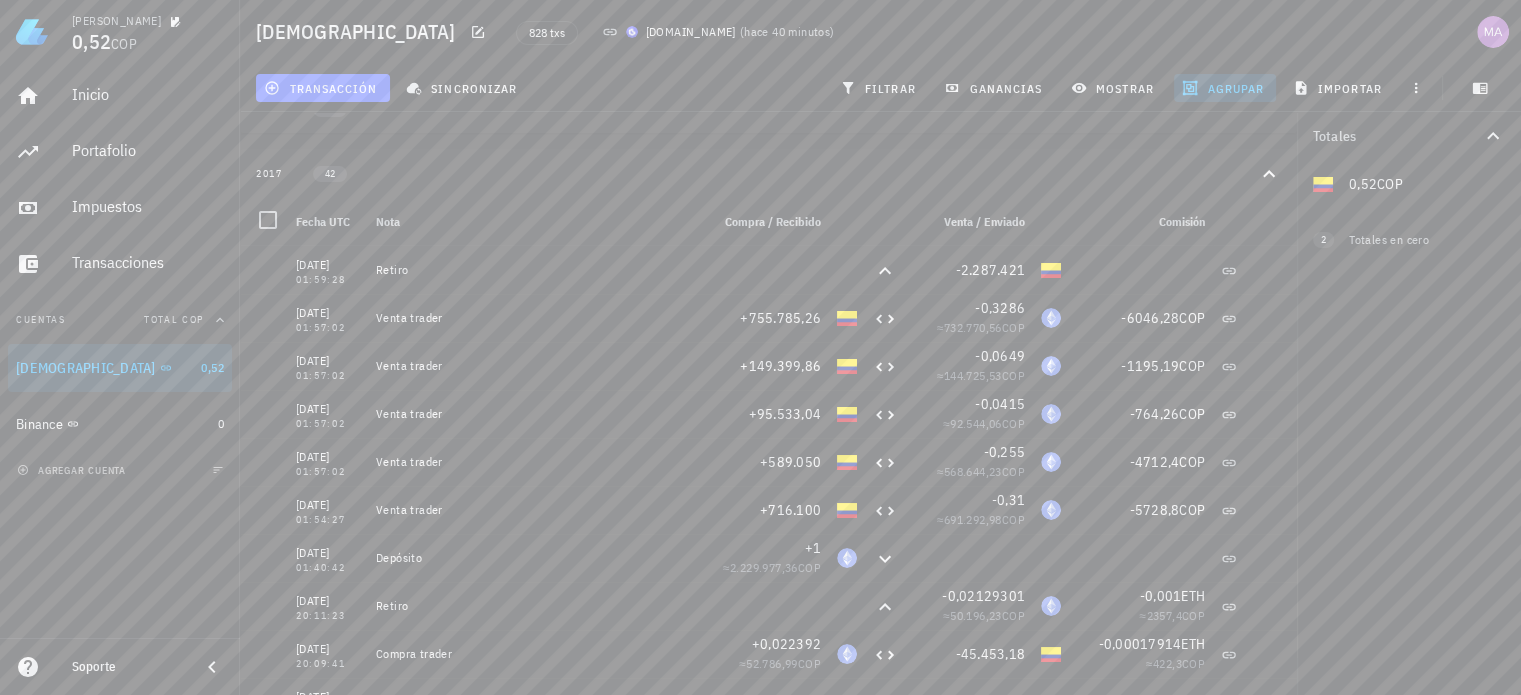 scroll, scrollTop: 400, scrollLeft: 0, axis: vertical 